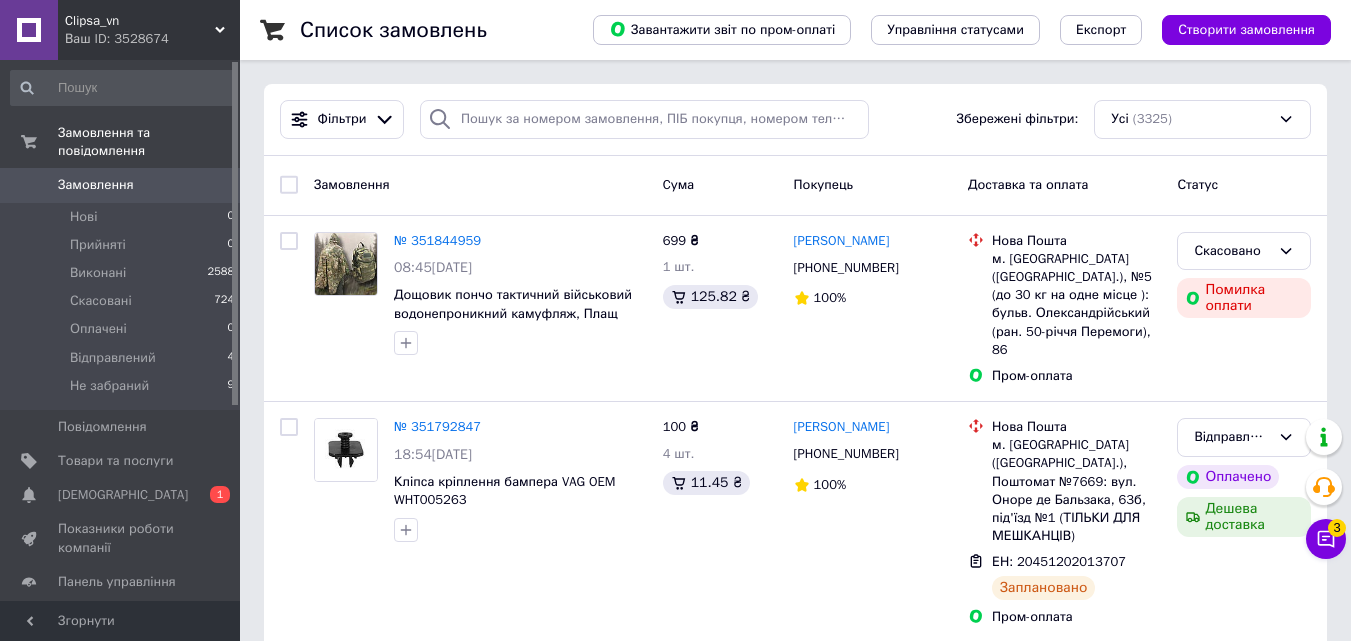 scroll, scrollTop: 0, scrollLeft: 0, axis: both 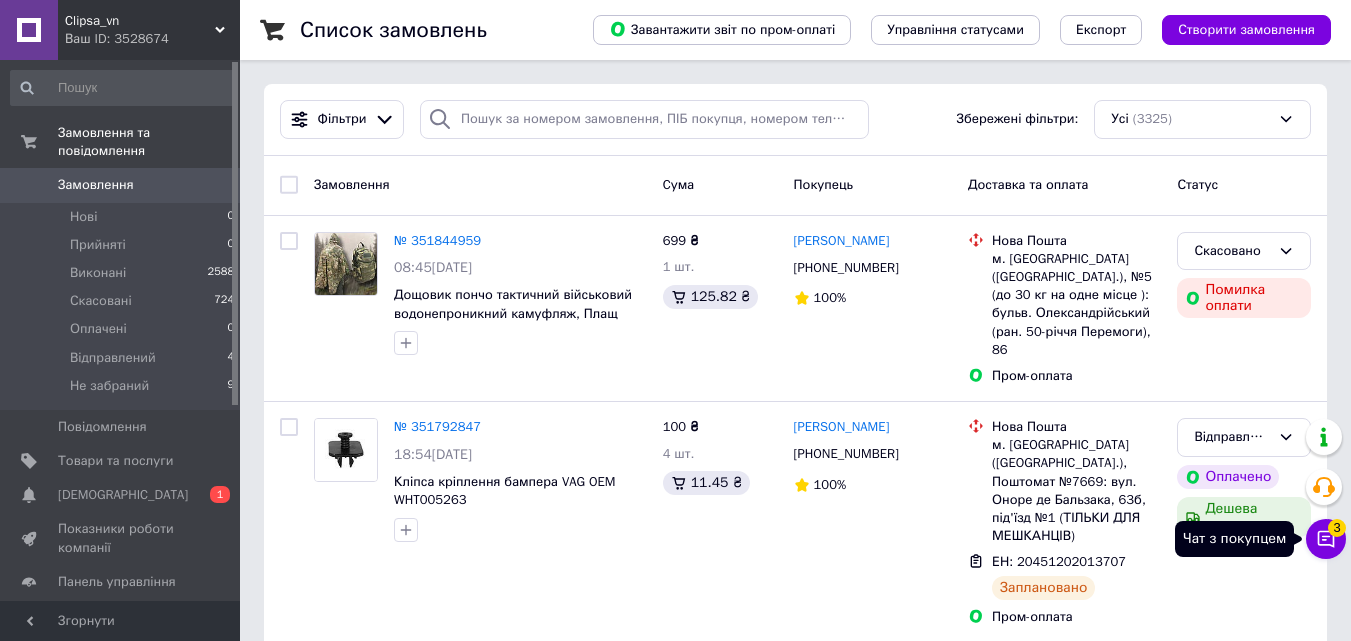click 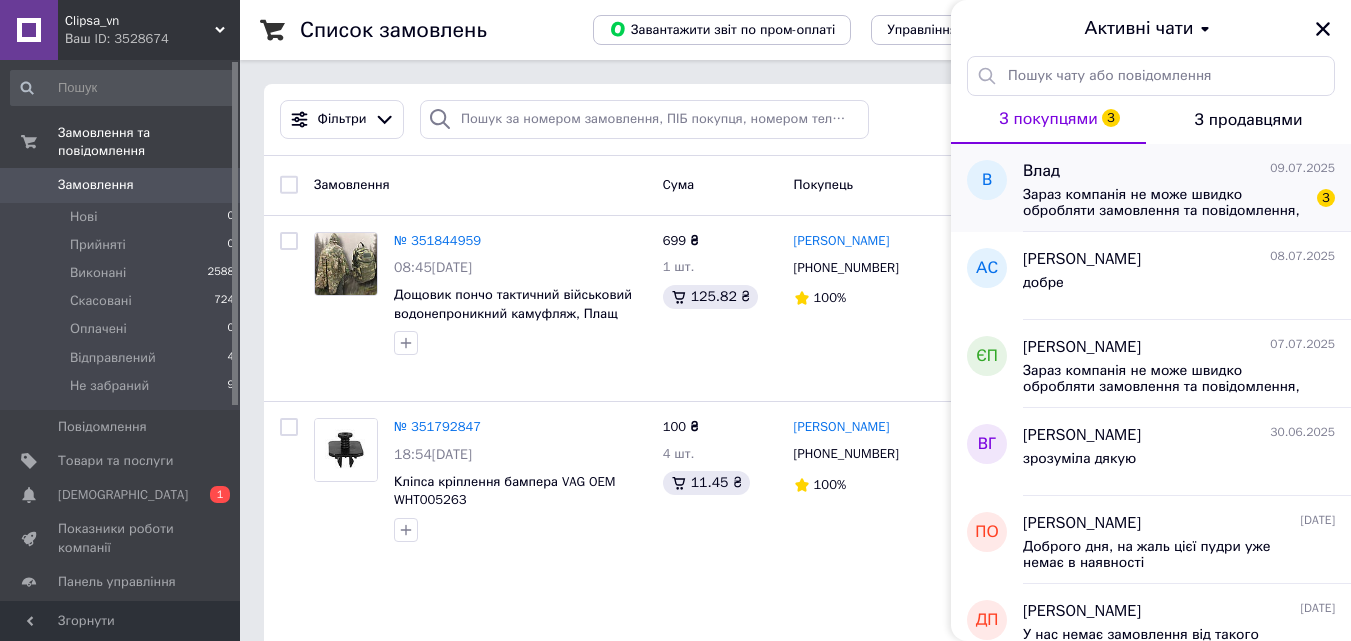 click on "Зараз компанія не може швидко обробляти замовлення та повідомлення,
оскільки за її графіком роботи сьогодні вихідний. Ваша заявка буде оброблена в найближчий робочий день." at bounding box center (1165, 203) 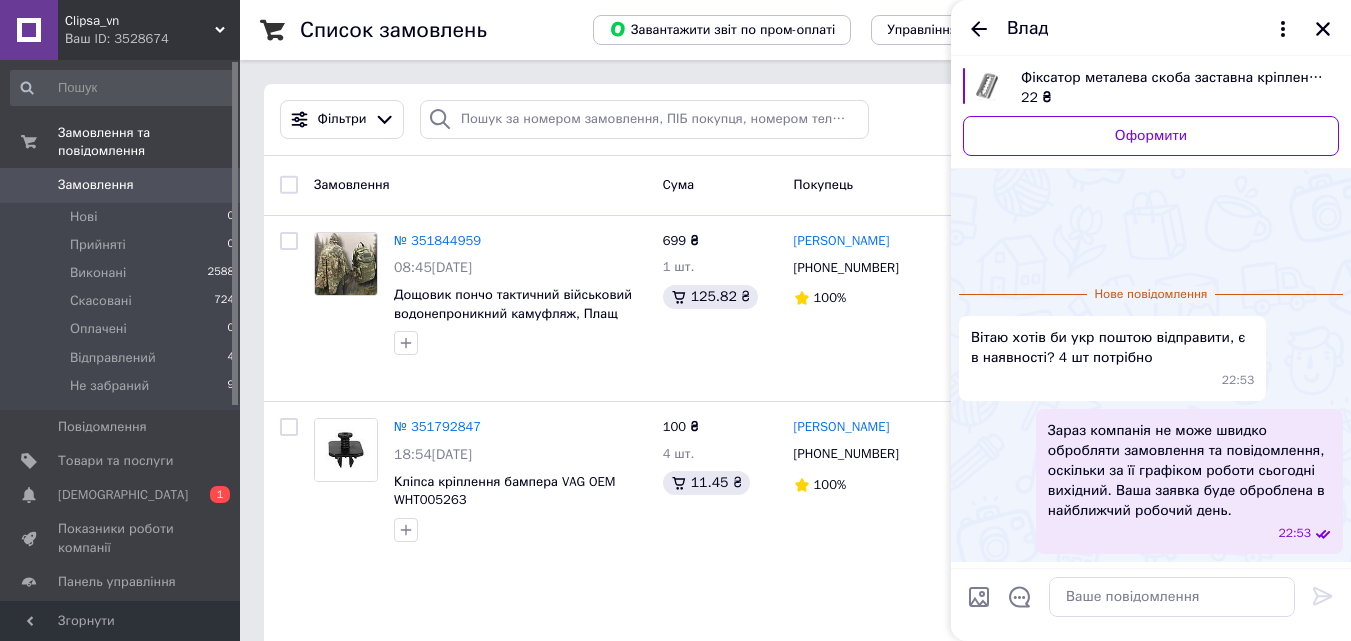 scroll, scrollTop: 67, scrollLeft: 0, axis: vertical 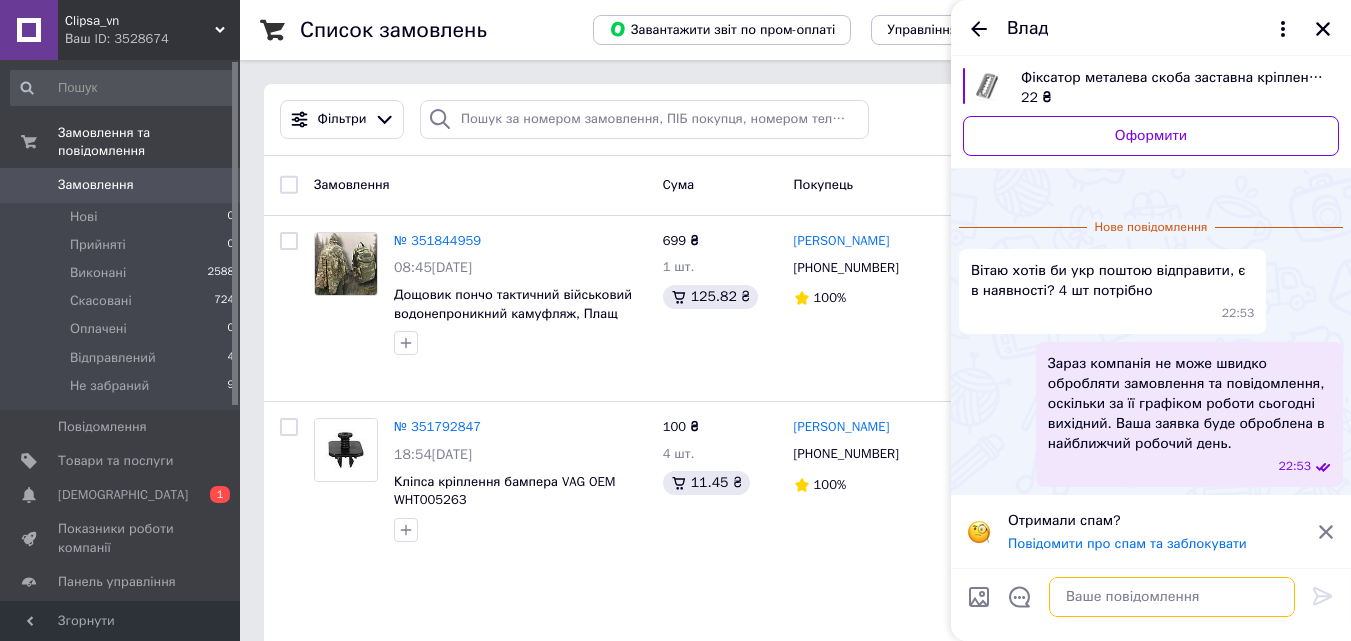 click at bounding box center (1172, 597) 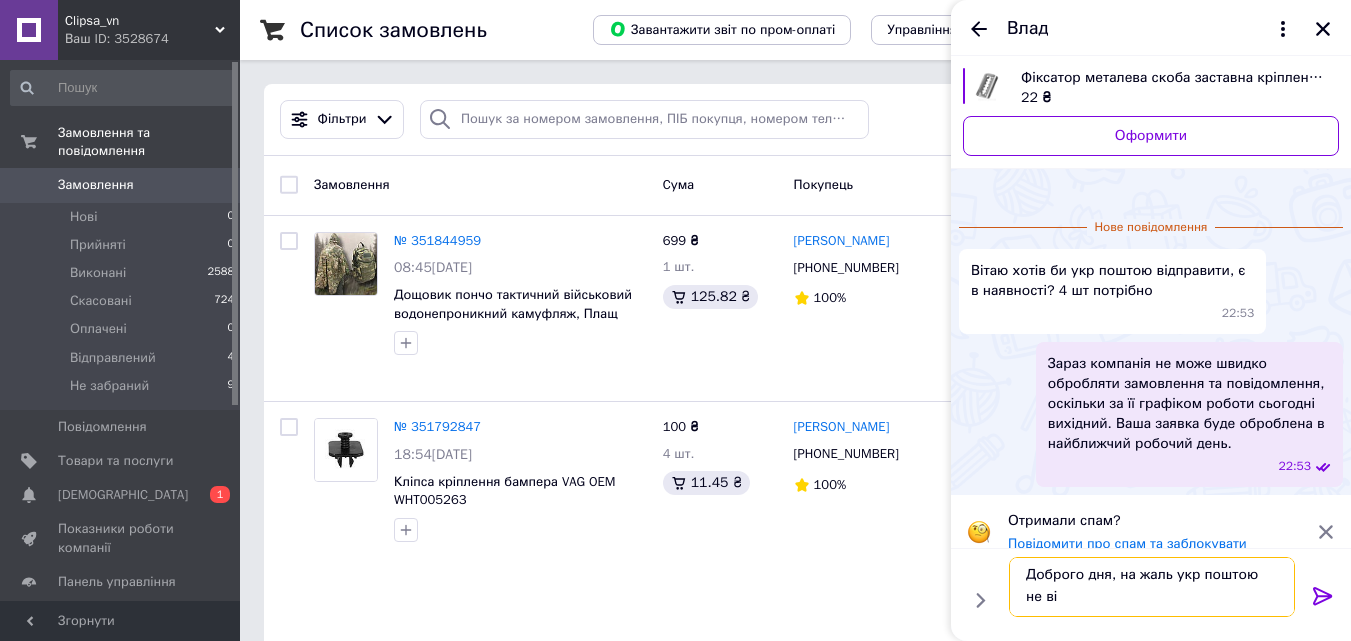 scroll, scrollTop: 2, scrollLeft: 0, axis: vertical 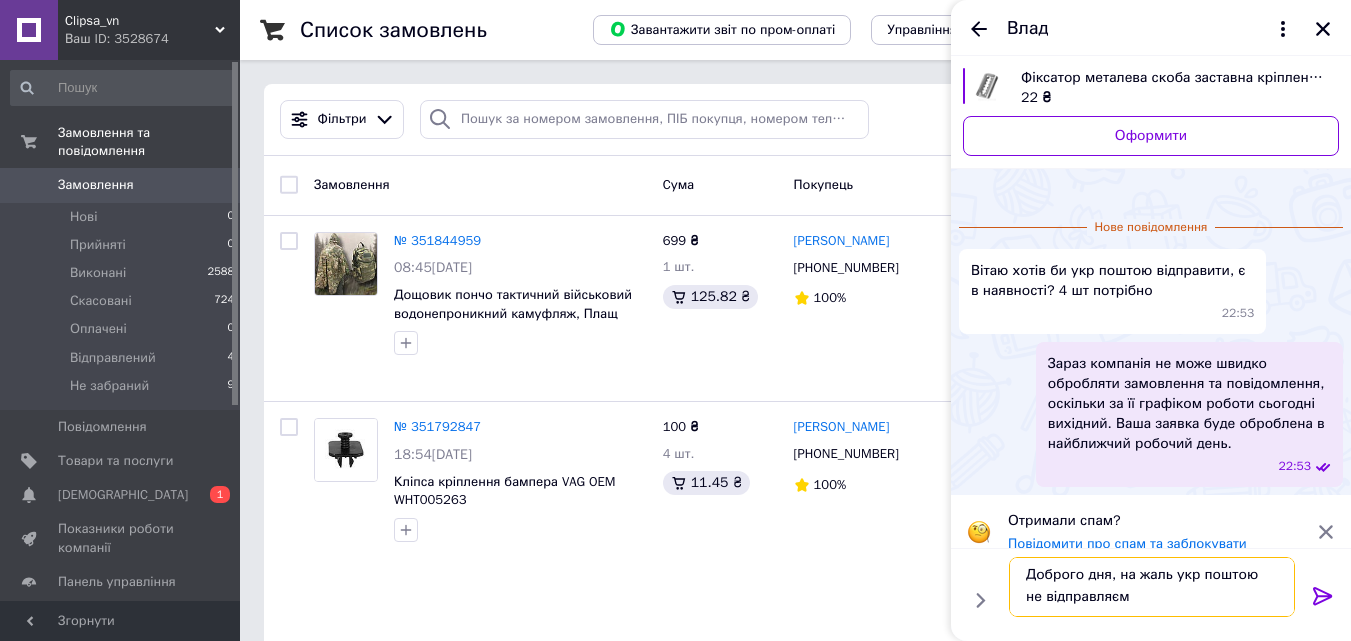 type on "Доброго дня, на жаль укр поштою не відправляємо" 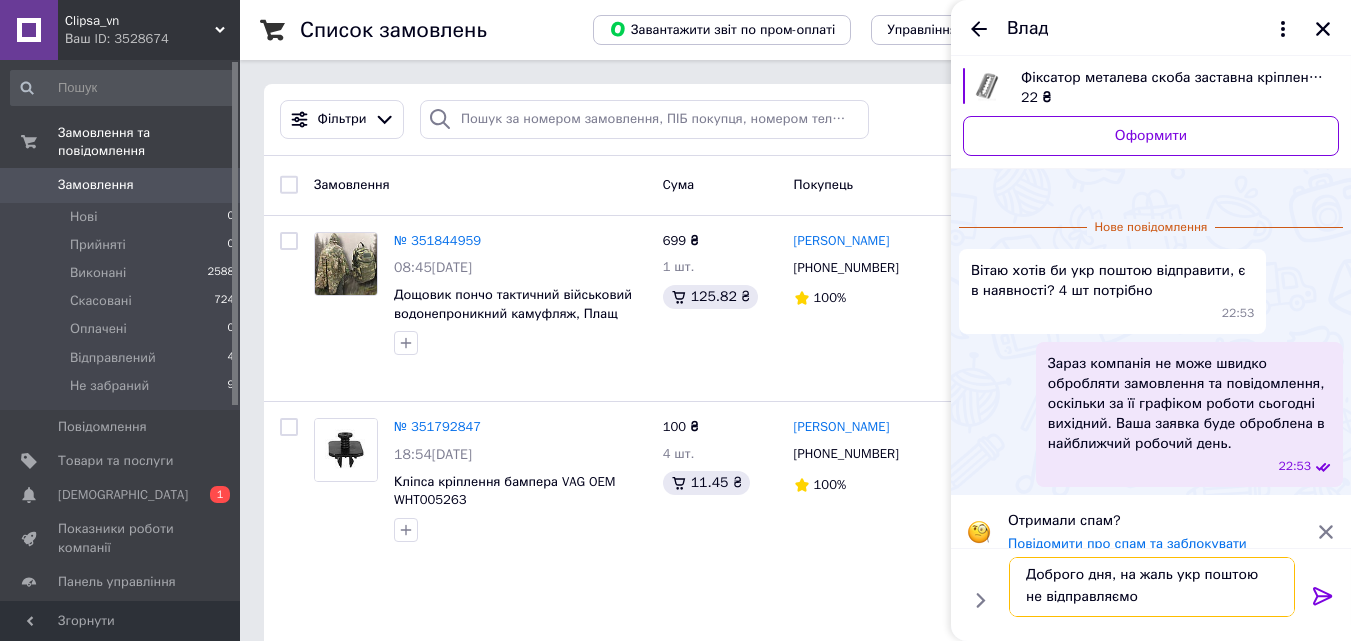 type 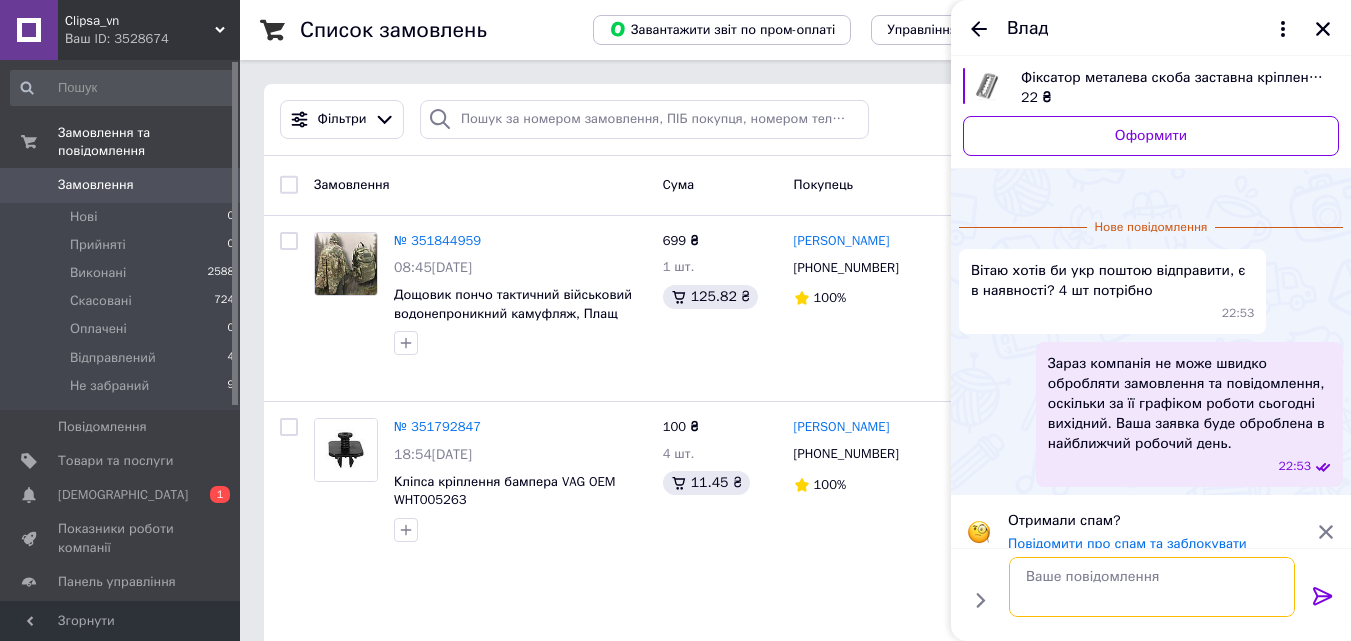 scroll, scrollTop: 0, scrollLeft: 0, axis: both 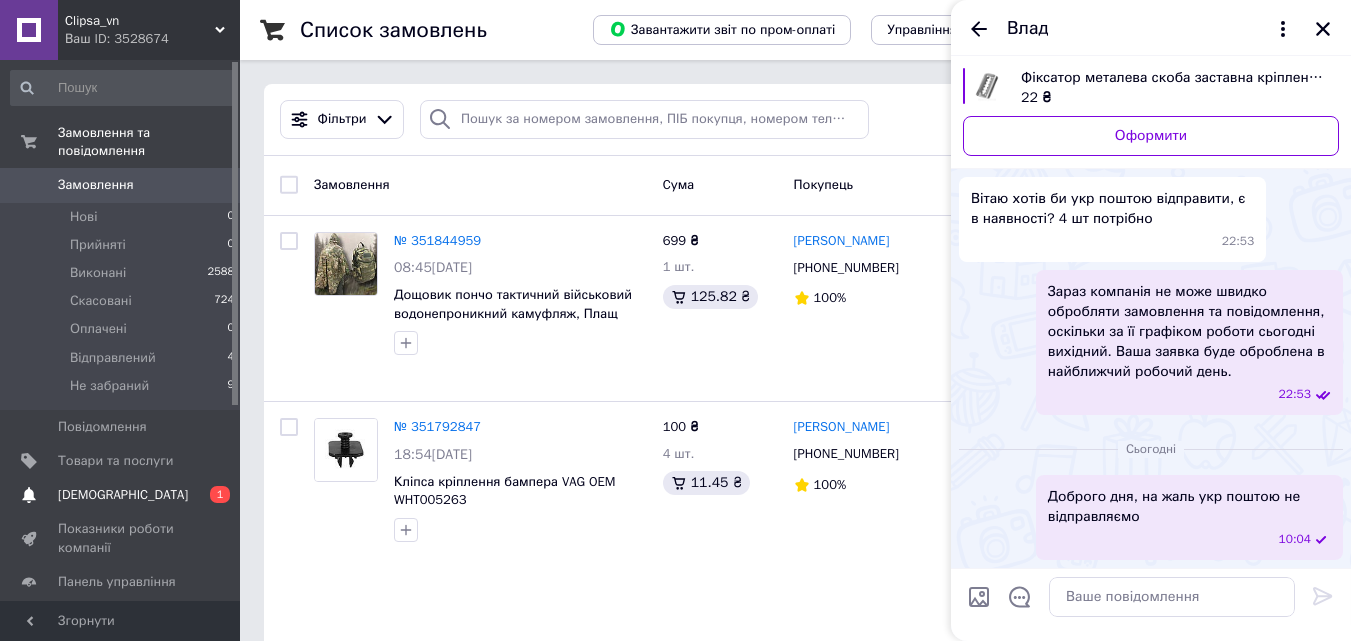 click on "[DEMOGRAPHIC_DATA]" at bounding box center [121, 495] 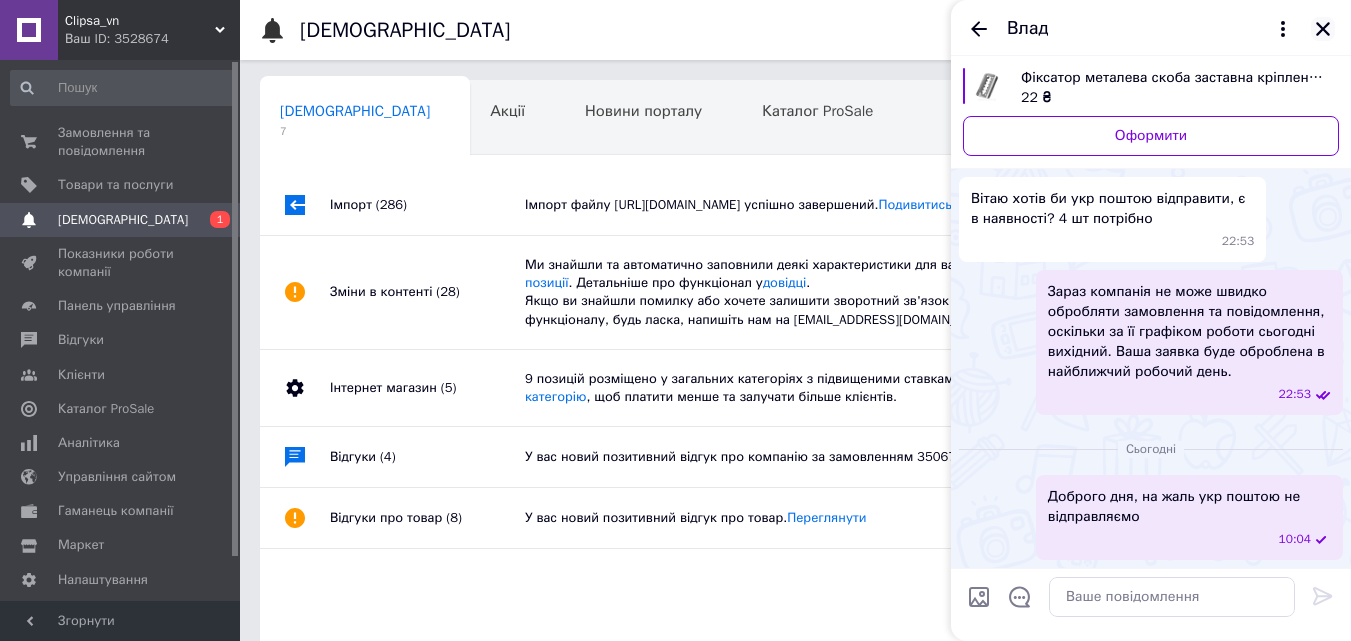 click 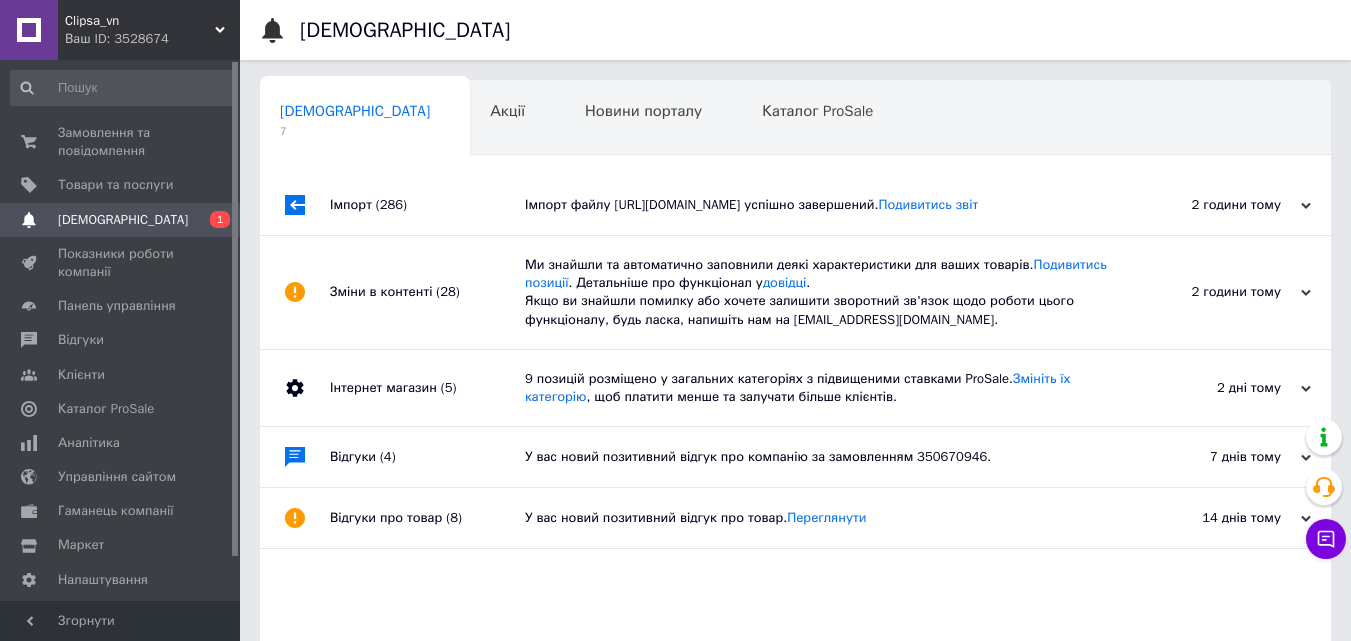 click on "2 години тому" at bounding box center [1211, 205] 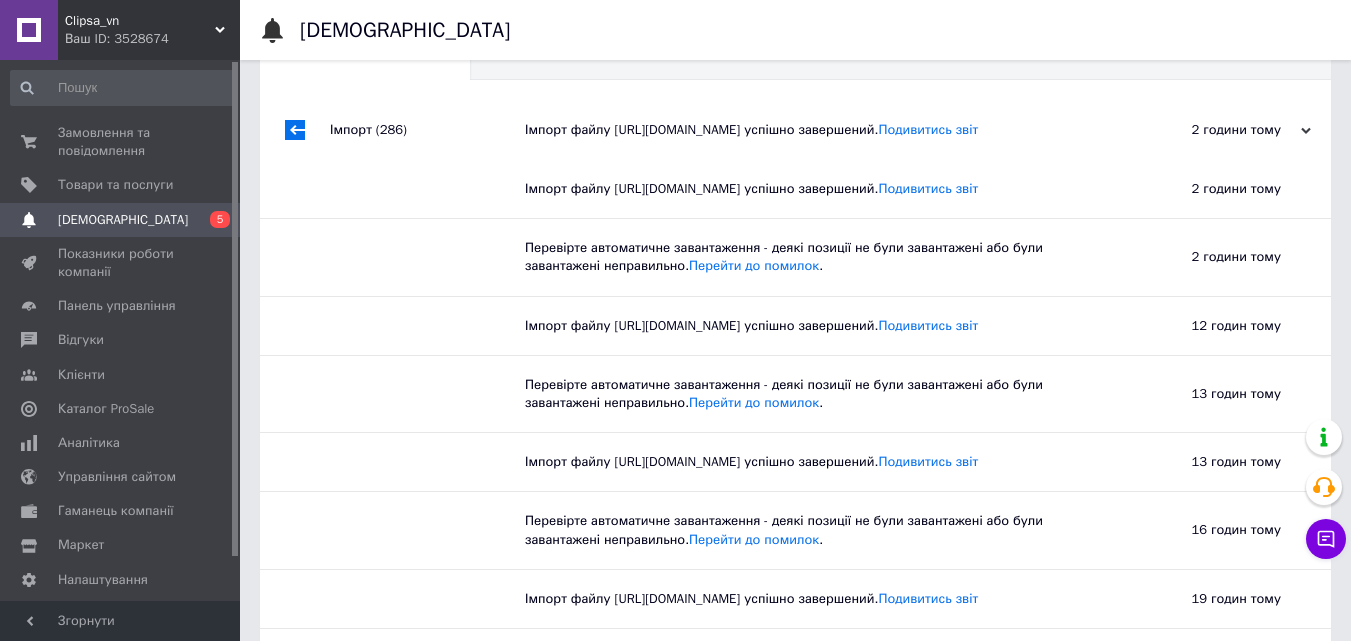 scroll, scrollTop: 0, scrollLeft: 0, axis: both 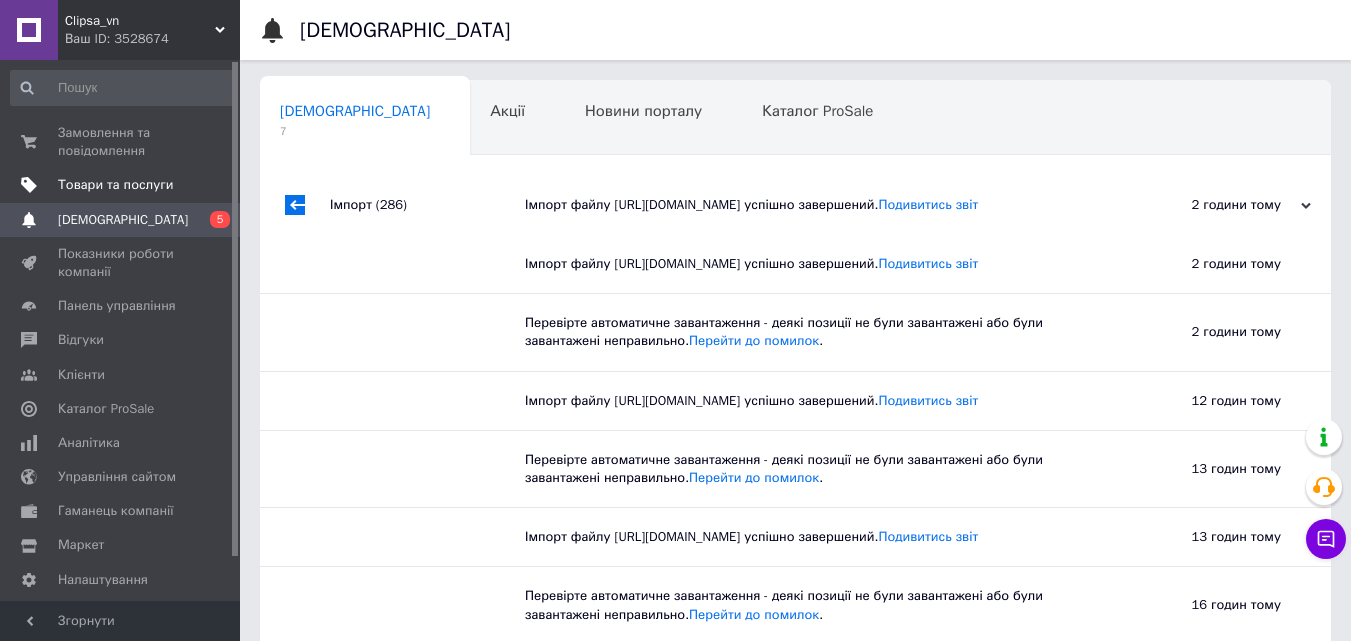 click on "Товари та послуги" at bounding box center [115, 185] 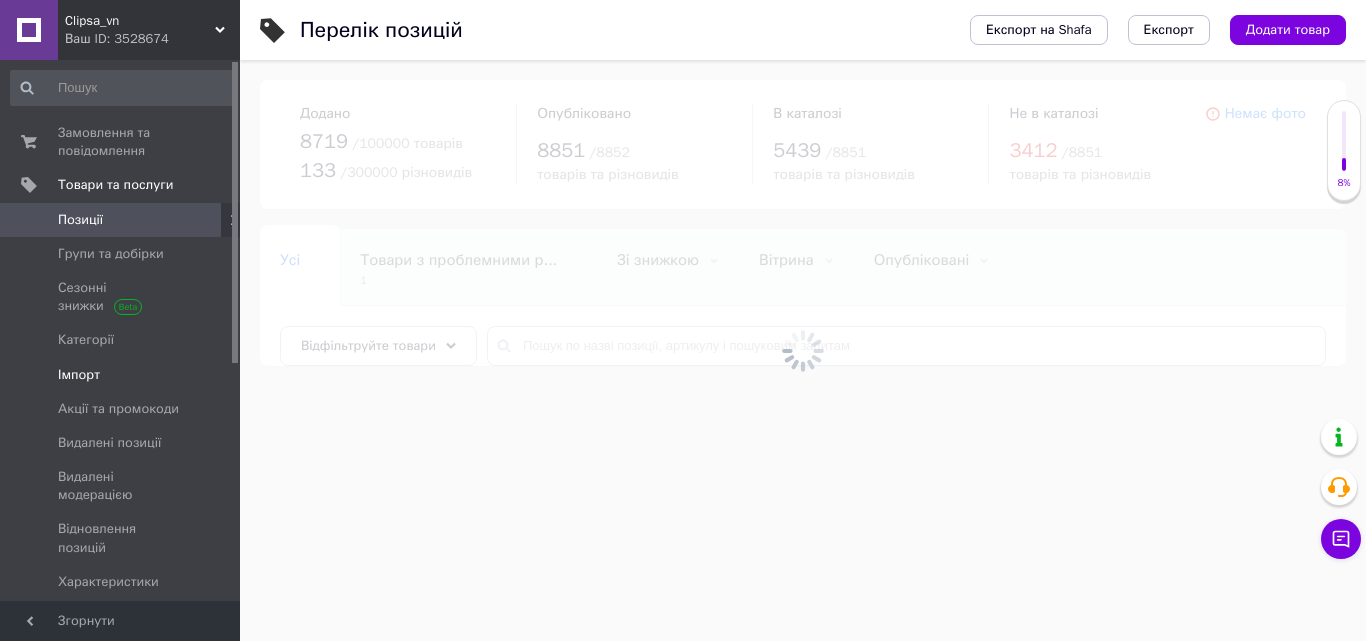 click on "Імпорт" at bounding box center (79, 375) 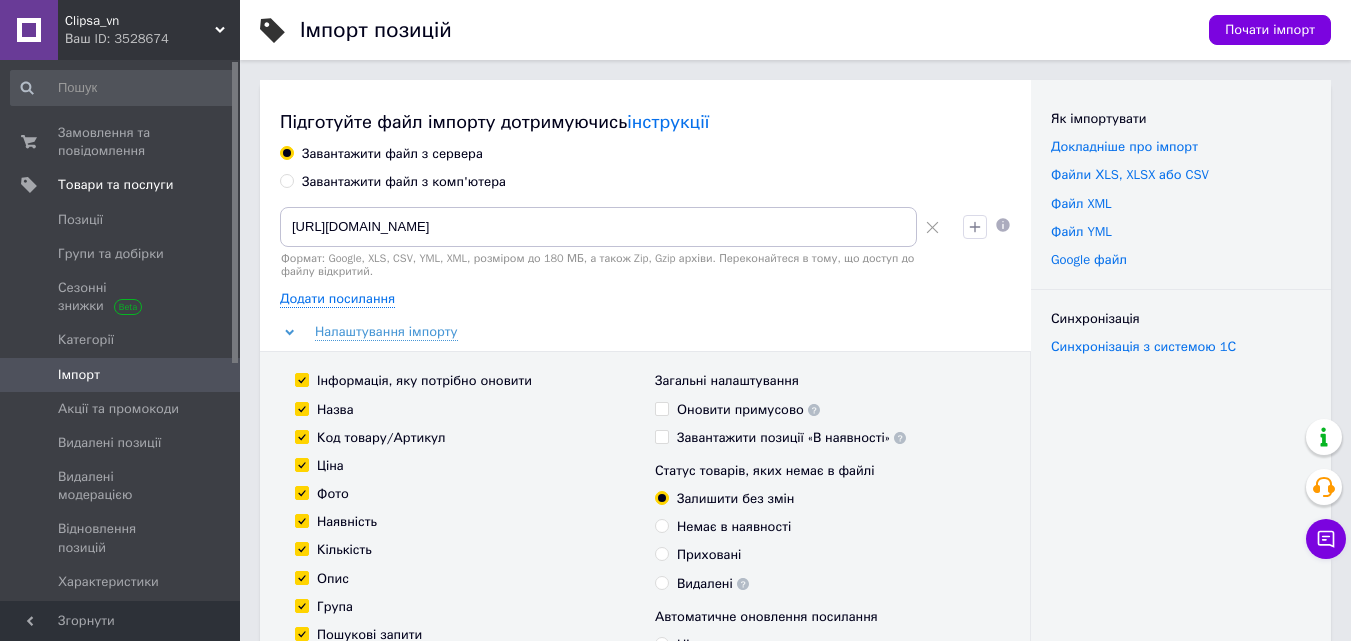 drag, startPoint x: 932, startPoint y: 230, endPoint x: 776, endPoint y: 230, distance: 156 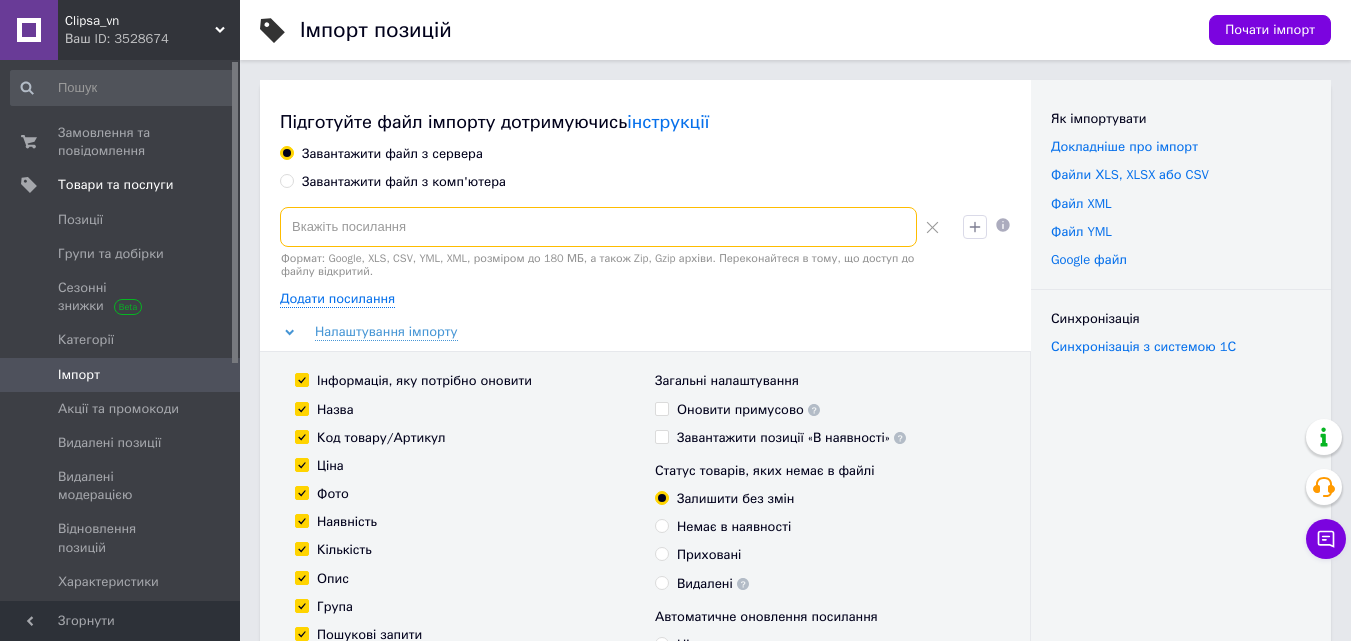 click at bounding box center [598, 227] 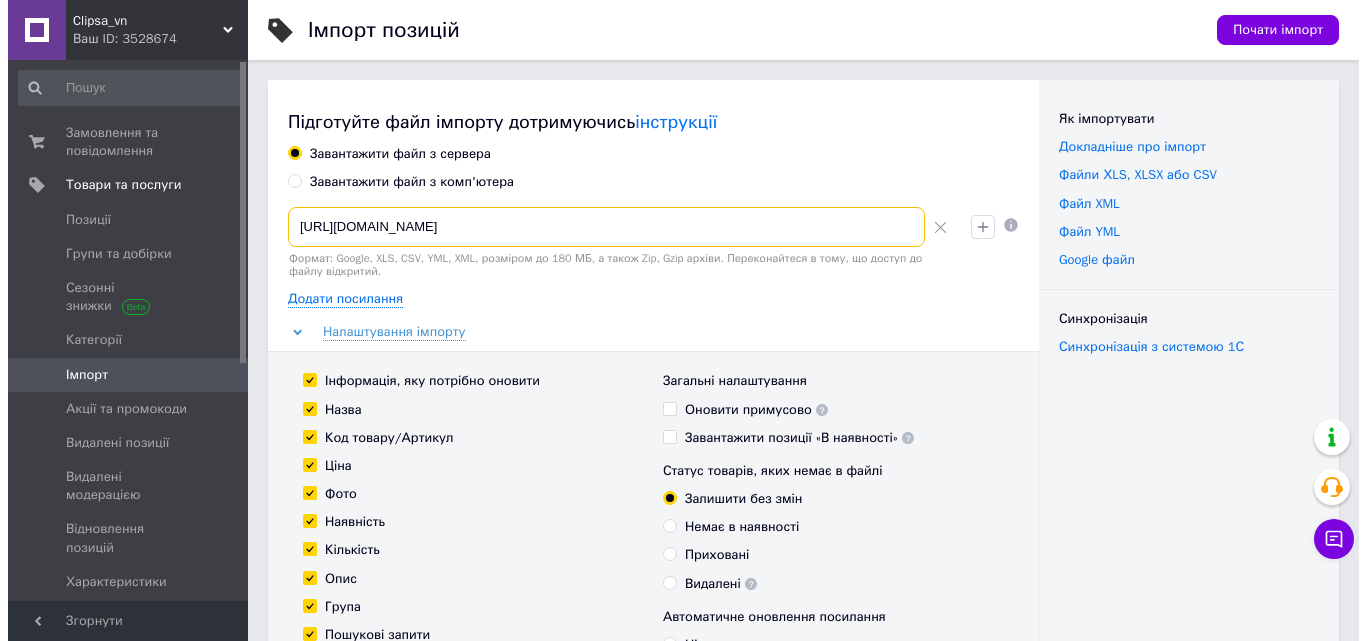 scroll, scrollTop: 500, scrollLeft: 0, axis: vertical 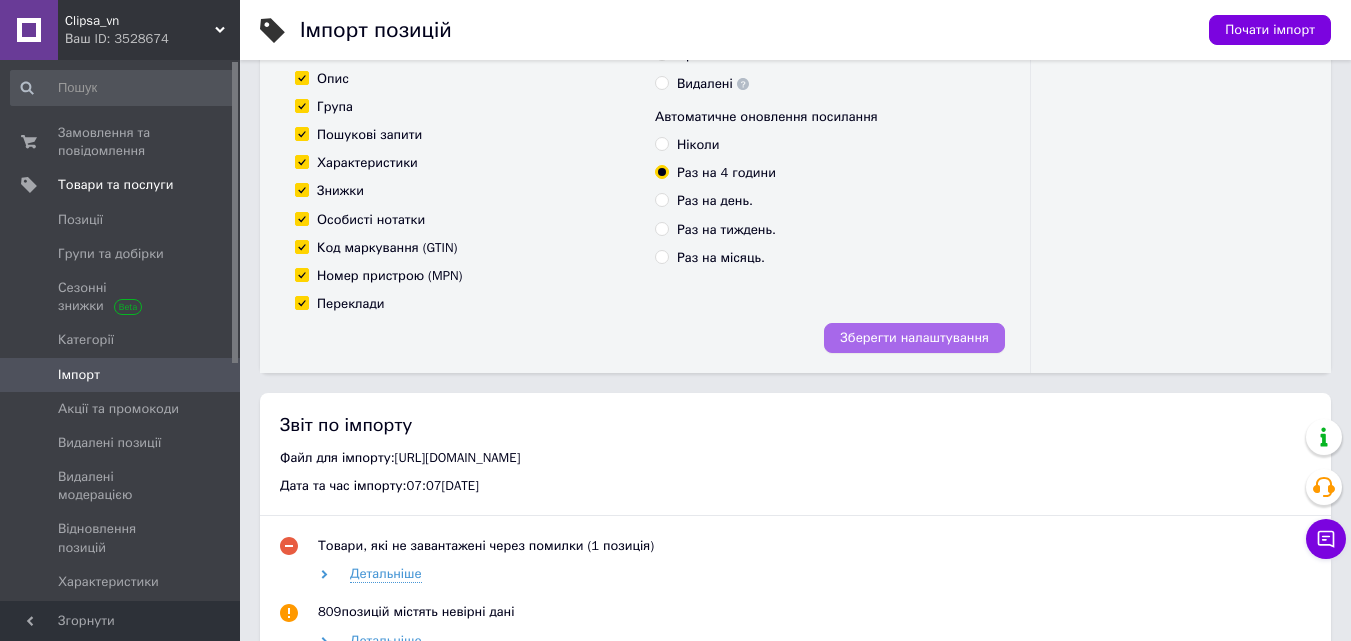 type on "https://www.forbarber.com/content/export/818ad4a2af537b2268e43104f6e68add.xml" 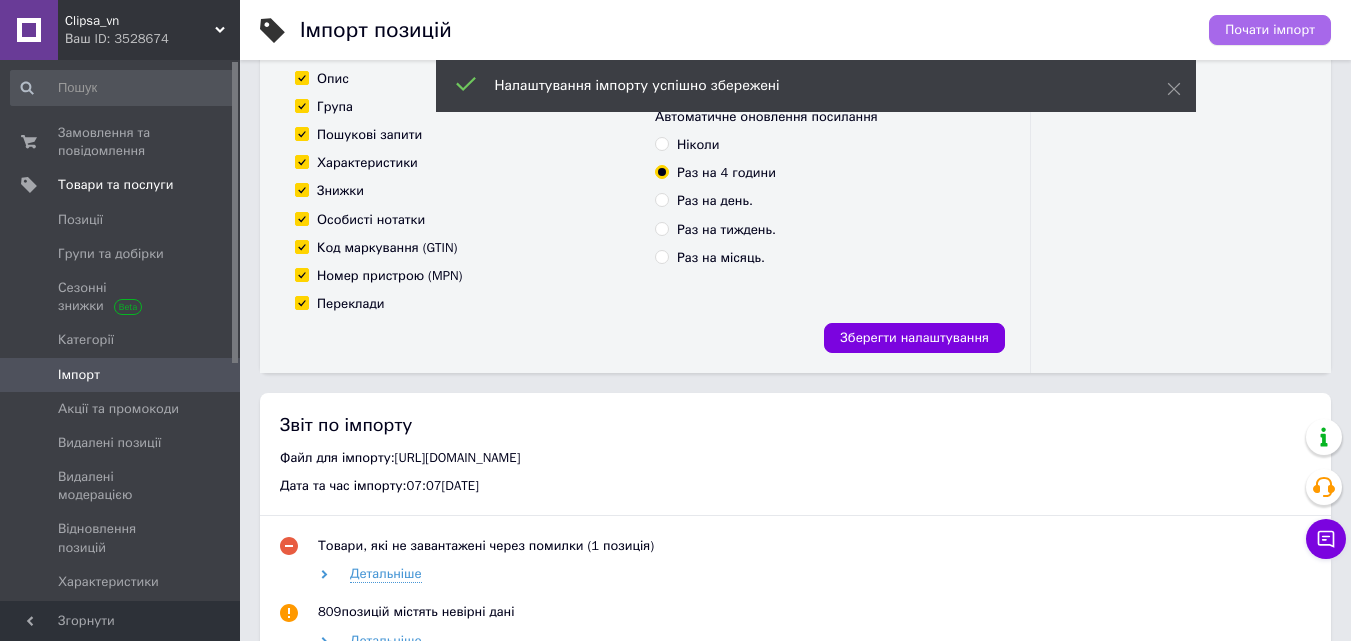 click on "Почати імпорт" at bounding box center (1270, 30) 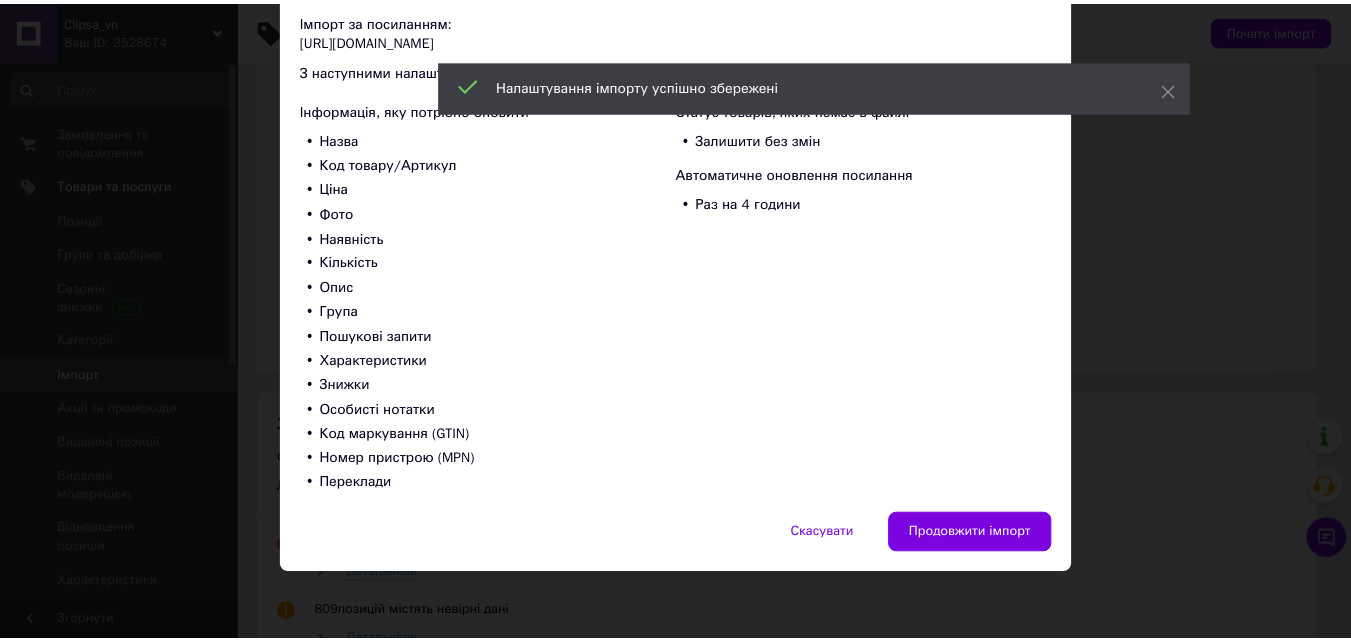 scroll, scrollTop: 153, scrollLeft: 0, axis: vertical 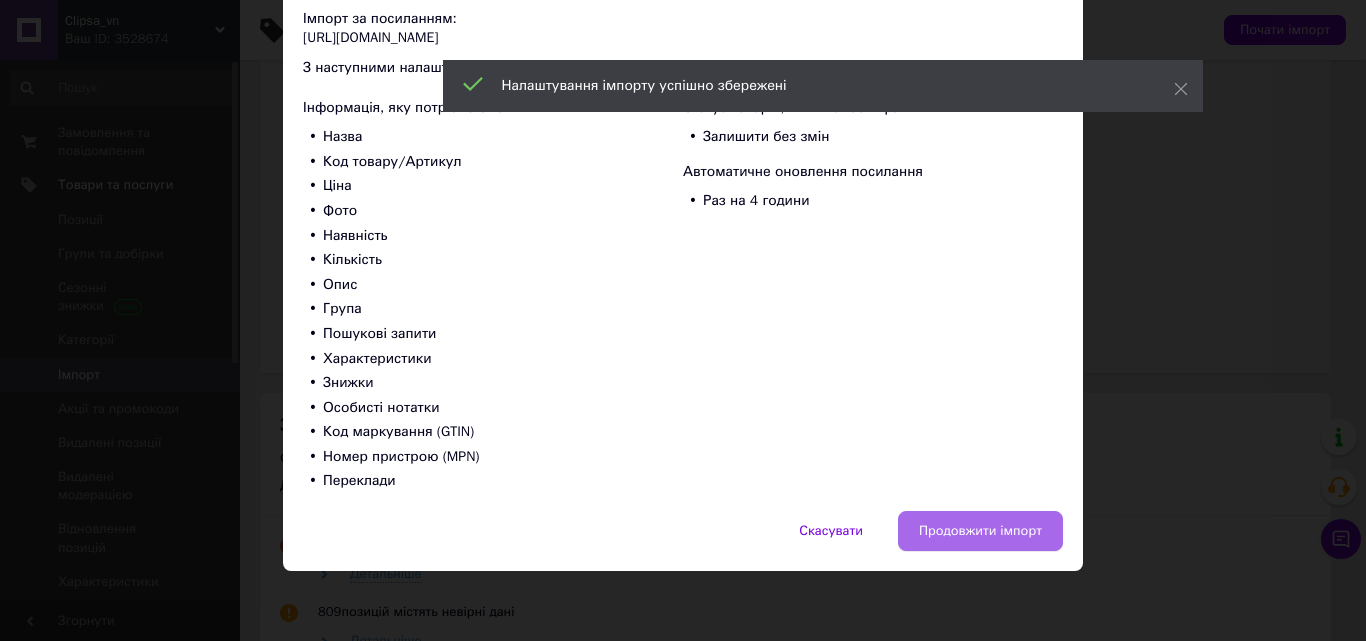 click on "Продовжити імпорт" at bounding box center (980, 531) 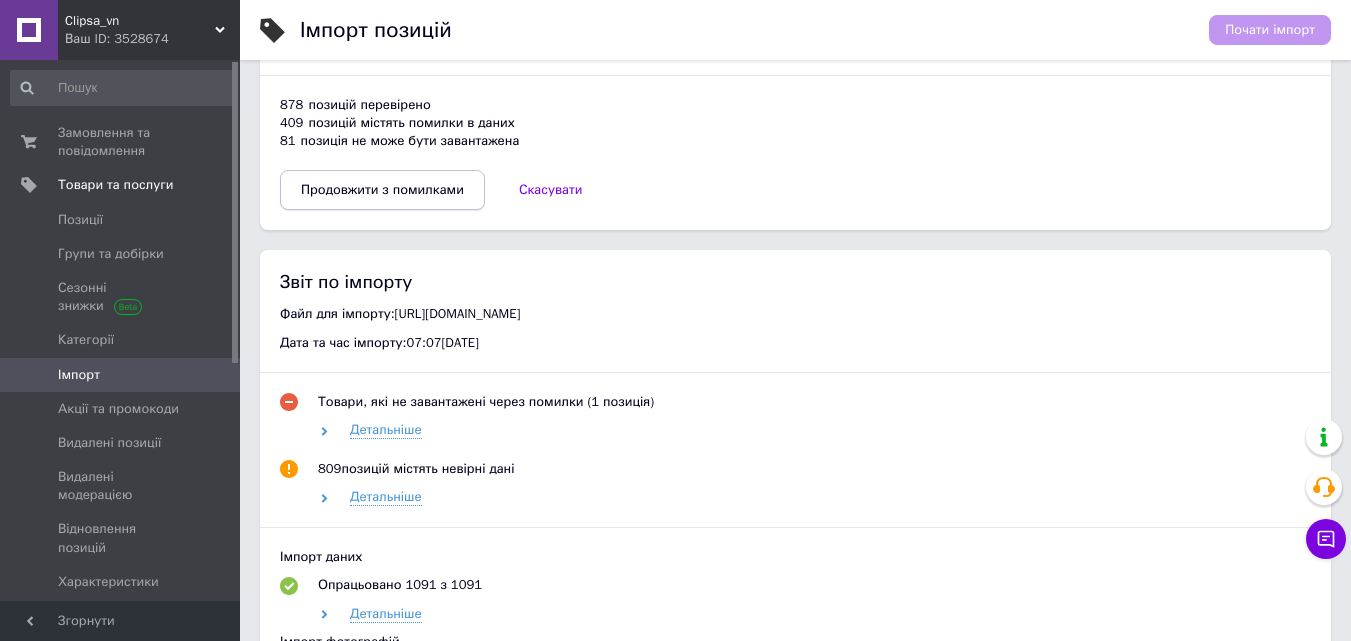 scroll, scrollTop: 1300, scrollLeft: 0, axis: vertical 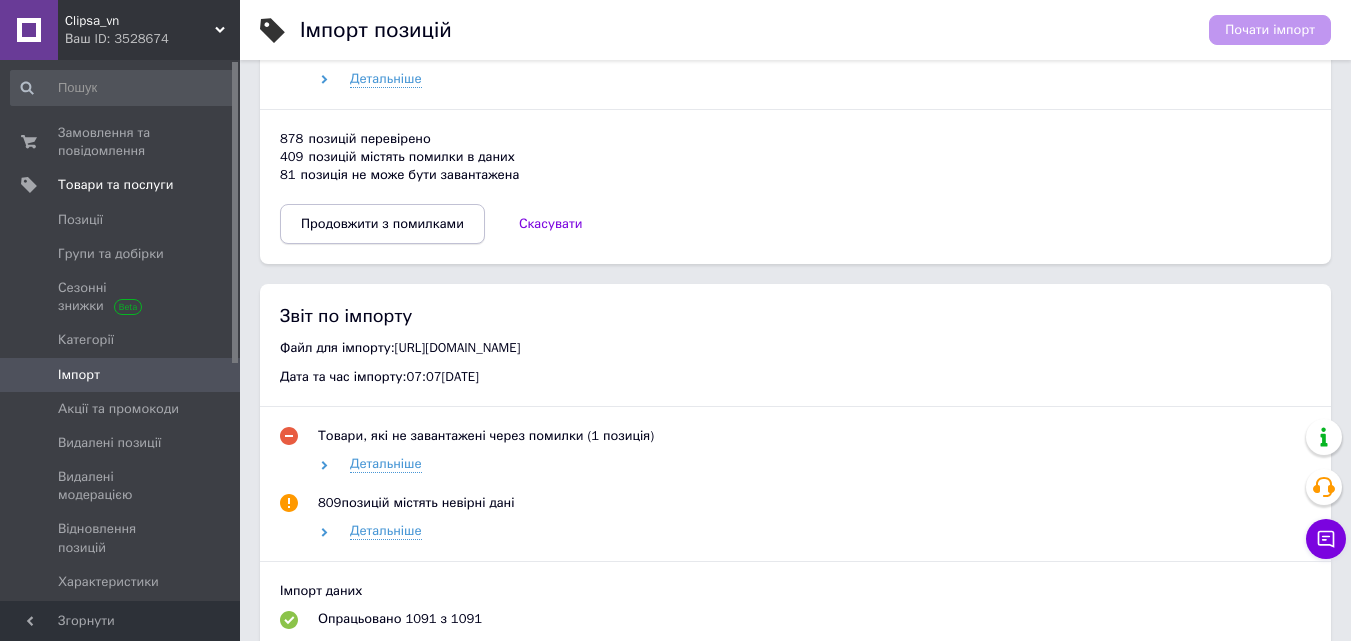 click on "Продовжити з помилками" at bounding box center (382, 224) 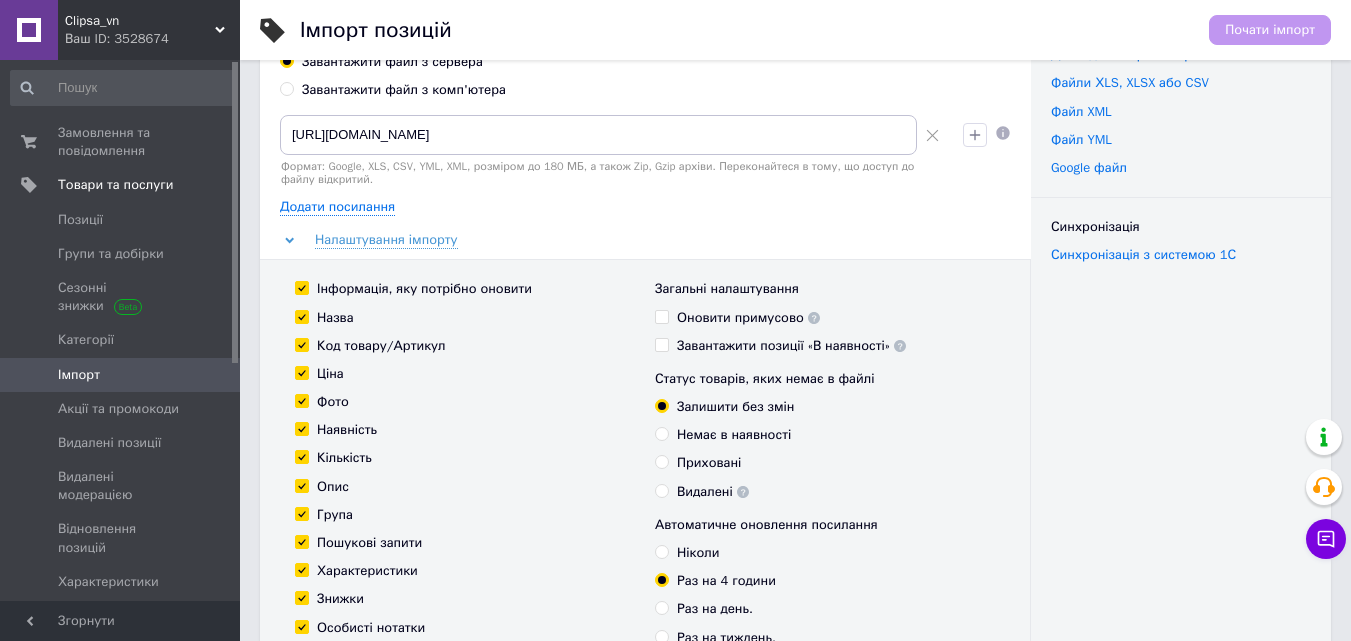 scroll, scrollTop: 0, scrollLeft: 0, axis: both 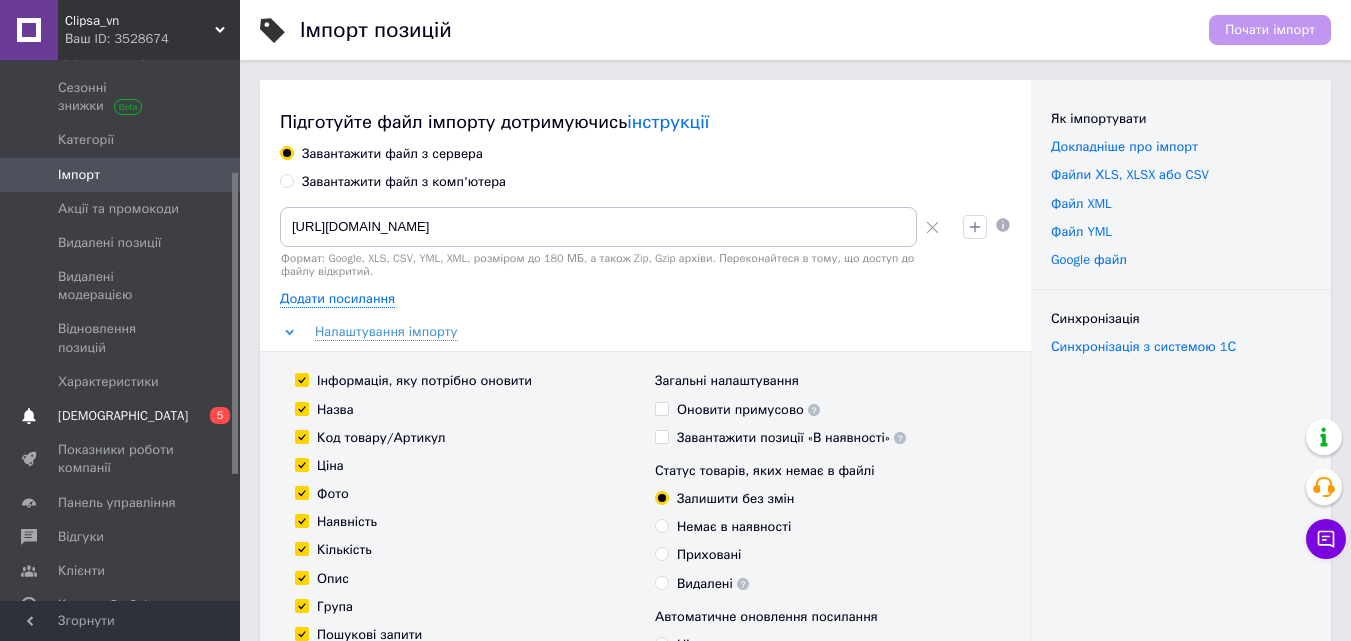 click on "[DEMOGRAPHIC_DATA]" at bounding box center (121, 416) 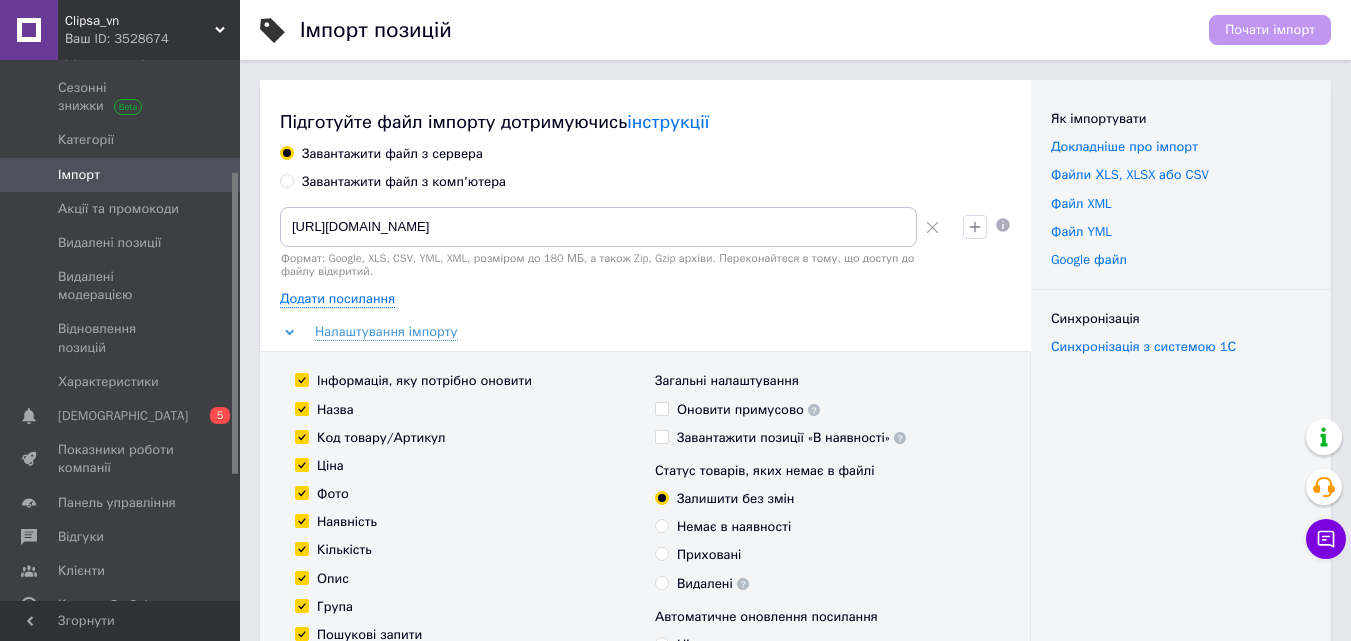 scroll, scrollTop: 48, scrollLeft: 0, axis: vertical 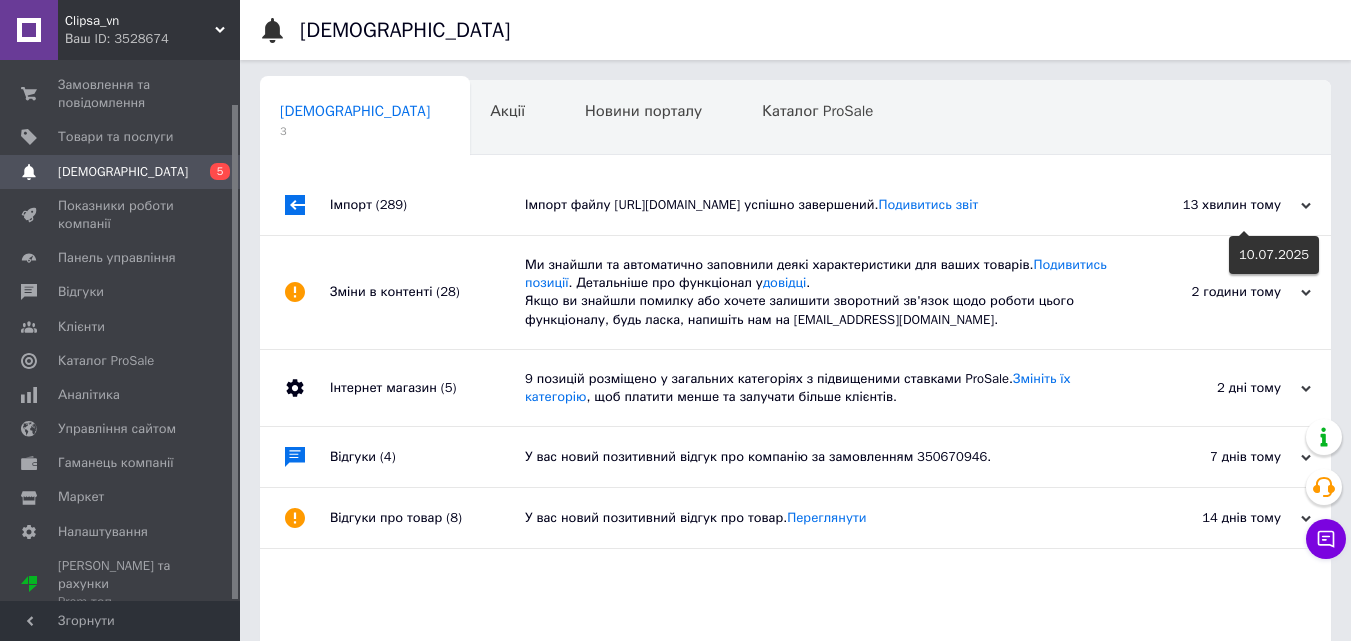 click on "13 хвилин тому" at bounding box center [1211, 205] 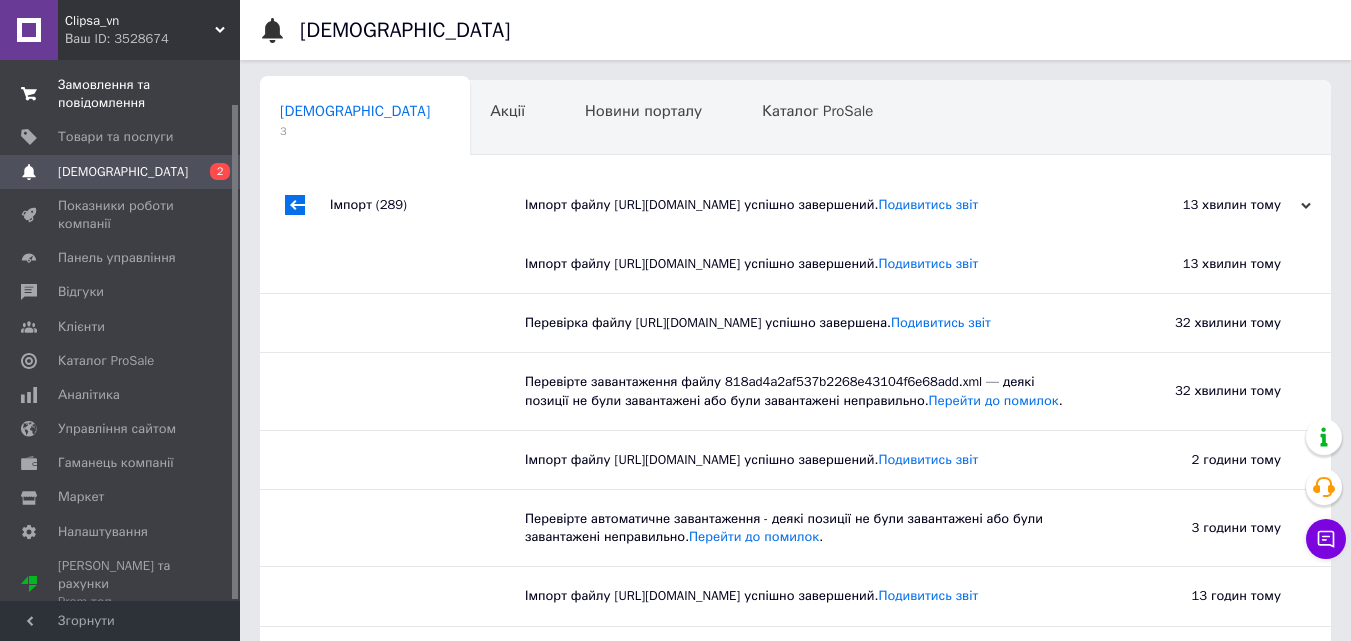 click on "Замовлення та повідомлення" at bounding box center [121, 94] 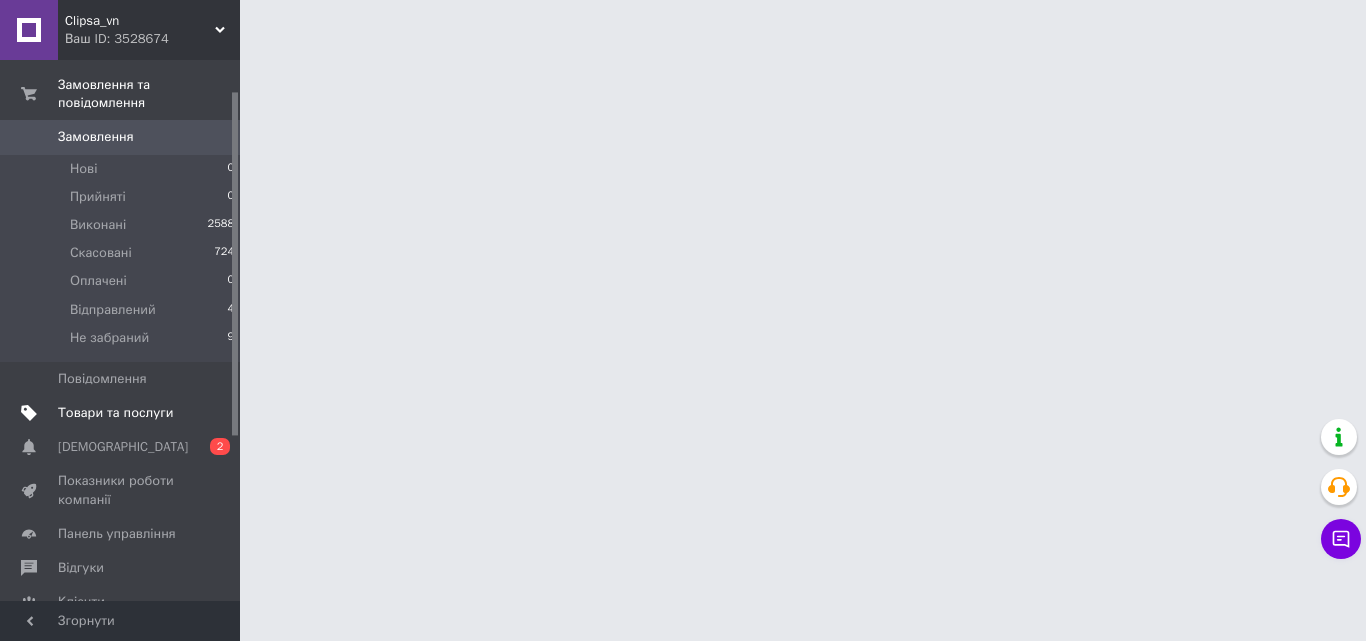 click on "Товари та послуги" at bounding box center (123, 413) 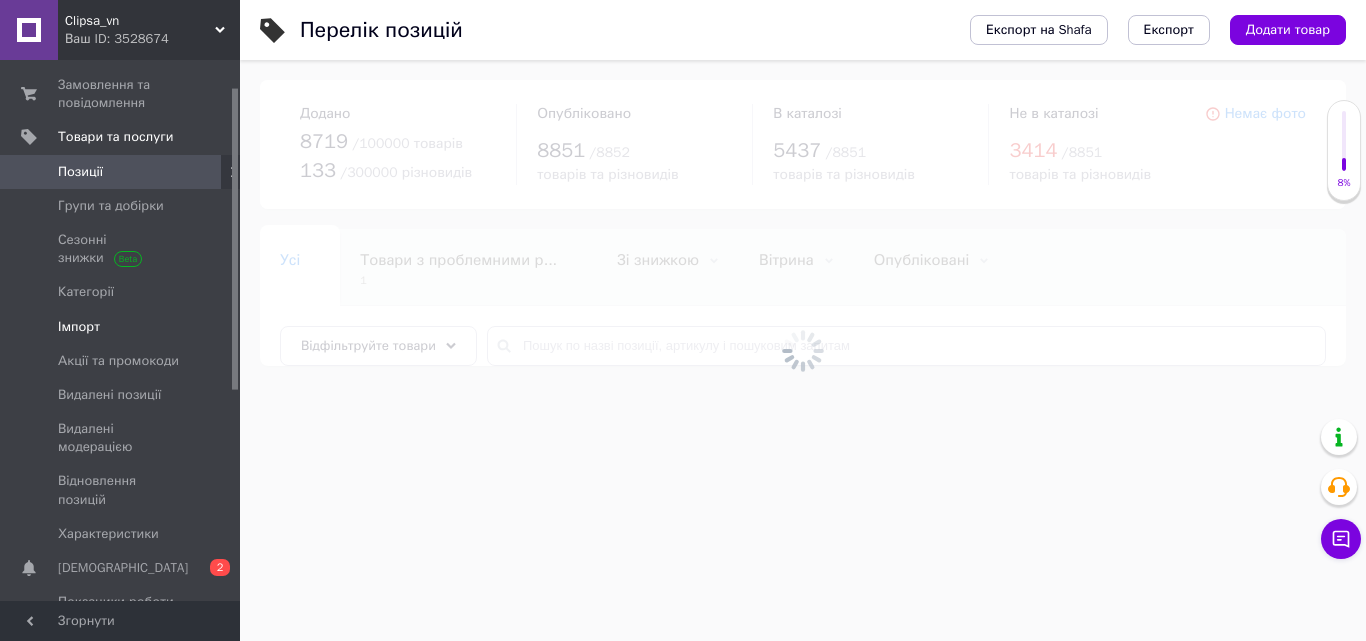 click at bounding box center (29, 327) 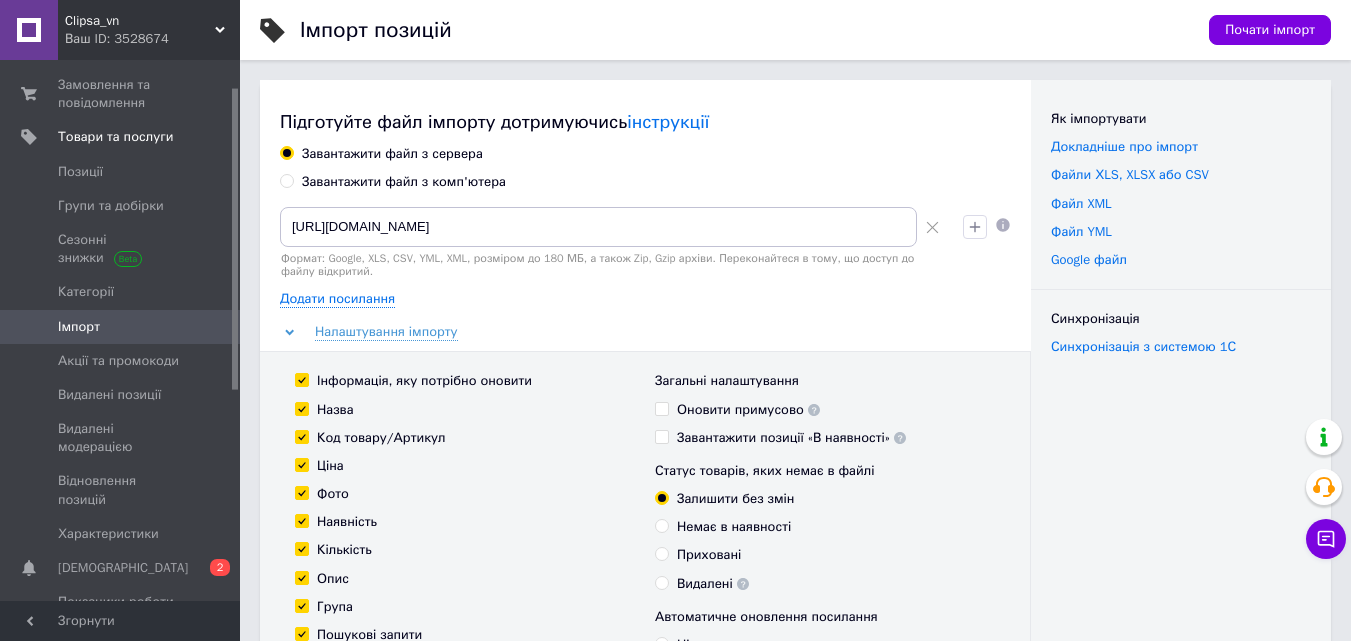 click 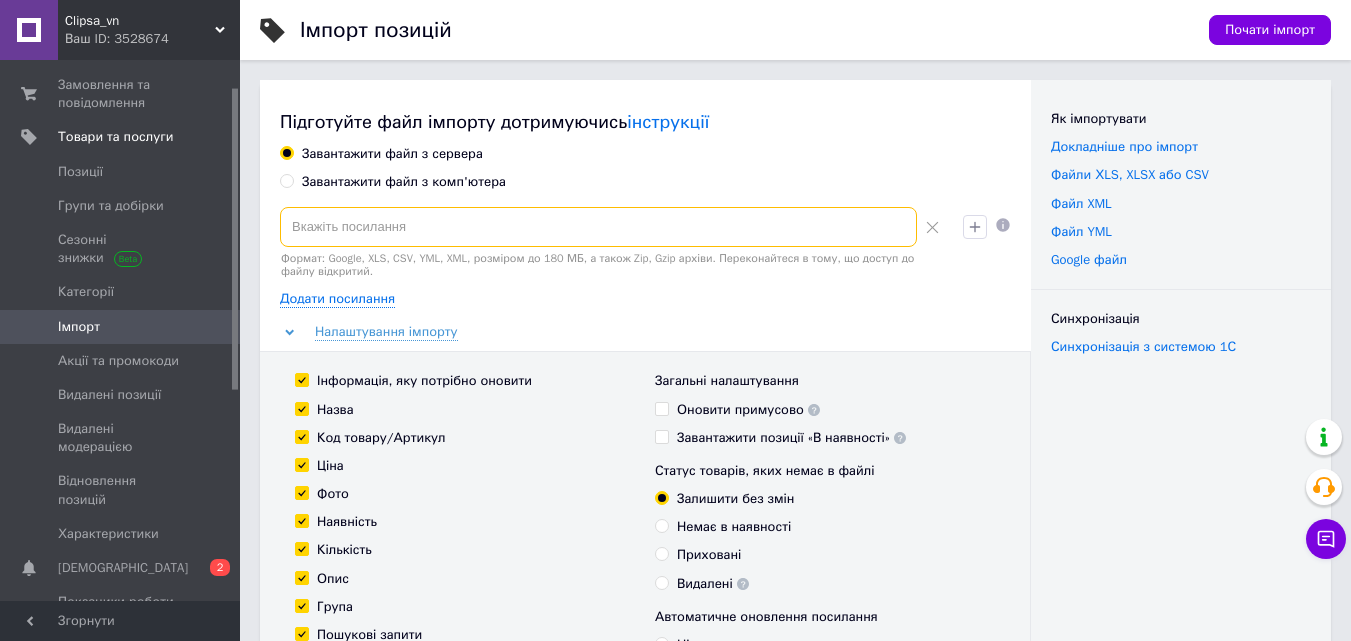 click at bounding box center [598, 227] 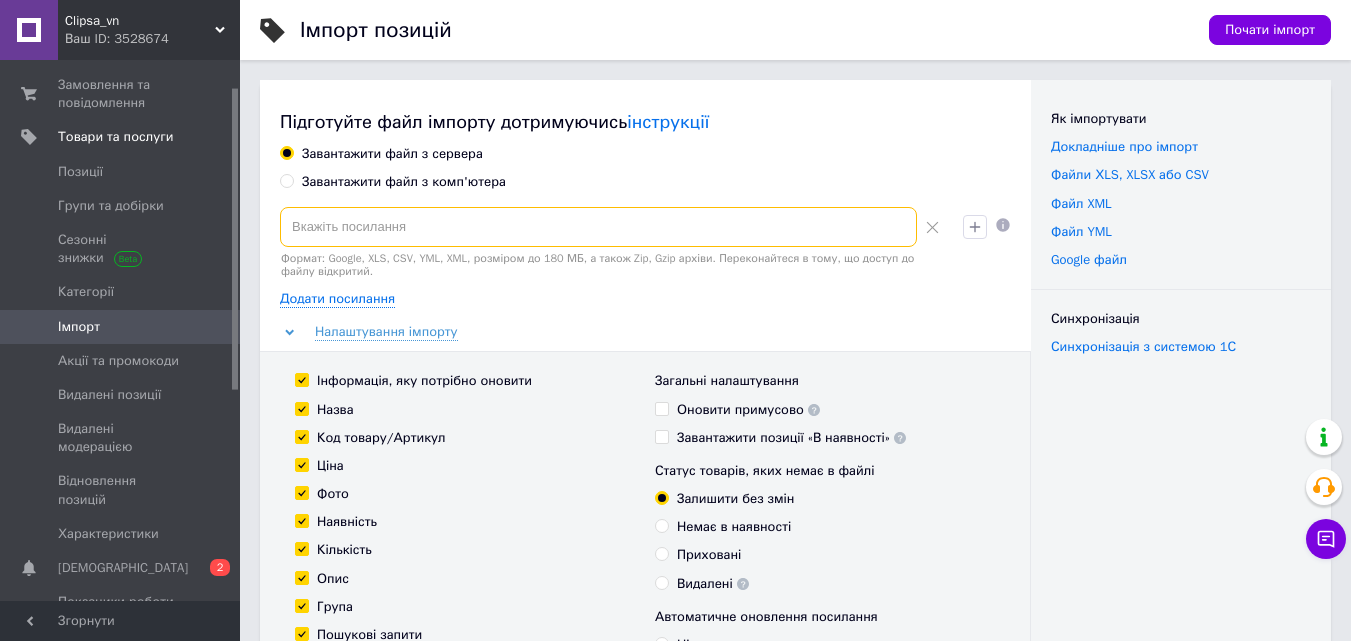 paste on "https://www.websklad.biz.ua/wp-content/uploads/randomize_prom_84766.xml" 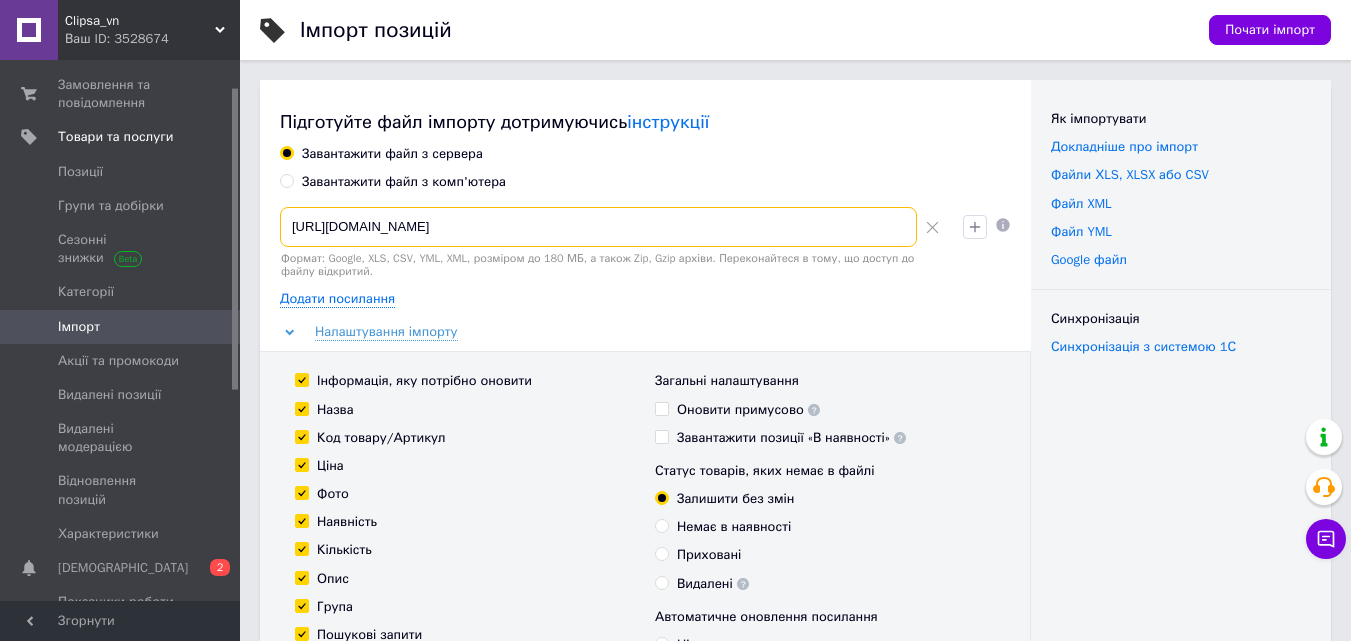 scroll, scrollTop: 600, scrollLeft: 0, axis: vertical 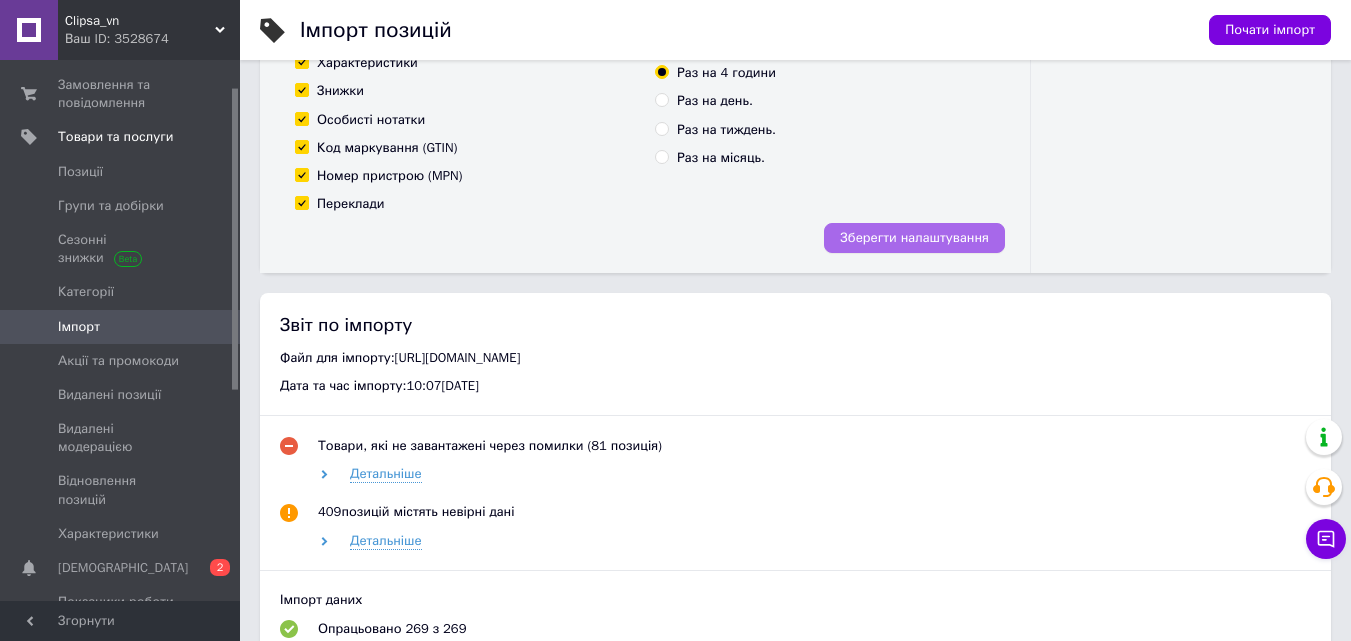 type on "https://www.websklad.biz.ua/wp-content/uploads/randomize_prom_84766.xml" 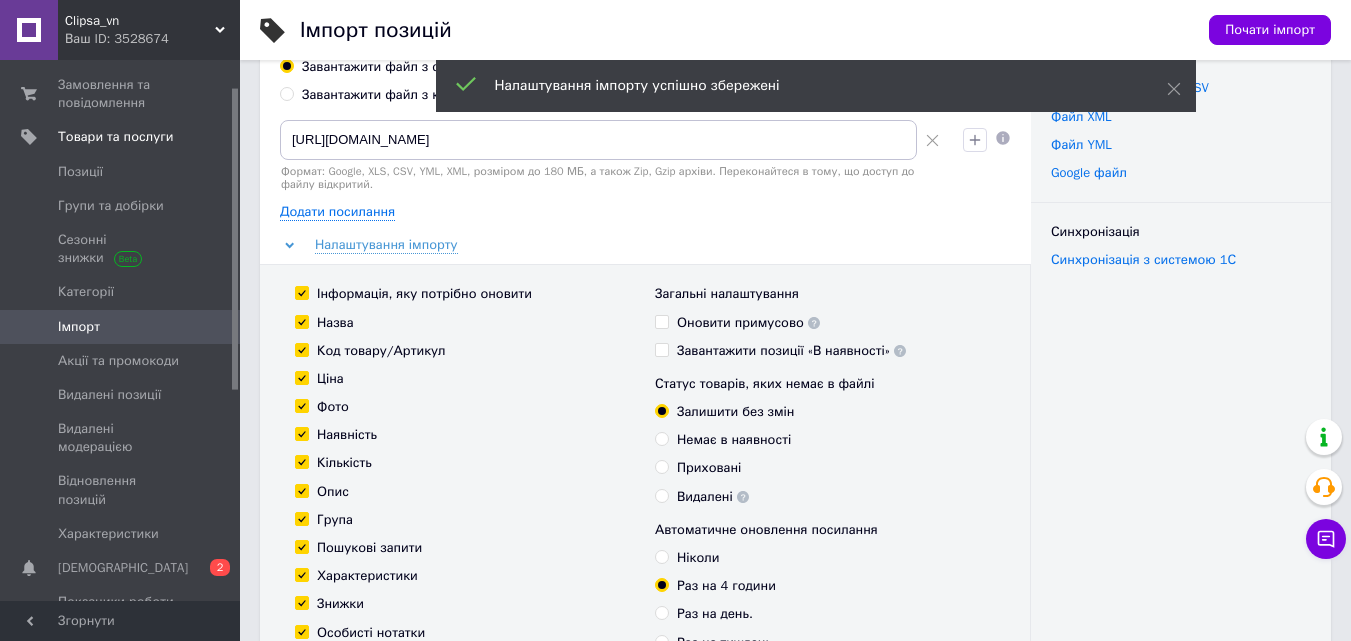 scroll, scrollTop: 0, scrollLeft: 0, axis: both 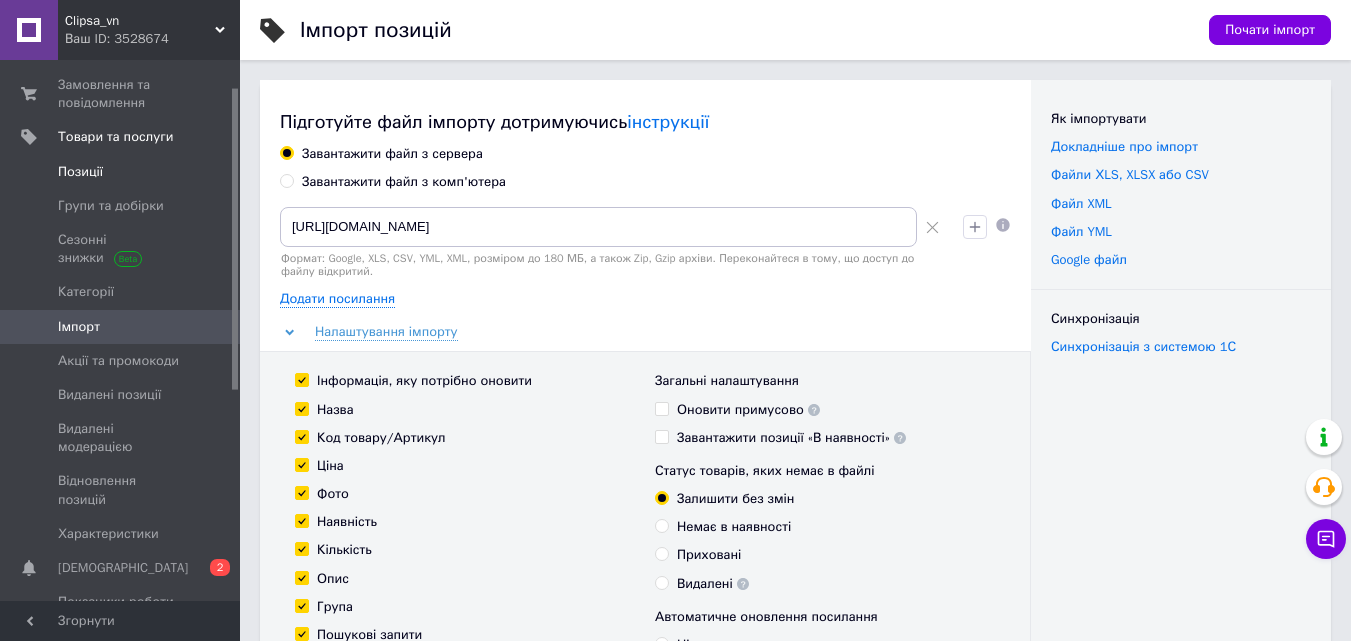 click on "Позиції" at bounding box center [121, 172] 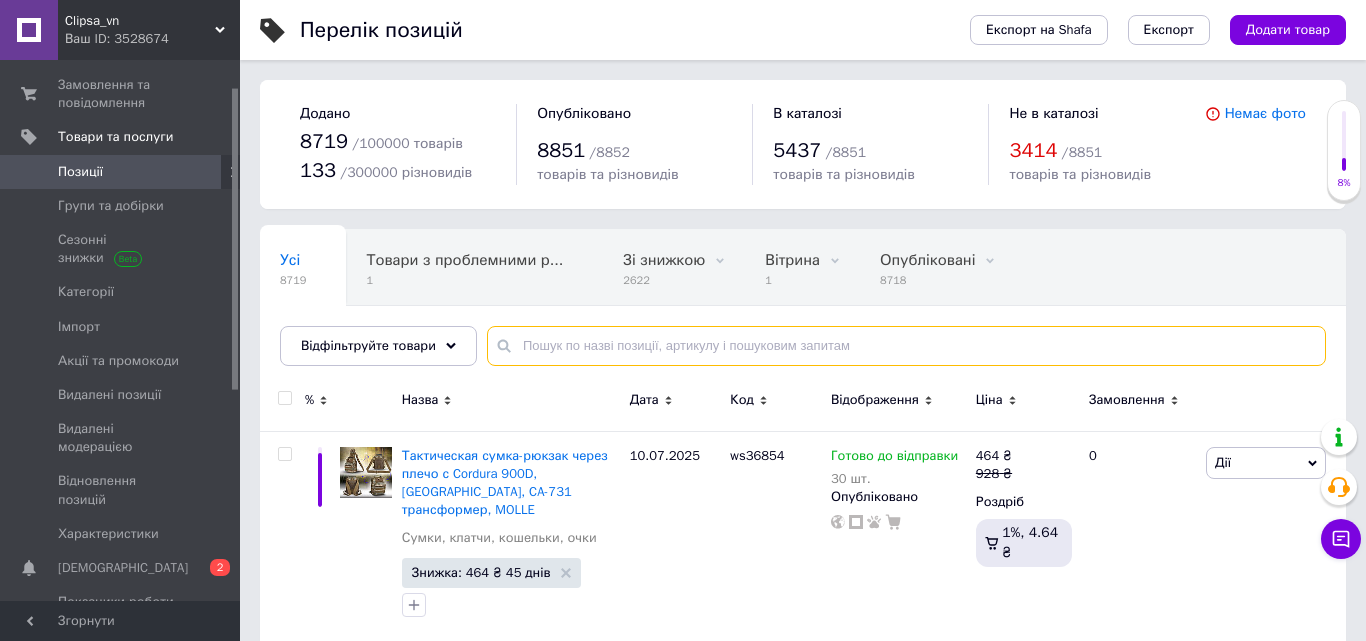 click at bounding box center [906, 346] 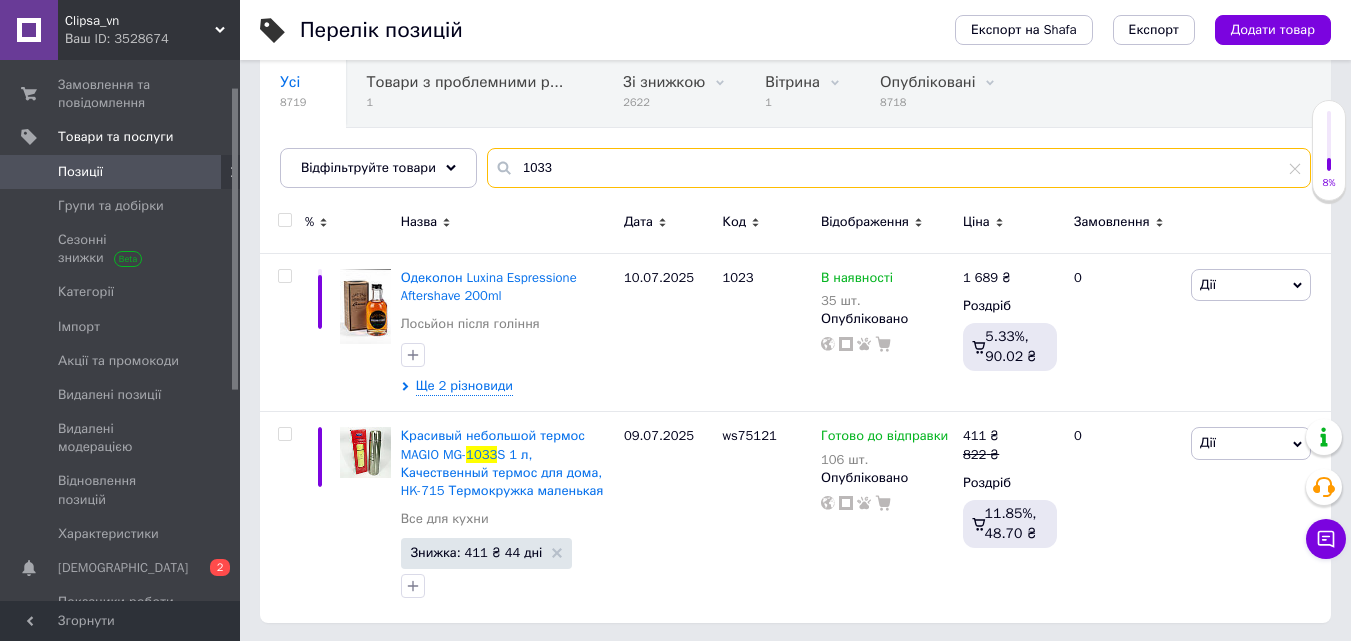 scroll, scrollTop: 180, scrollLeft: 0, axis: vertical 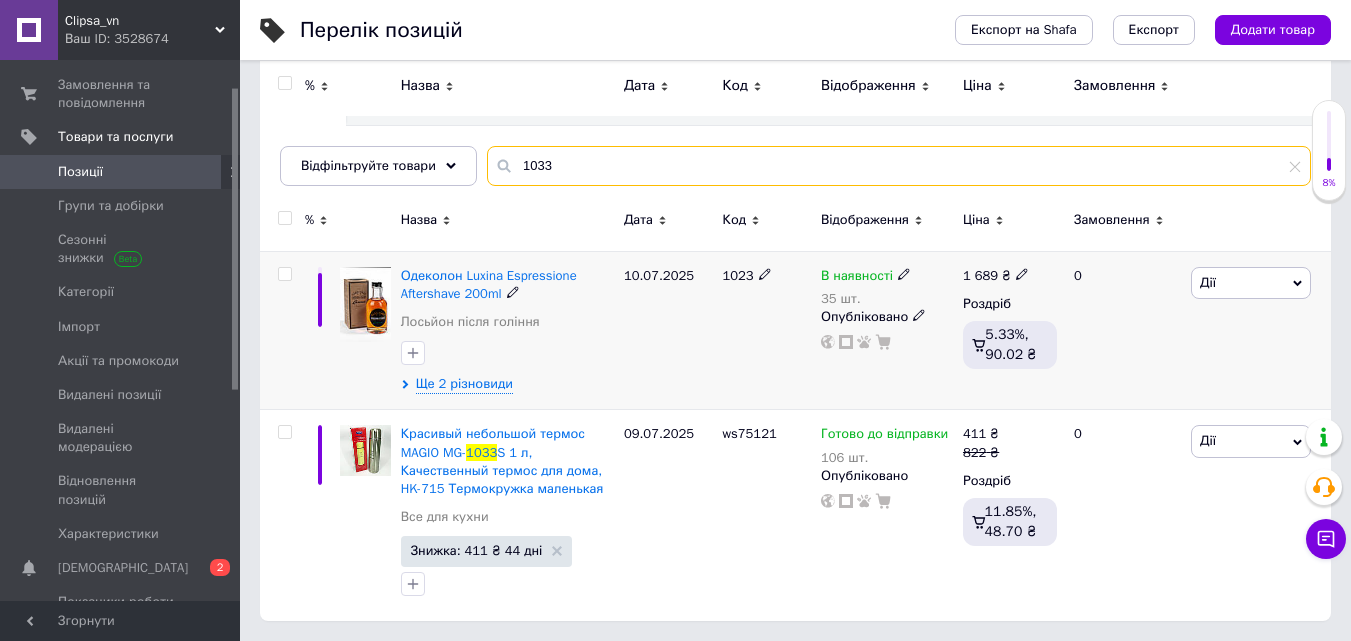 type on "1033" 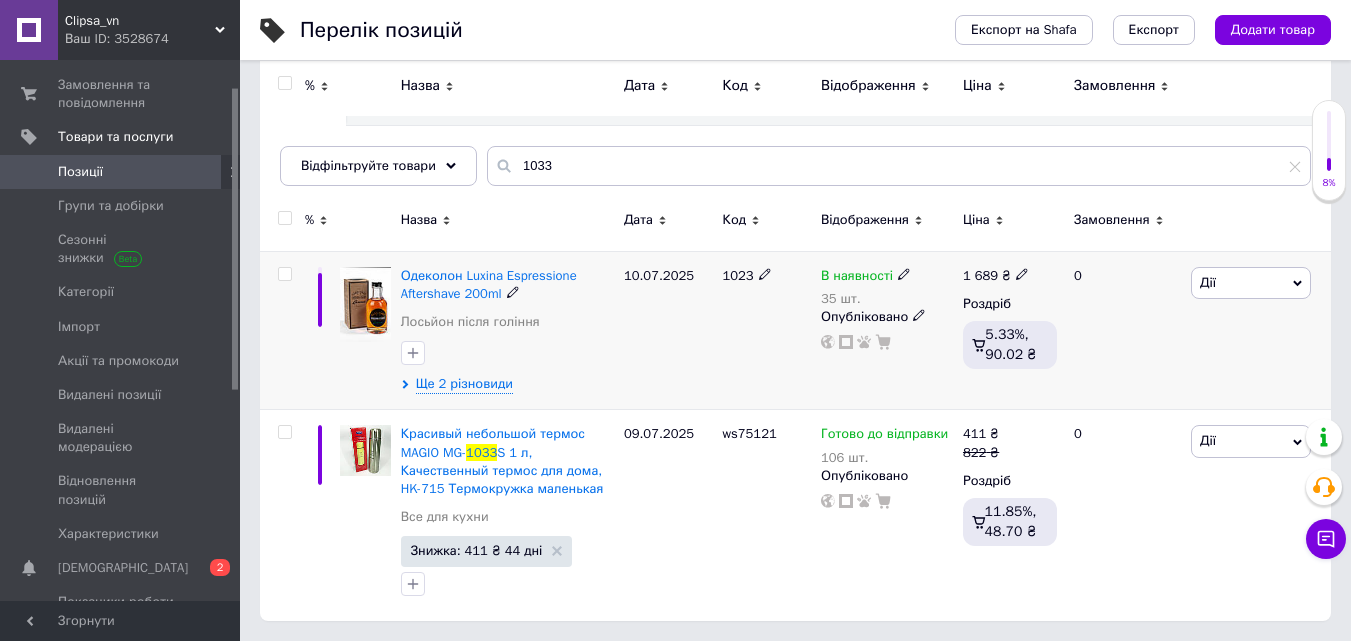 click 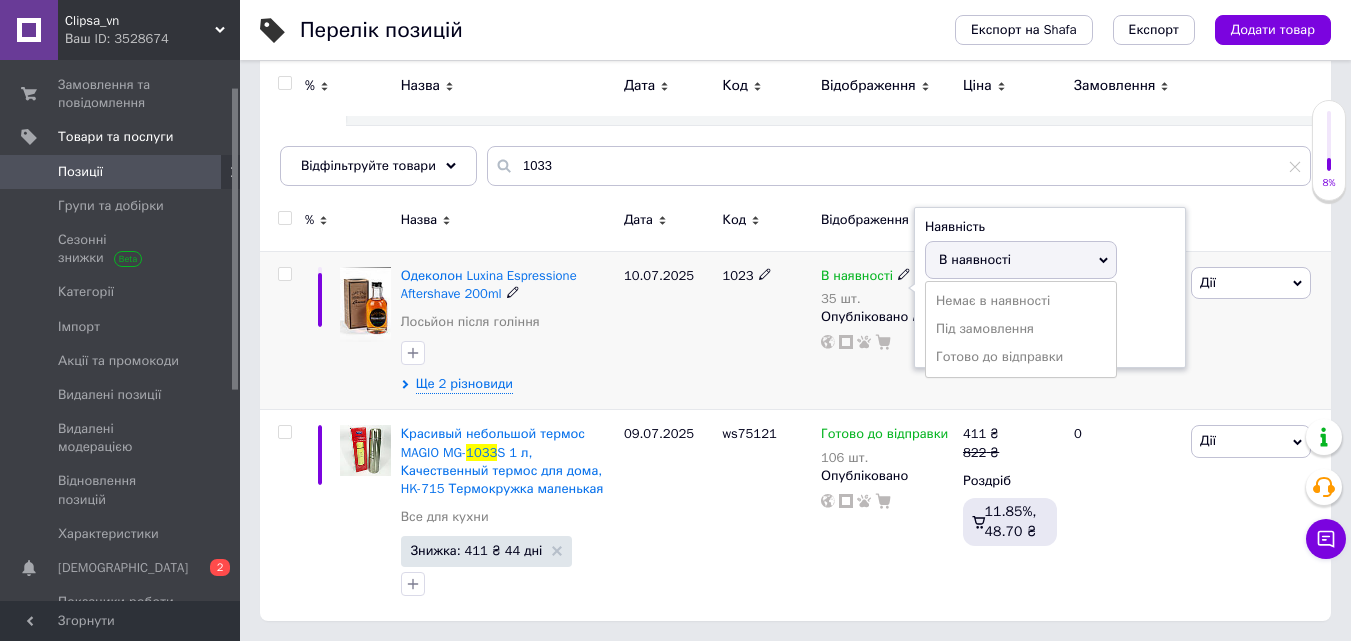 click on "Немає в наявності" at bounding box center [1021, 301] 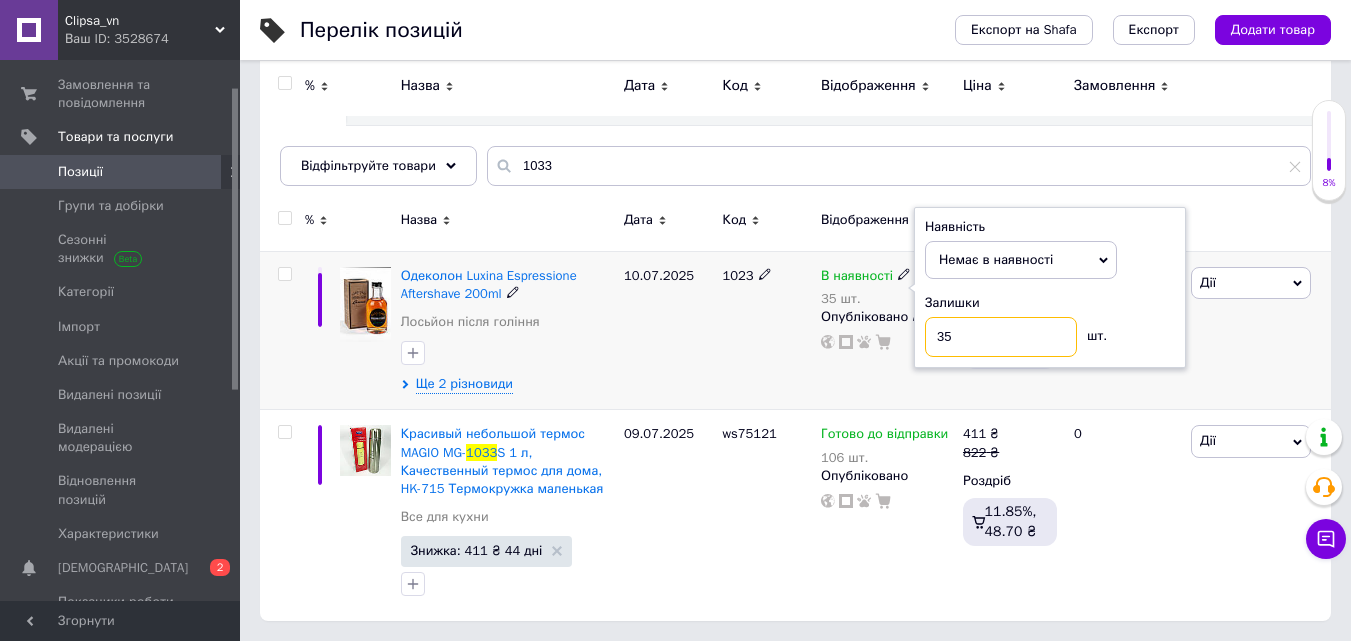 click on "35" at bounding box center (1001, 337) 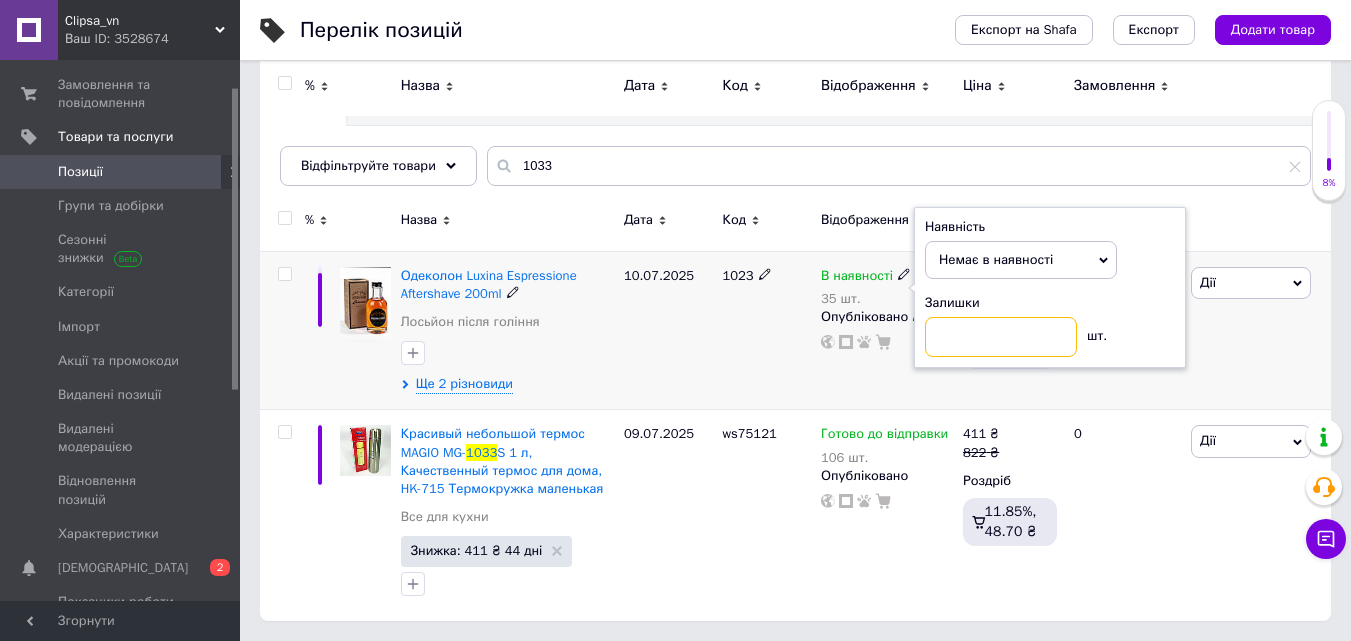 type 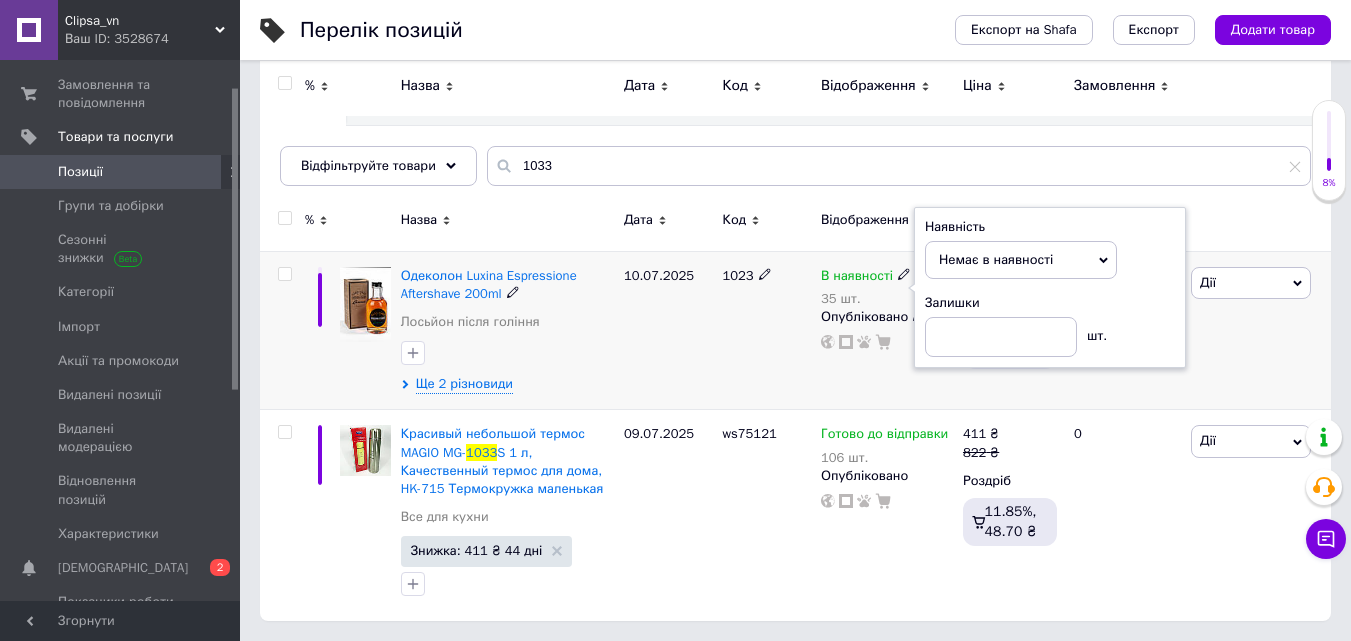 click on "1023" at bounding box center (766, 330) 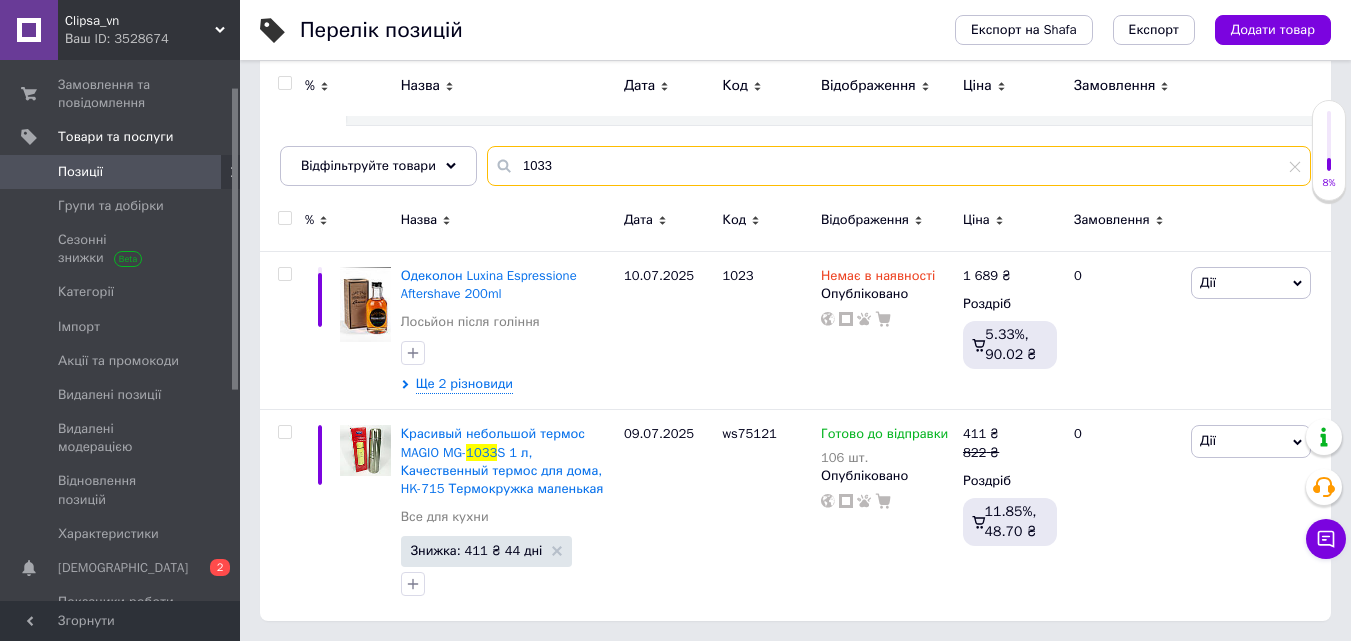 click on "1033" at bounding box center (899, 166) 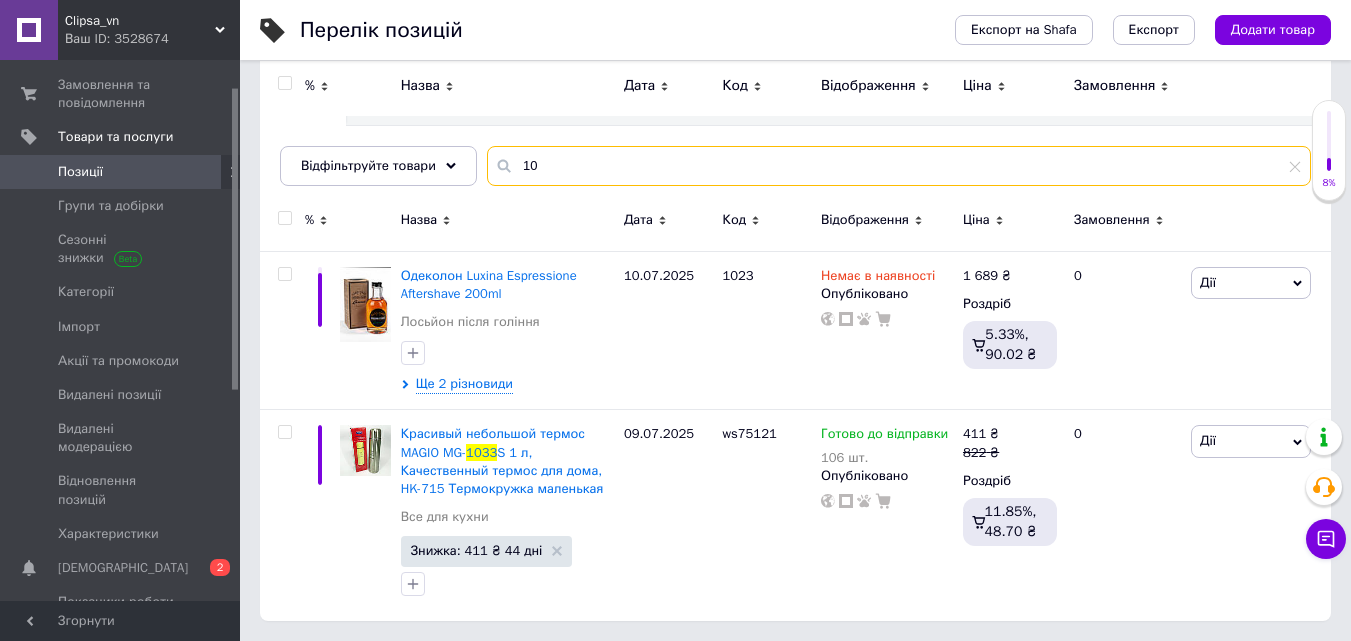 type on "1" 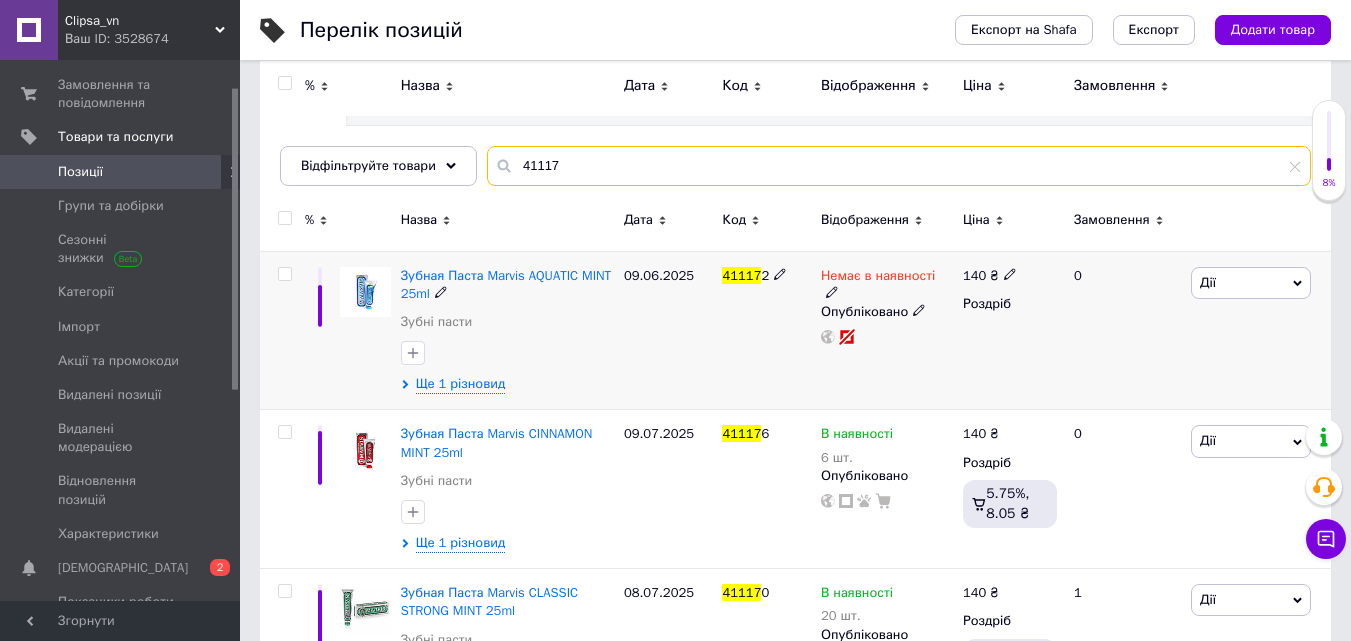scroll, scrollTop: 380, scrollLeft: 0, axis: vertical 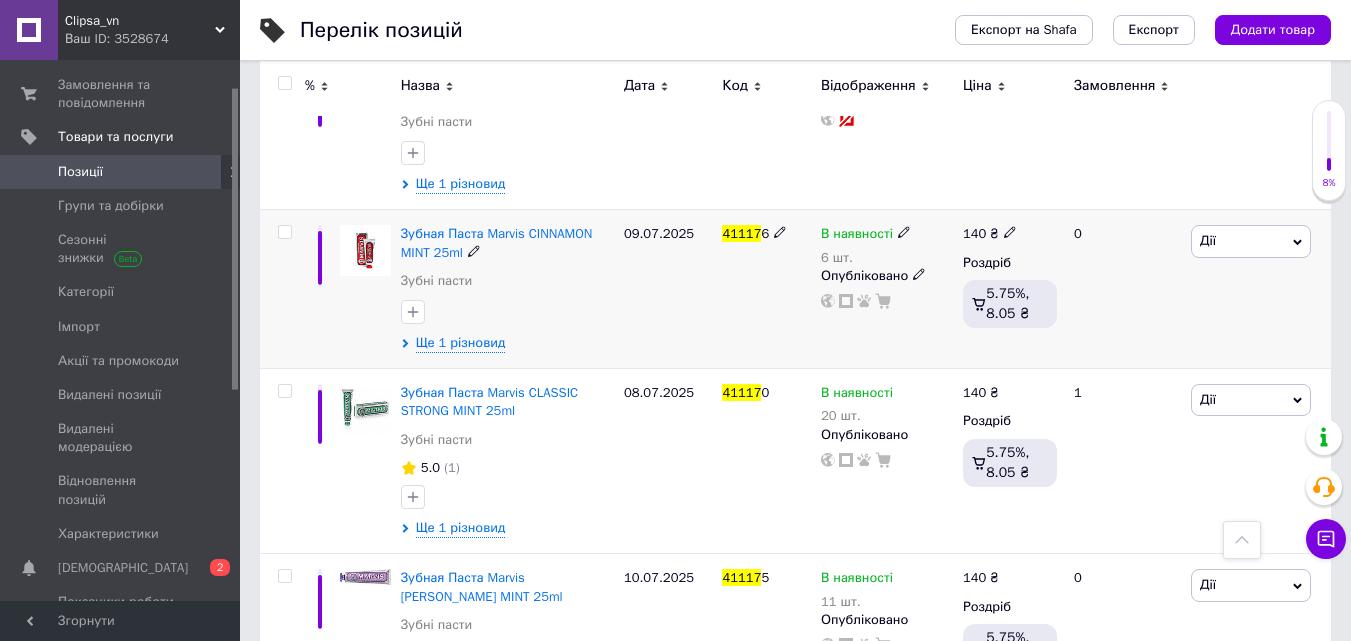 type on "41117" 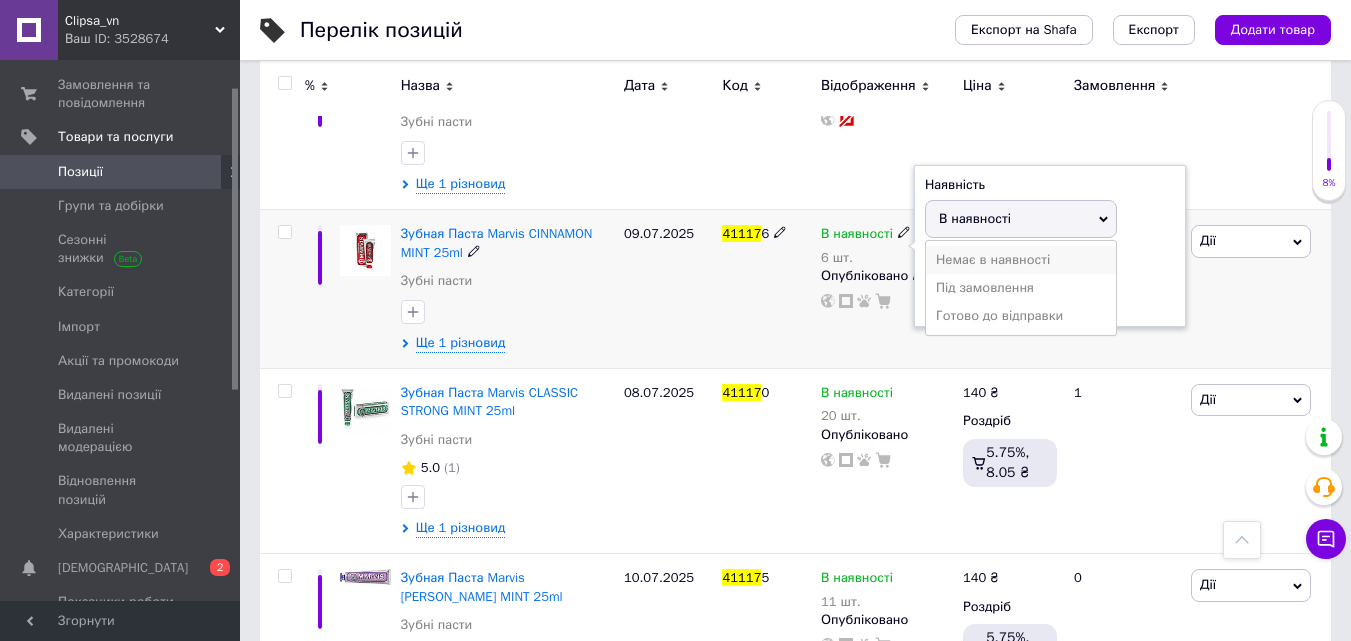 click on "Немає в наявності" at bounding box center [1021, 260] 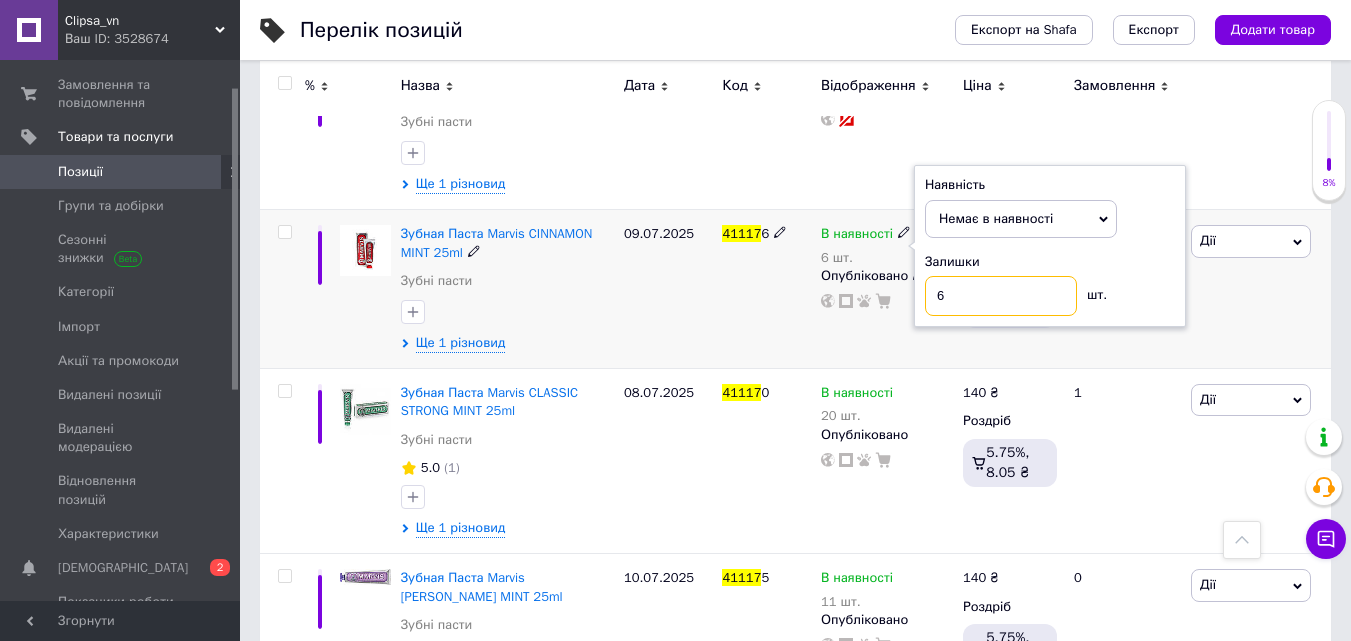 click on "6" at bounding box center [1001, 296] 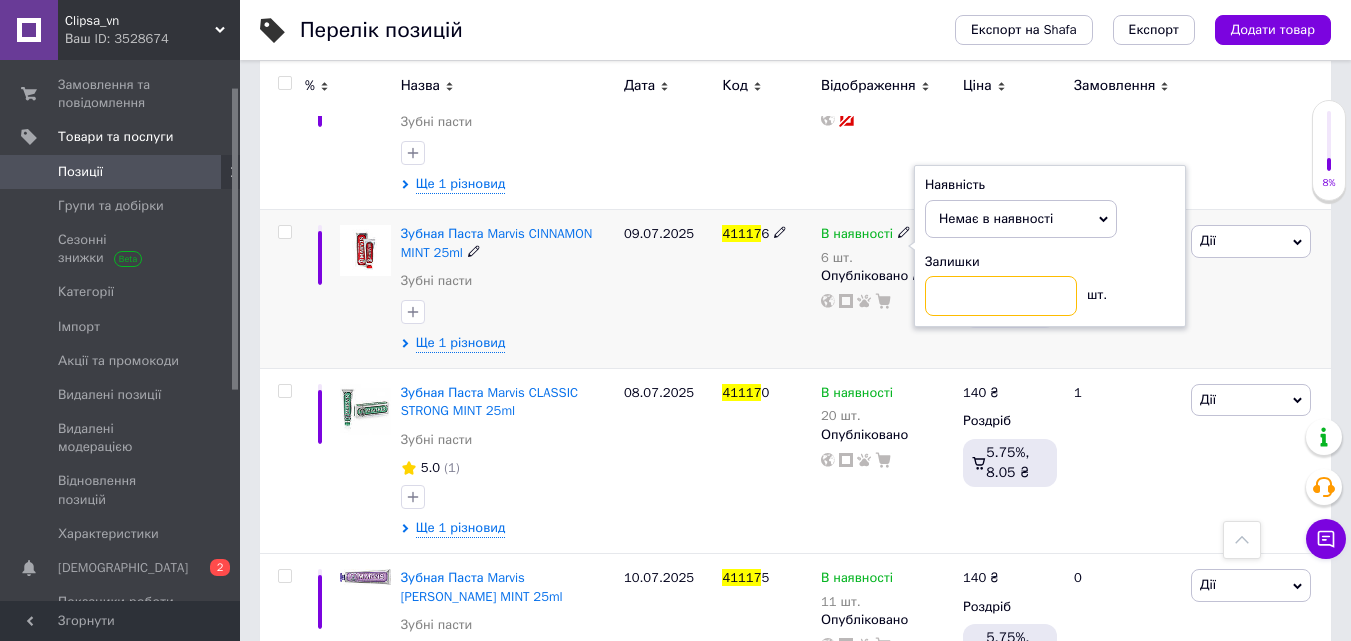type 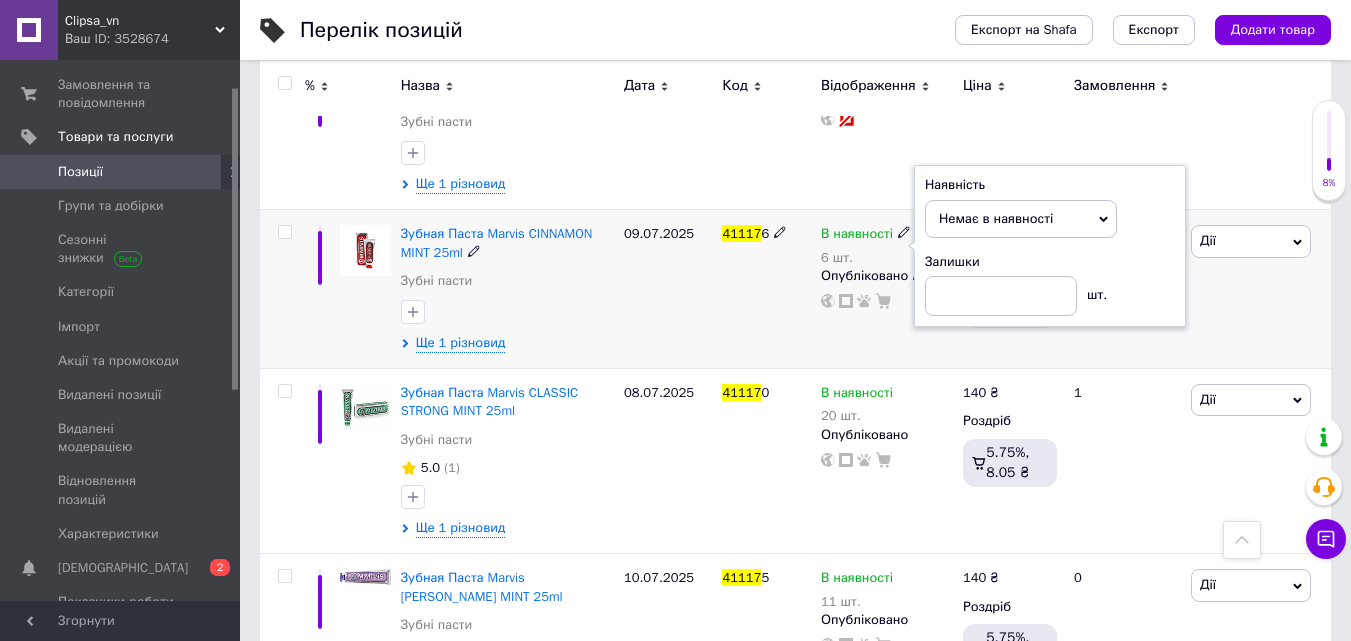 click on "41117 6" at bounding box center (766, 289) 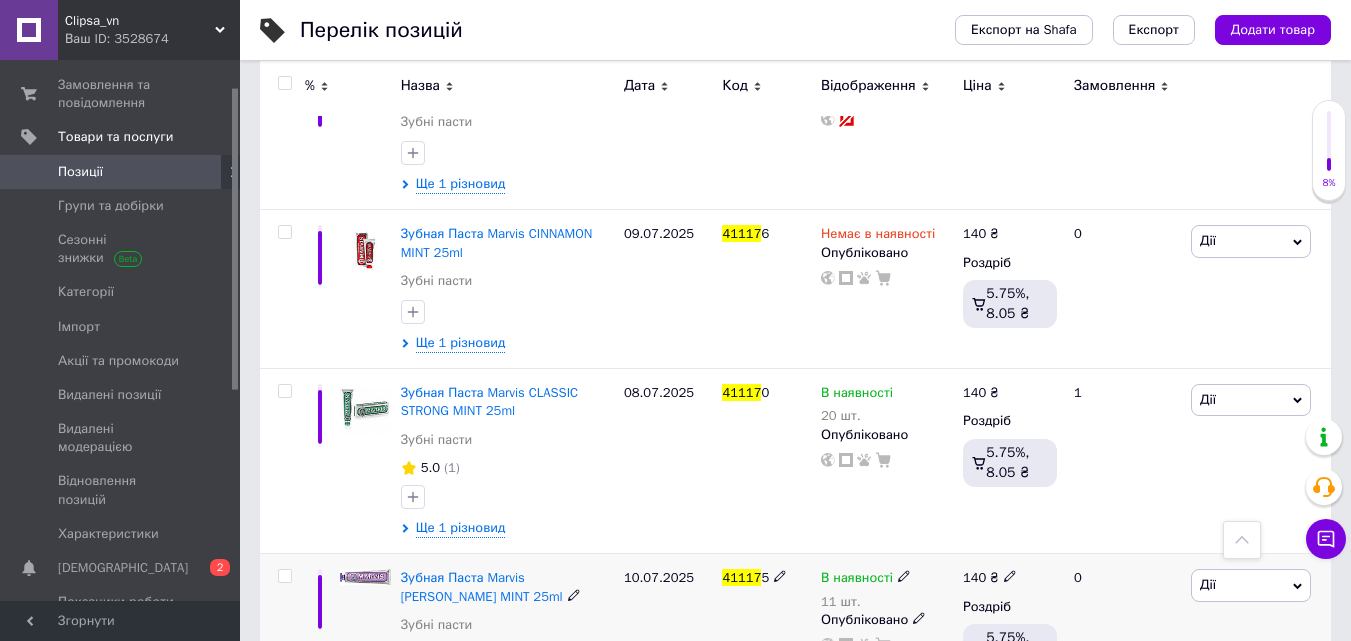 click on "В наявності" at bounding box center (866, 578) 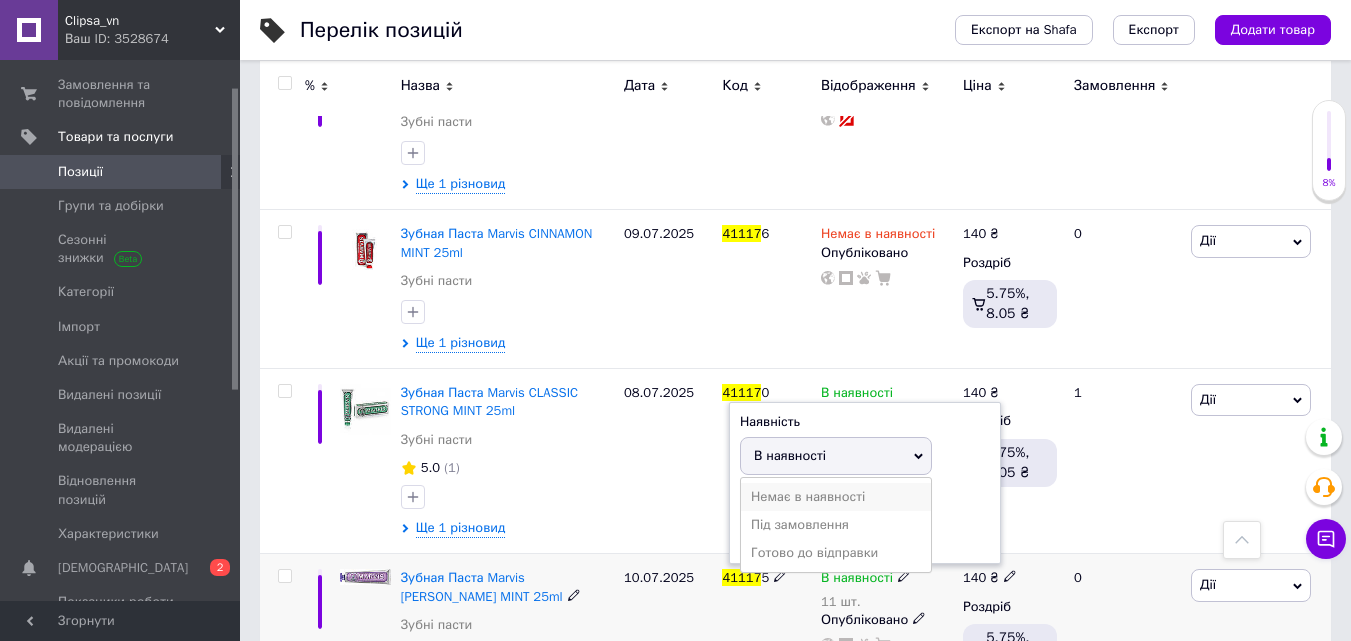 click on "Немає в наявності" at bounding box center (836, 497) 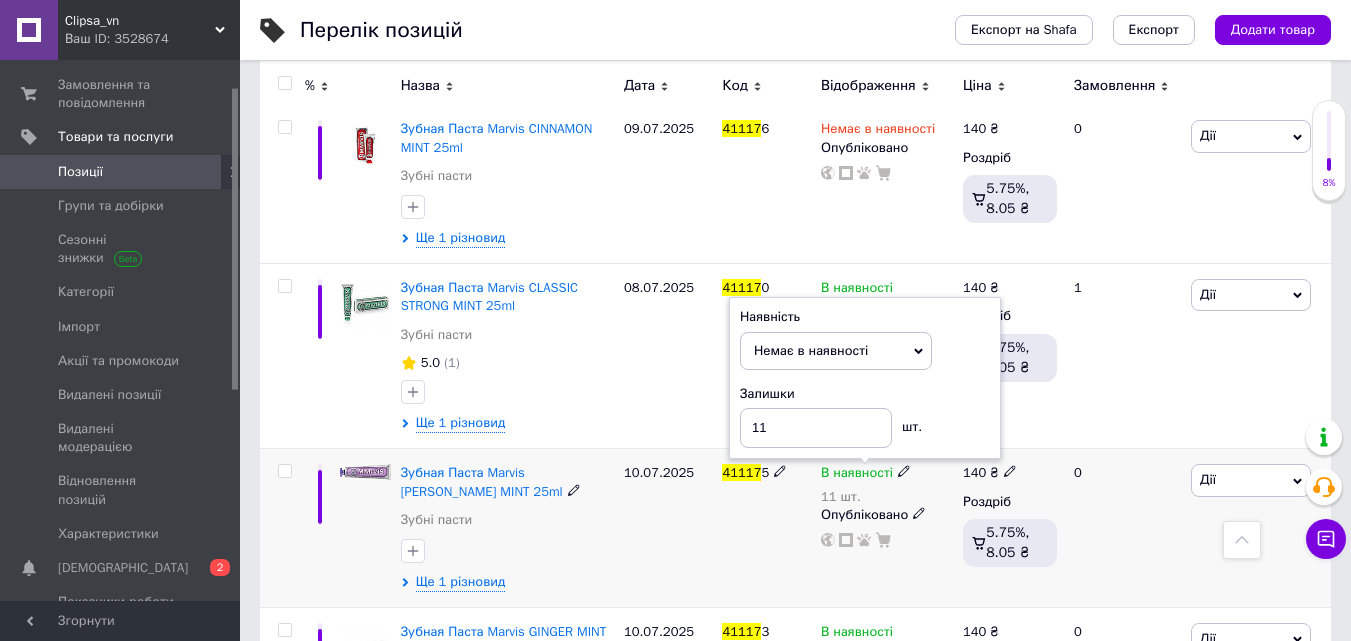 scroll, scrollTop: 580, scrollLeft: 0, axis: vertical 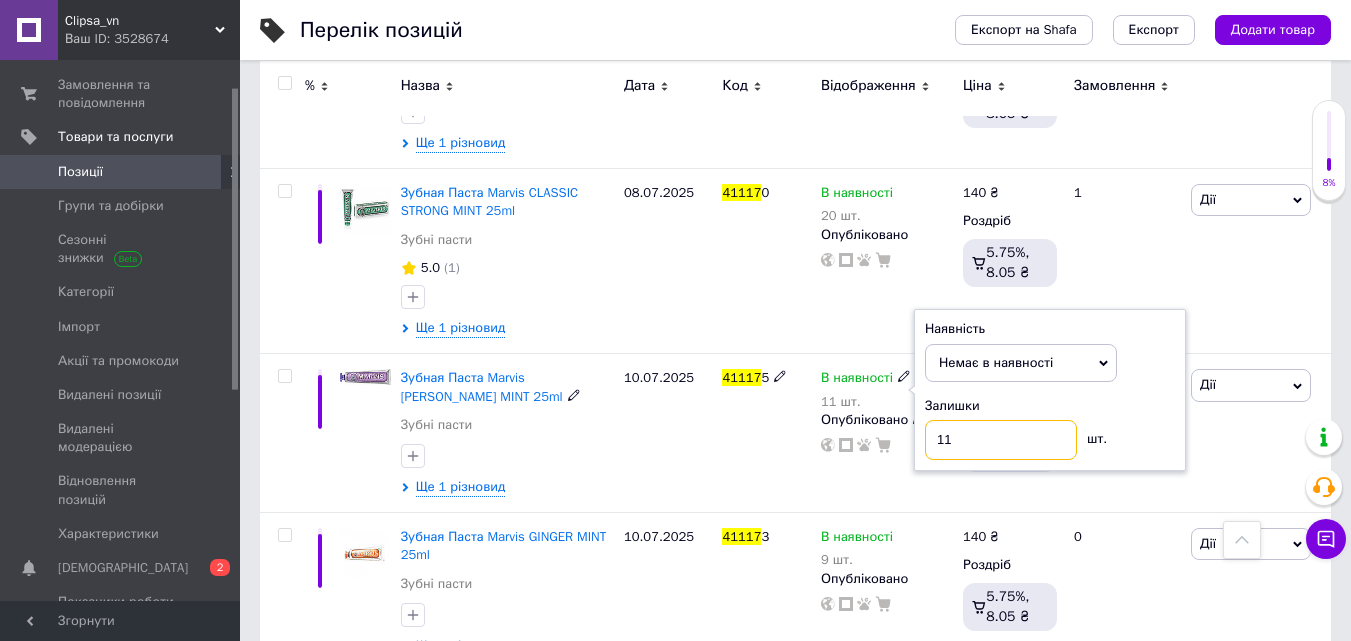 click on "11" at bounding box center [1001, 440] 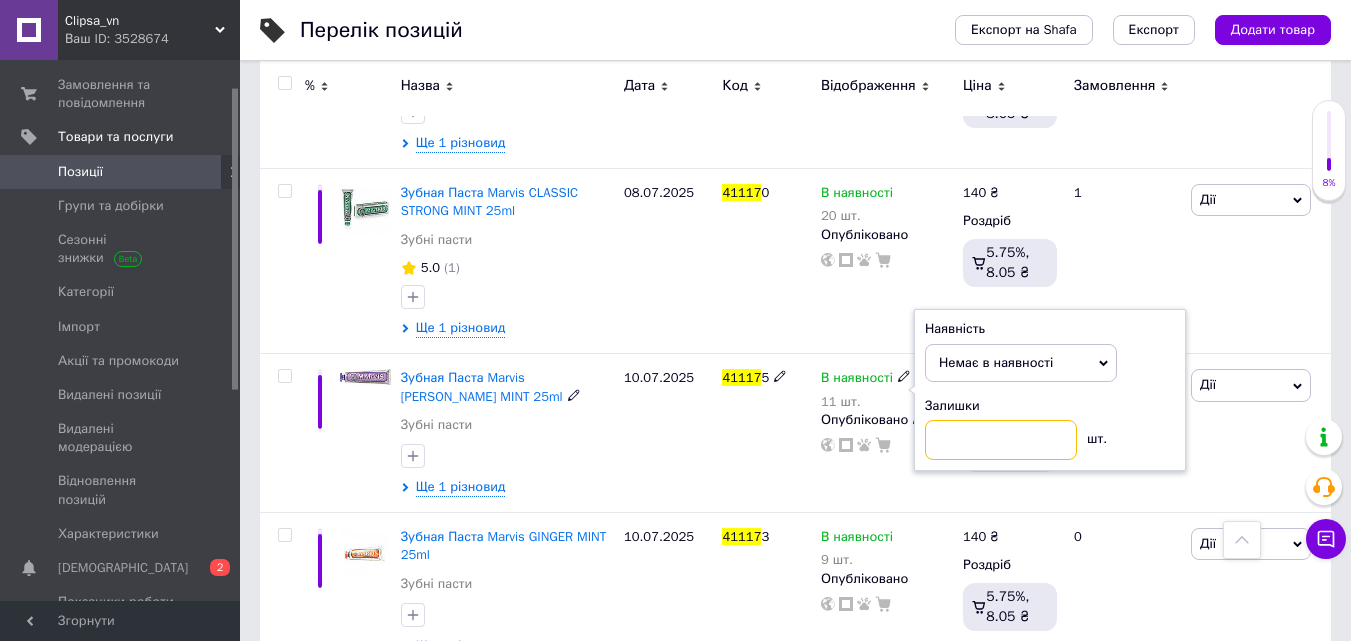 type 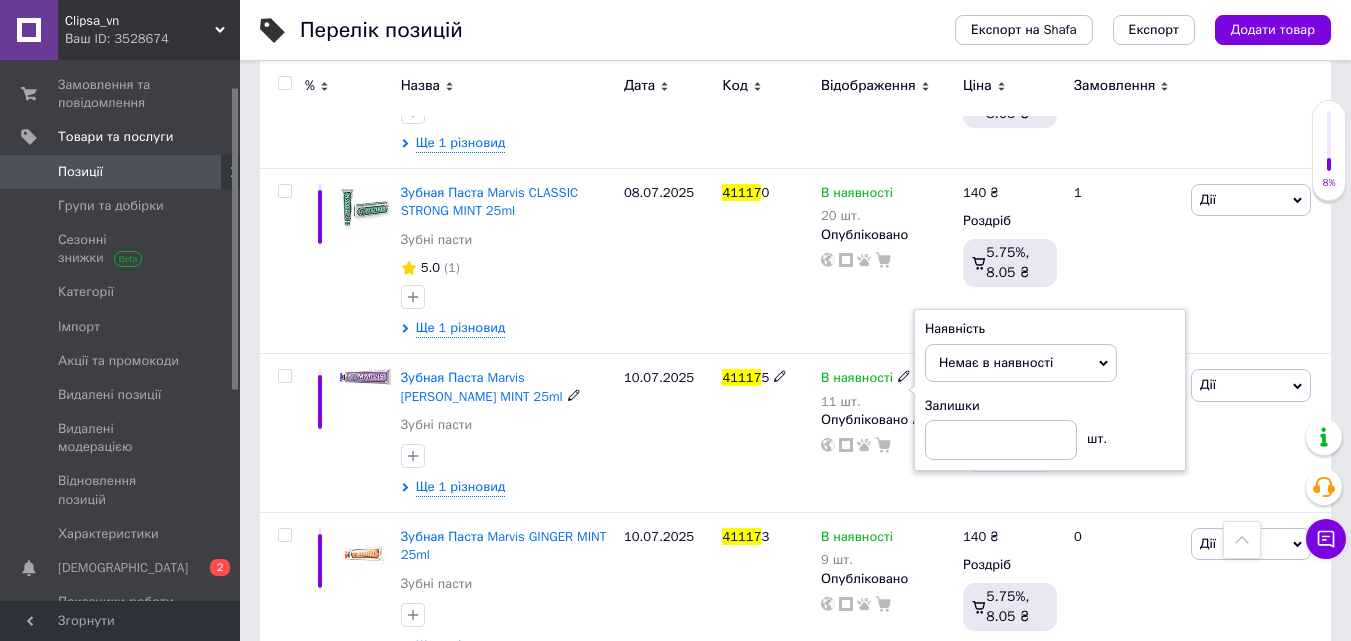 click on "41117 5" at bounding box center (766, 433) 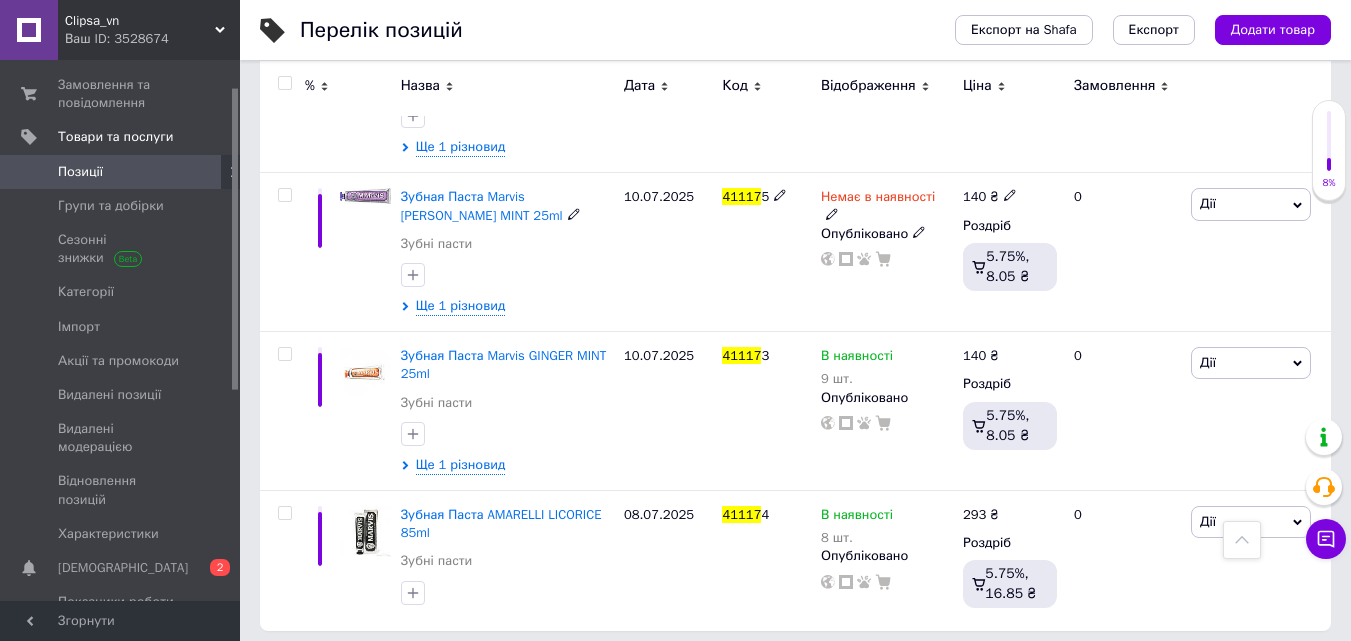scroll, scrollTop: 771, scrollLeft: 0, axis: vertical 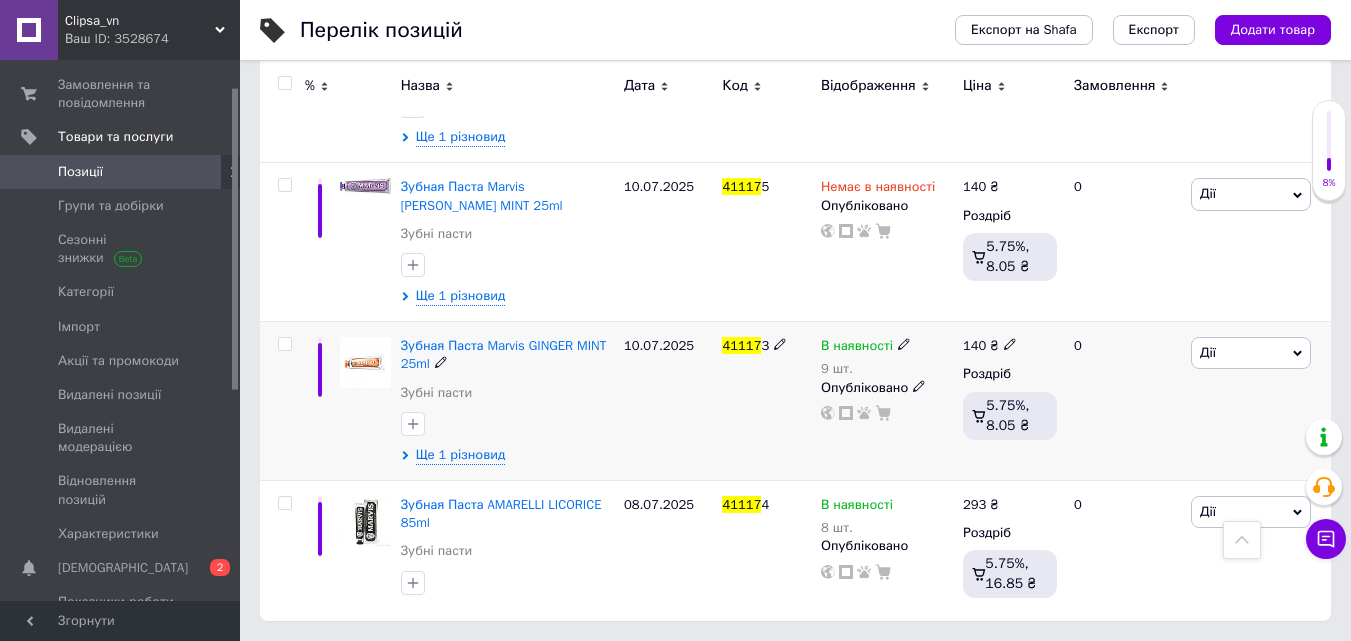 click 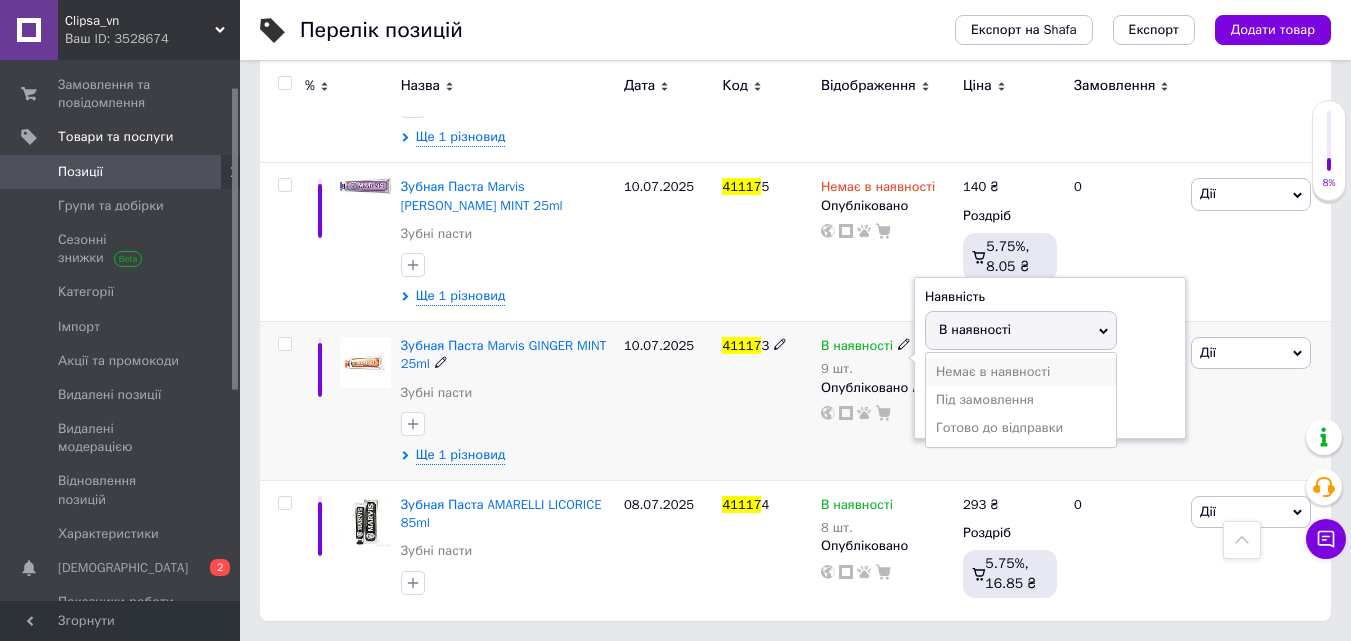 click on "Немає в наявності" at bounding box center [1021, 372] 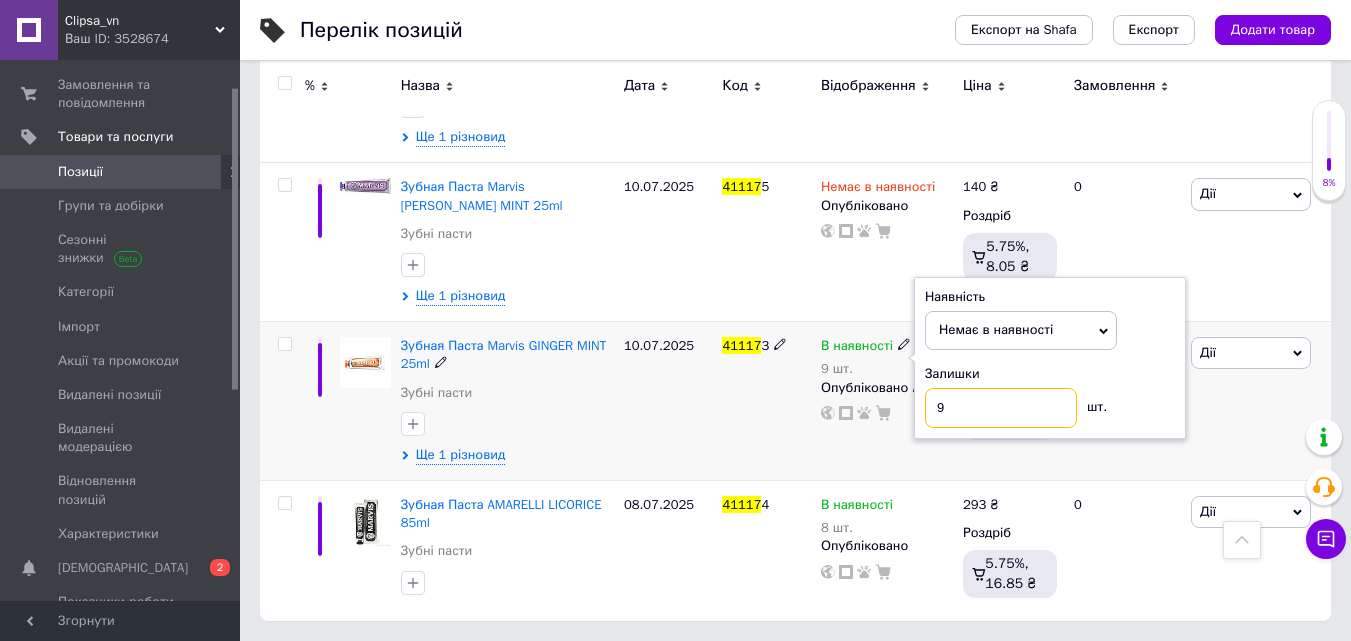 click on "9" at bounding box center (1001, 408) 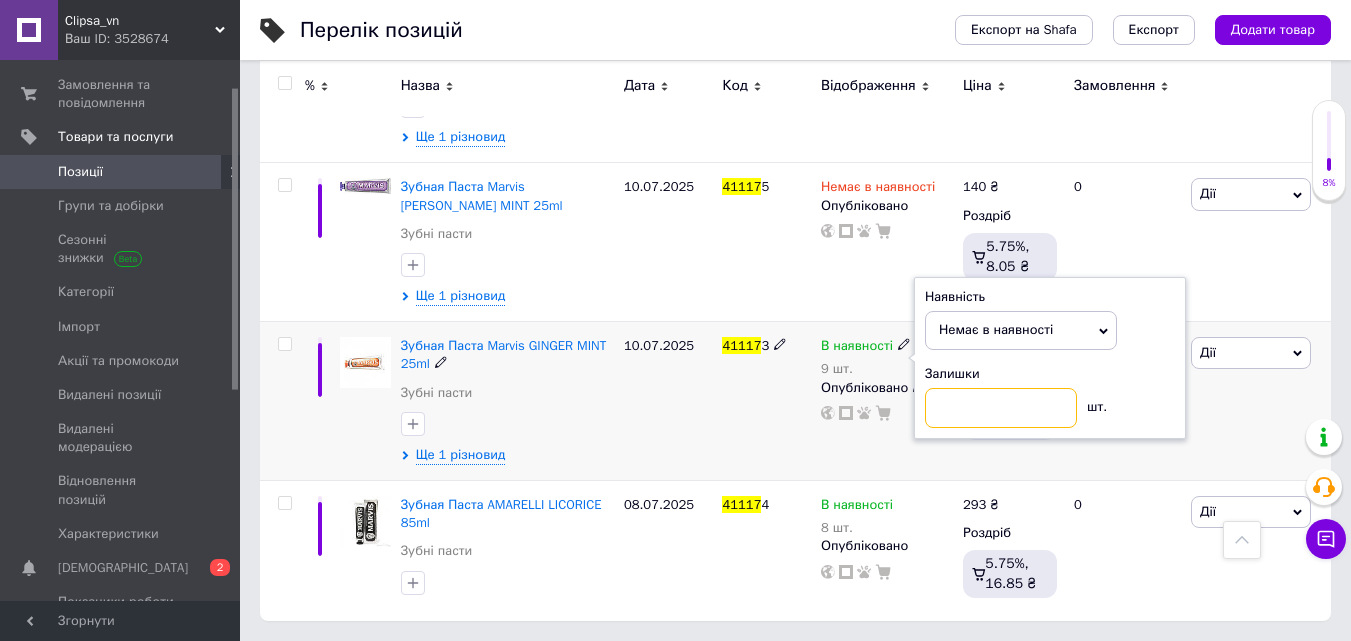 type 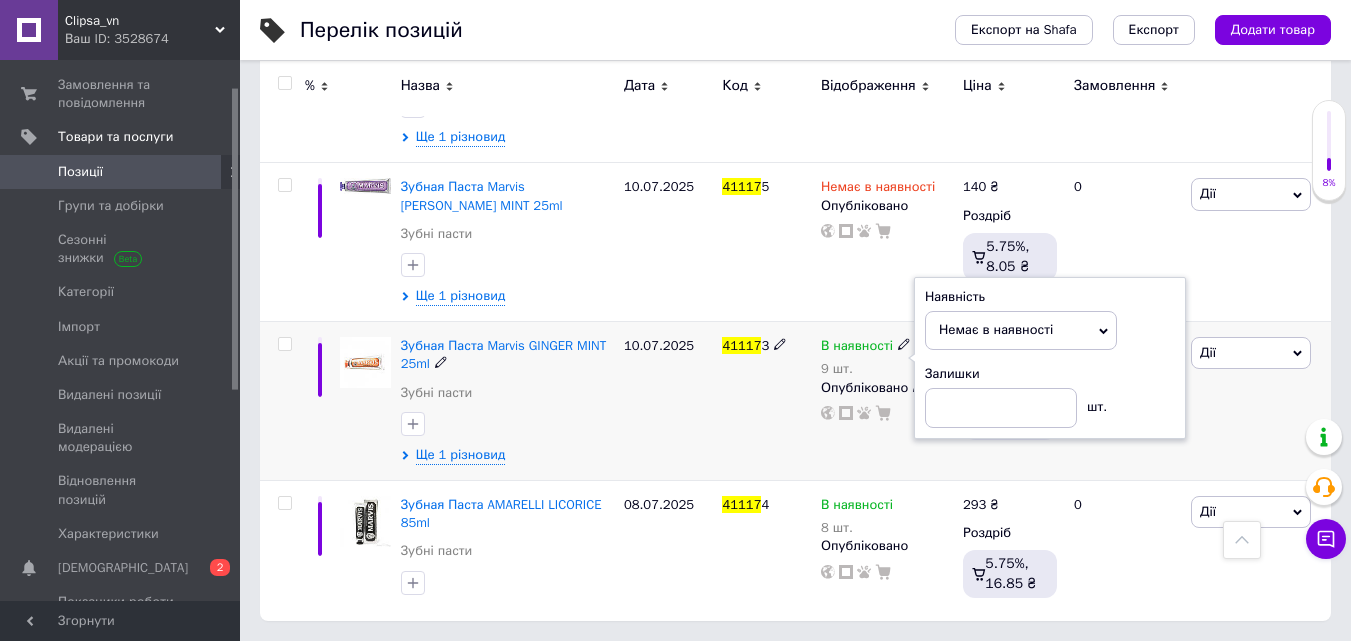 click on "10.07.2025" at bounding box center [668, 401] 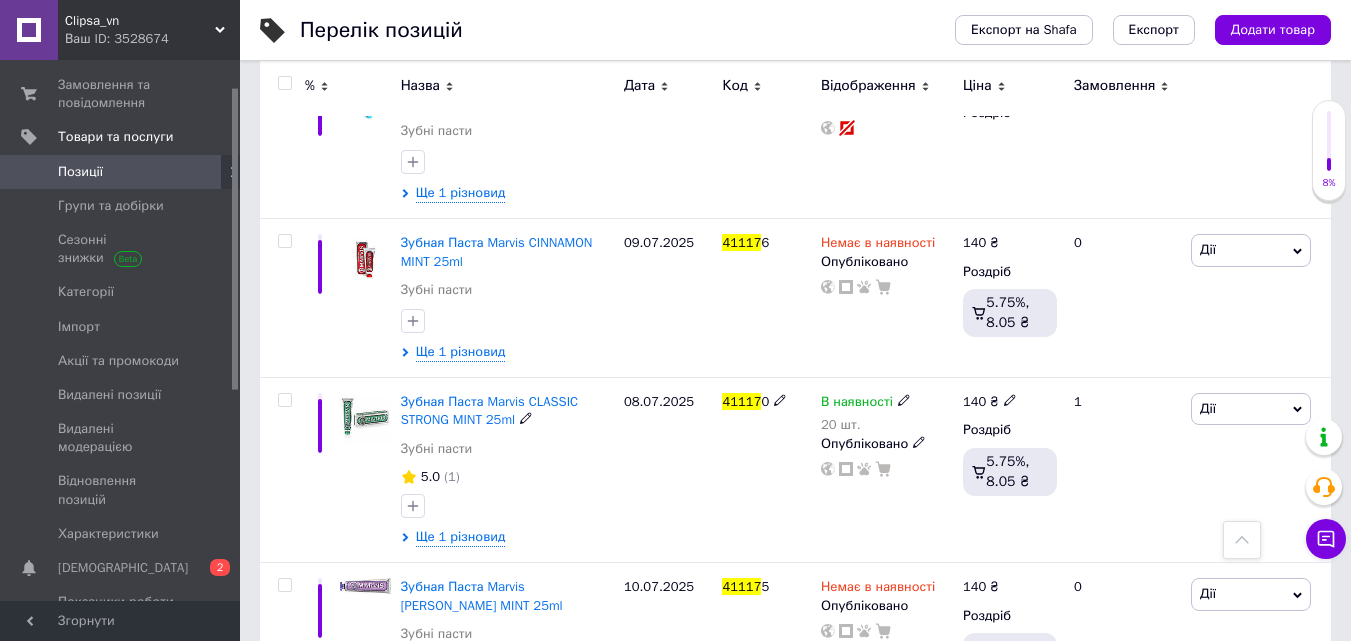 scroll, scrollTop: 0, scrollLeft: 0, axis: both 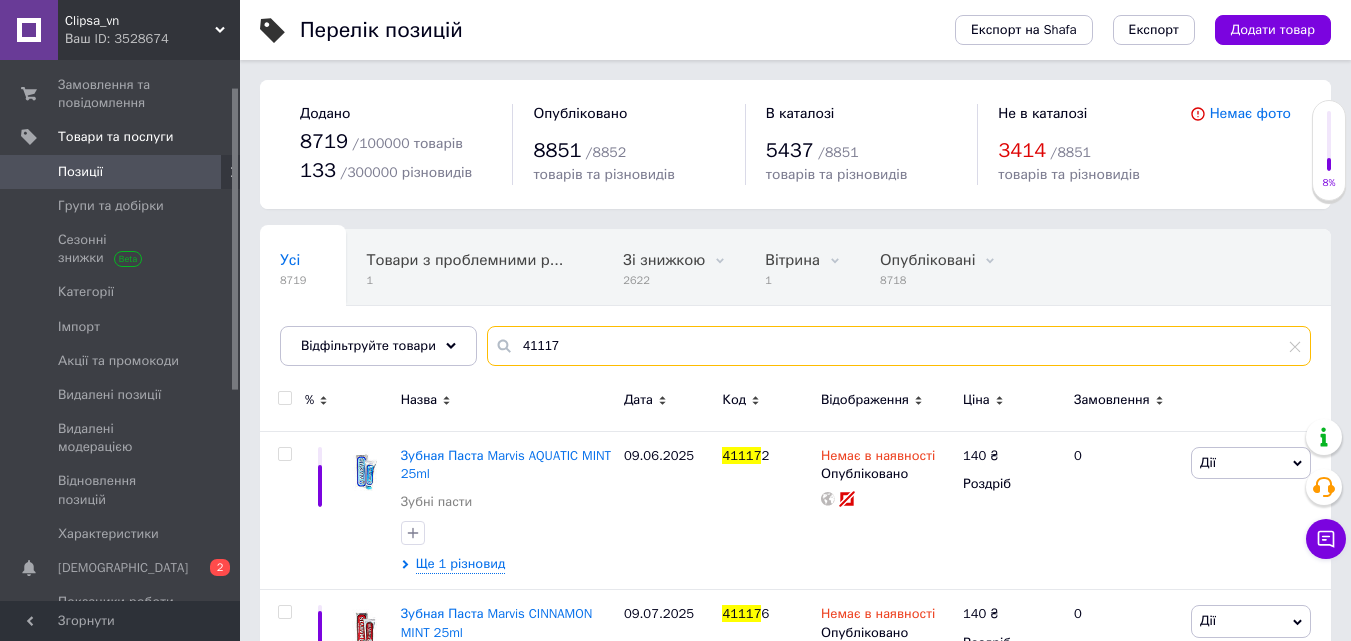 click on "41117" at bounding box center (899, 346) 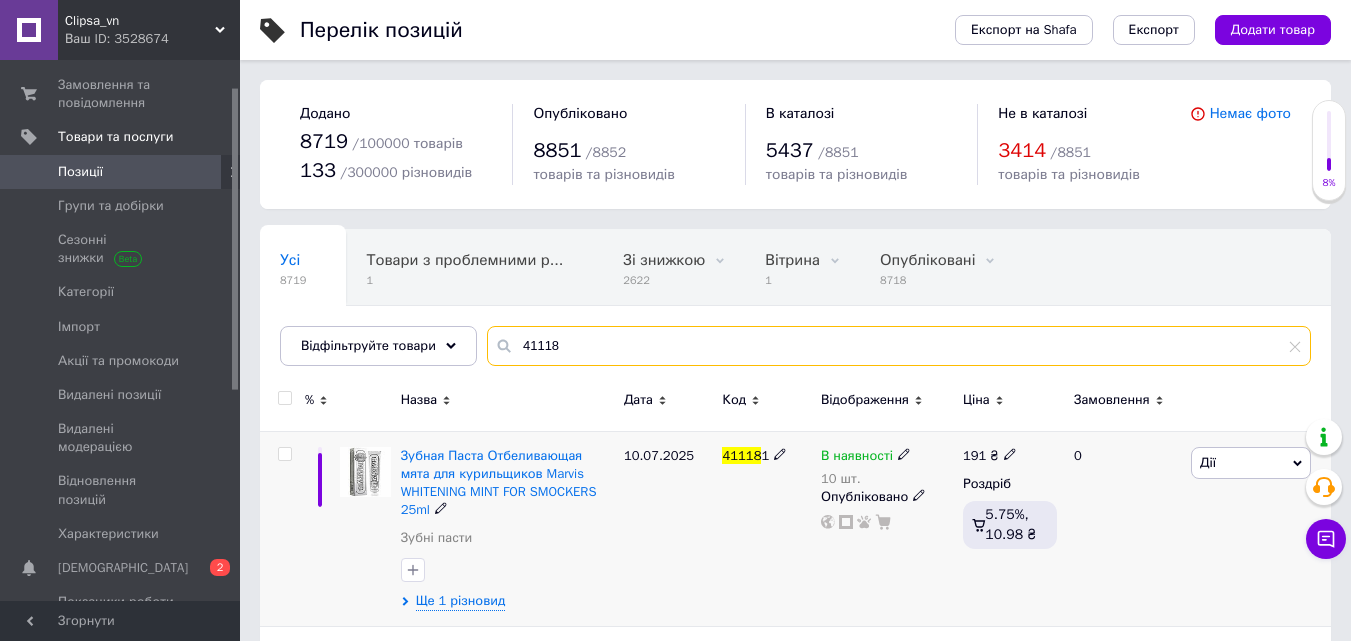 type on "41118" 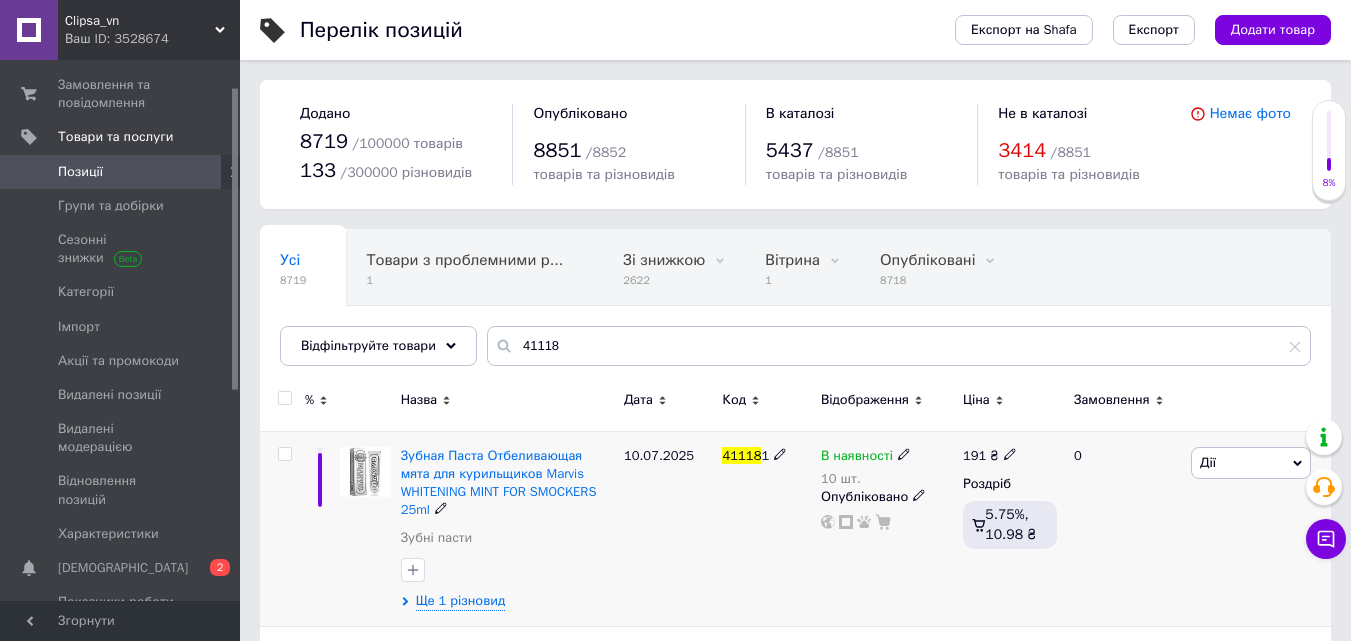 click 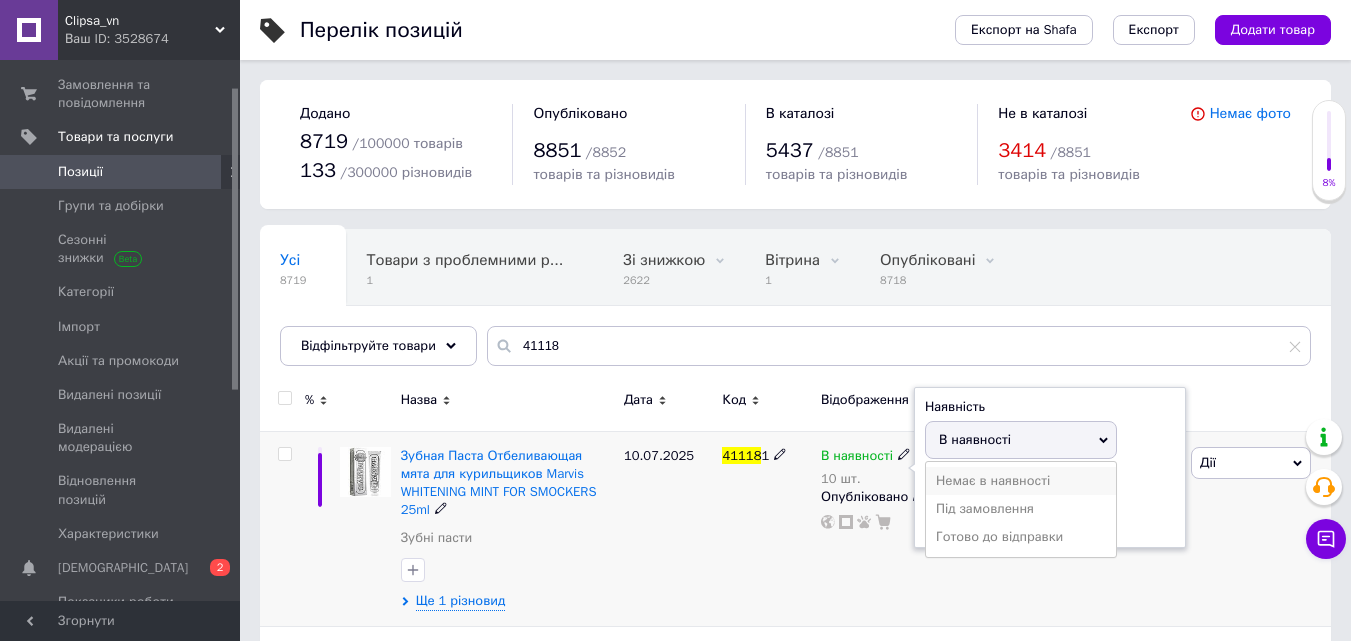 click on "Немає в наявності" at bounding box center (1021, 481) 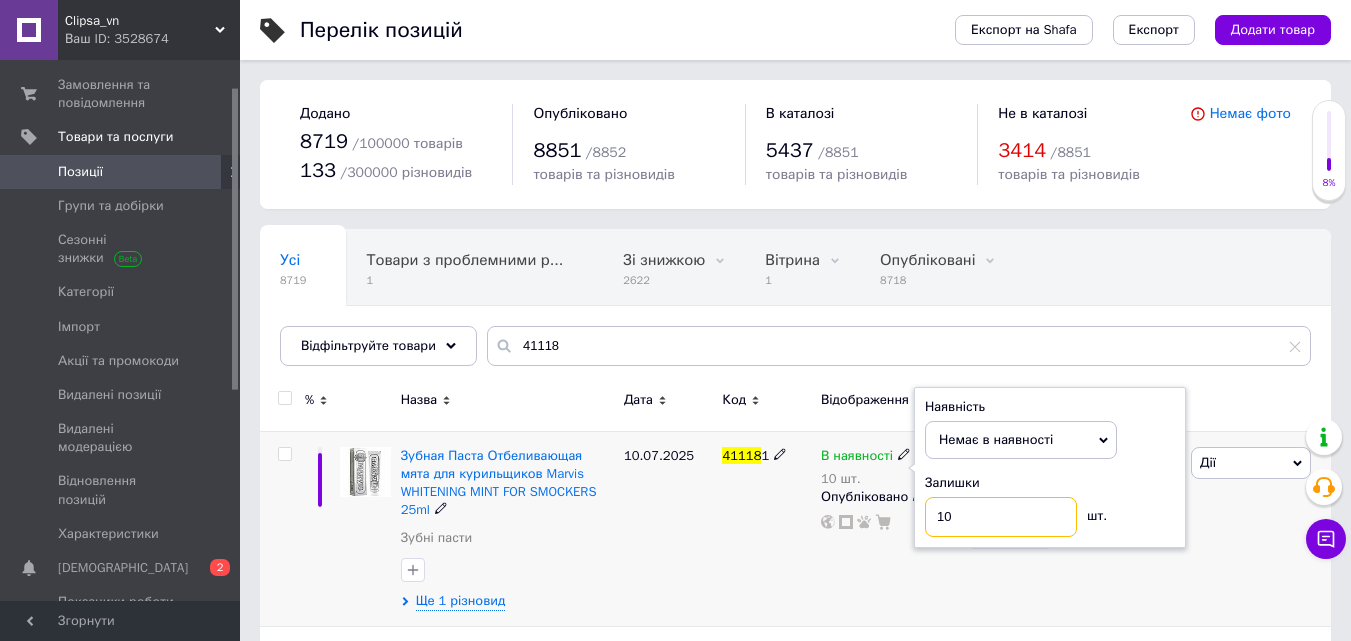 click on "10" at bounding box center [1001, 517] 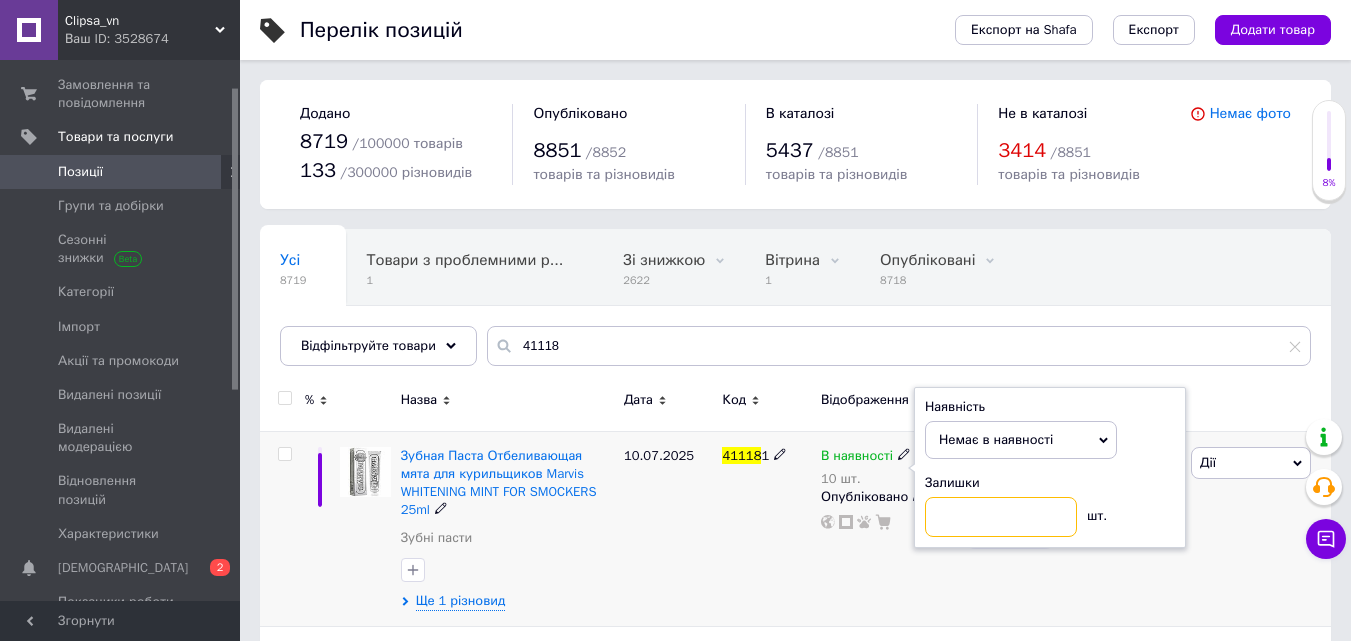 type 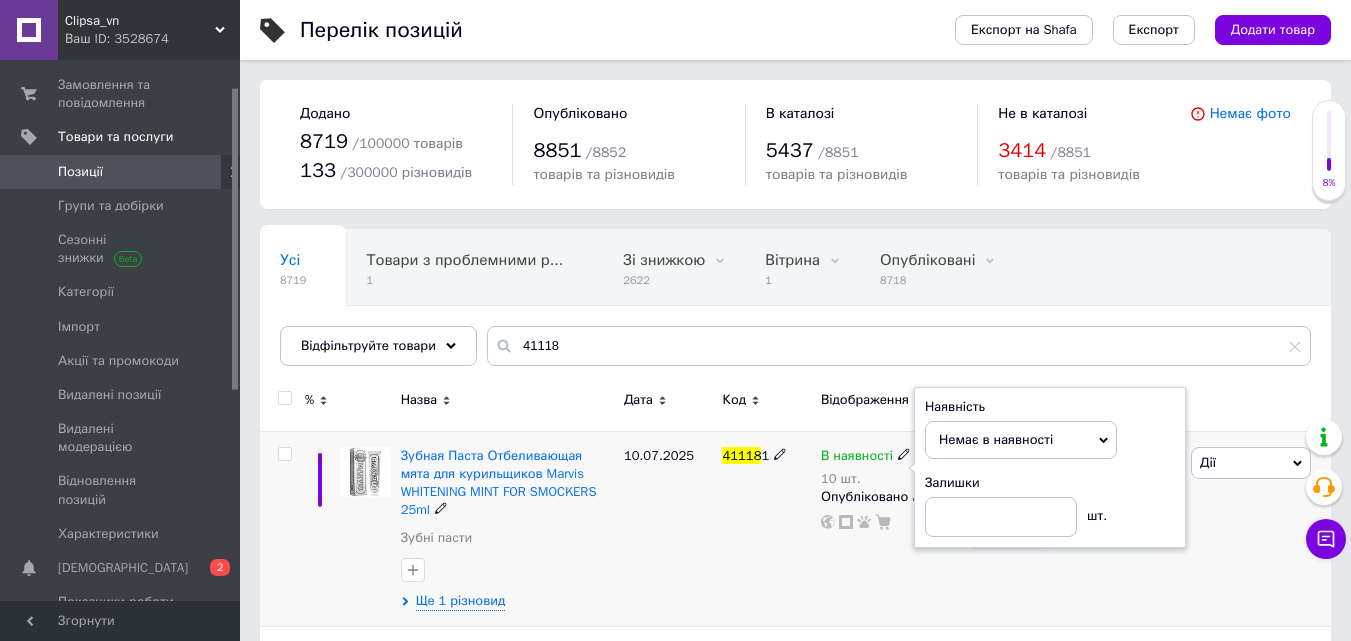 click on "10.07.2025" at bounding box center (668, 528) 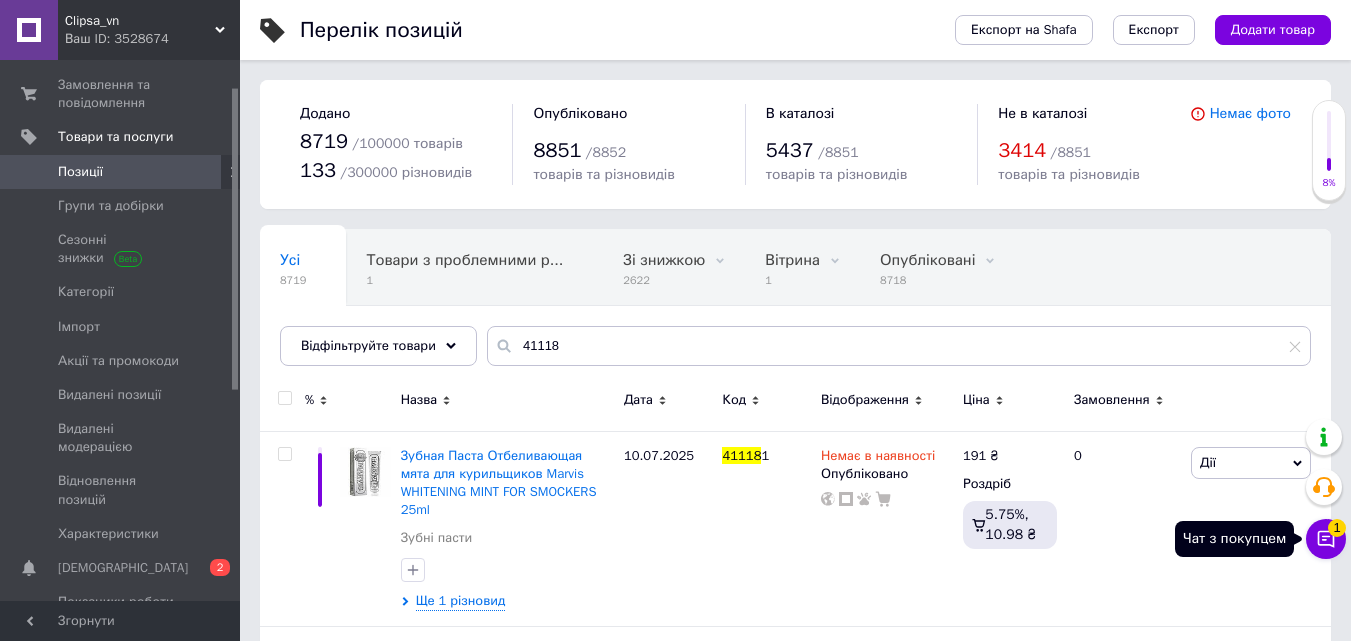 click on "1" at bounding box center [1337, 528] 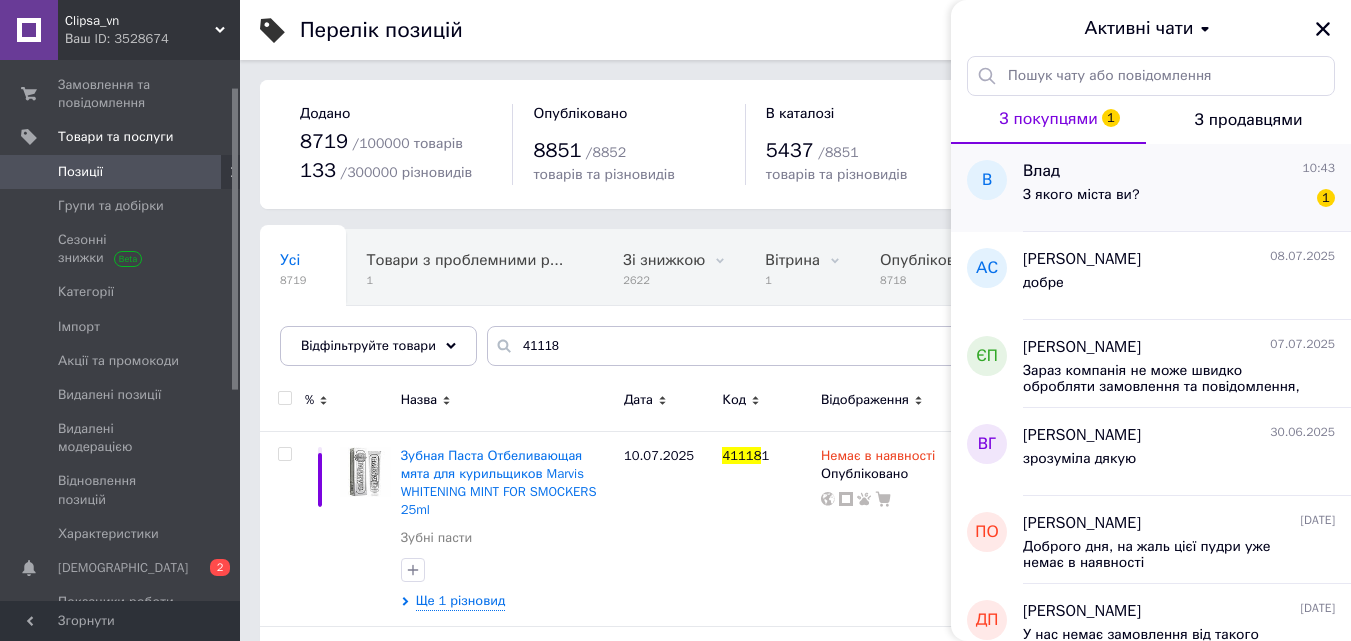 click on "З якого міста ви?" at bounding box center (1081, 201) 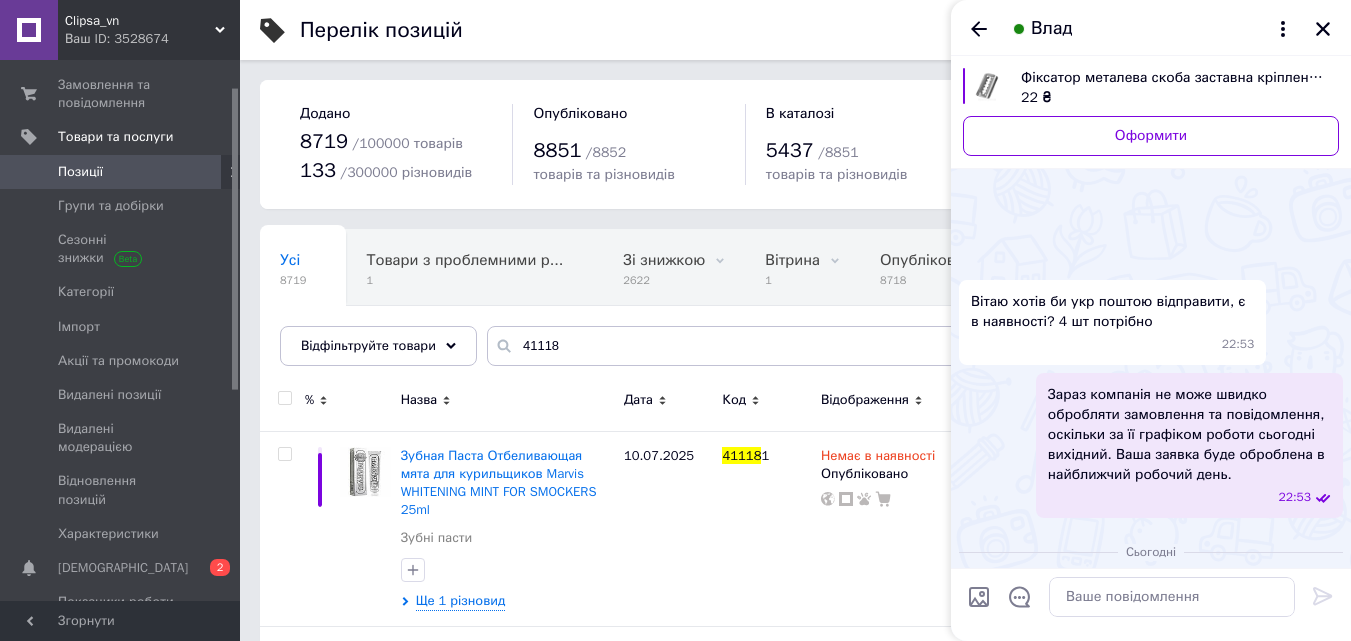 scroll, scrollTop: 193, scrollLeft: 0, axis: vertical 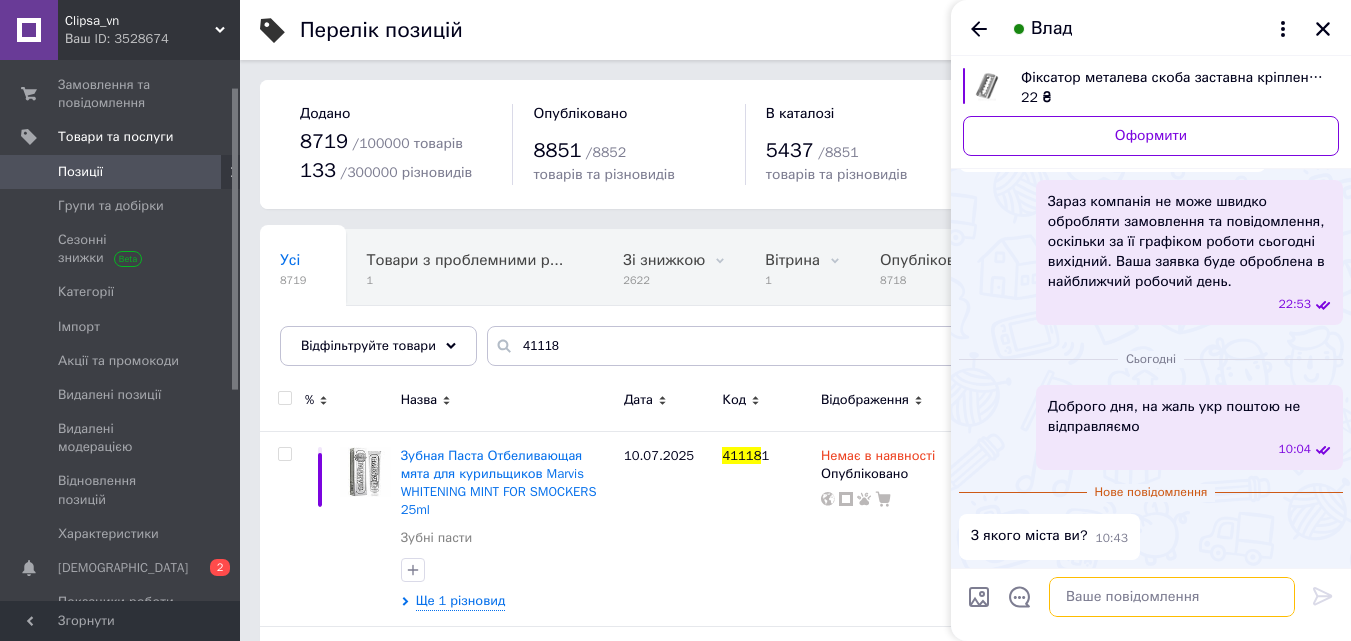 click at bounding box center [1172, 597] 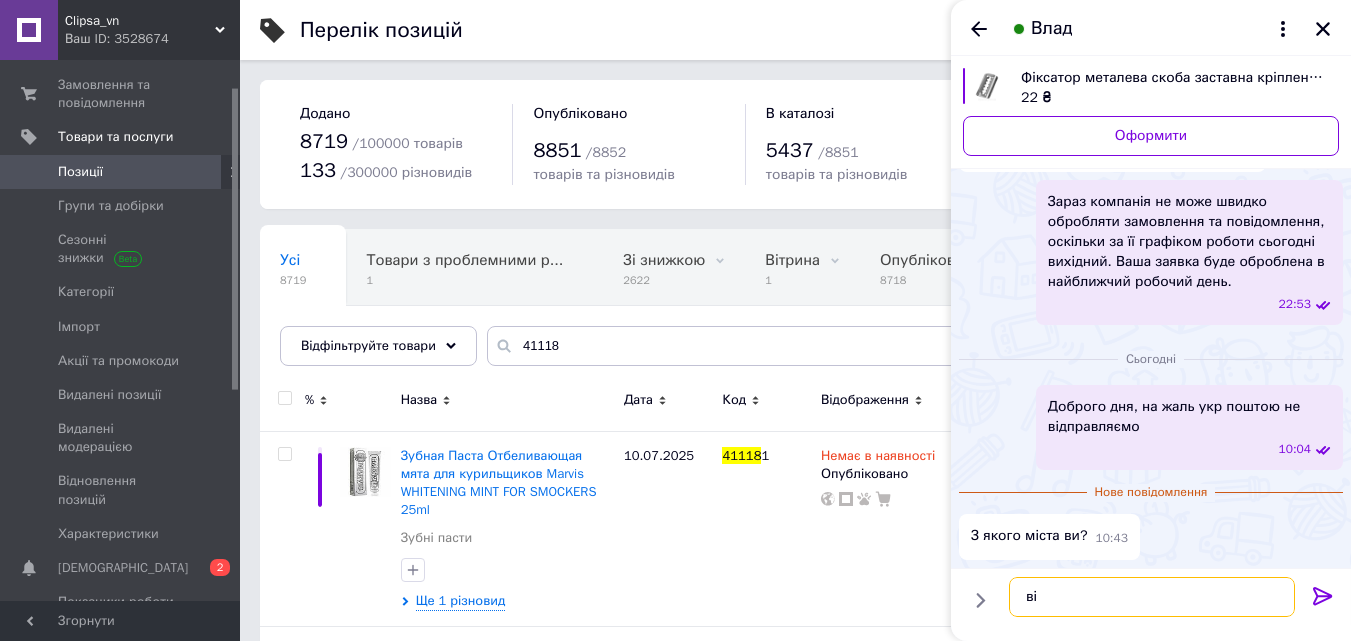 type on "в" 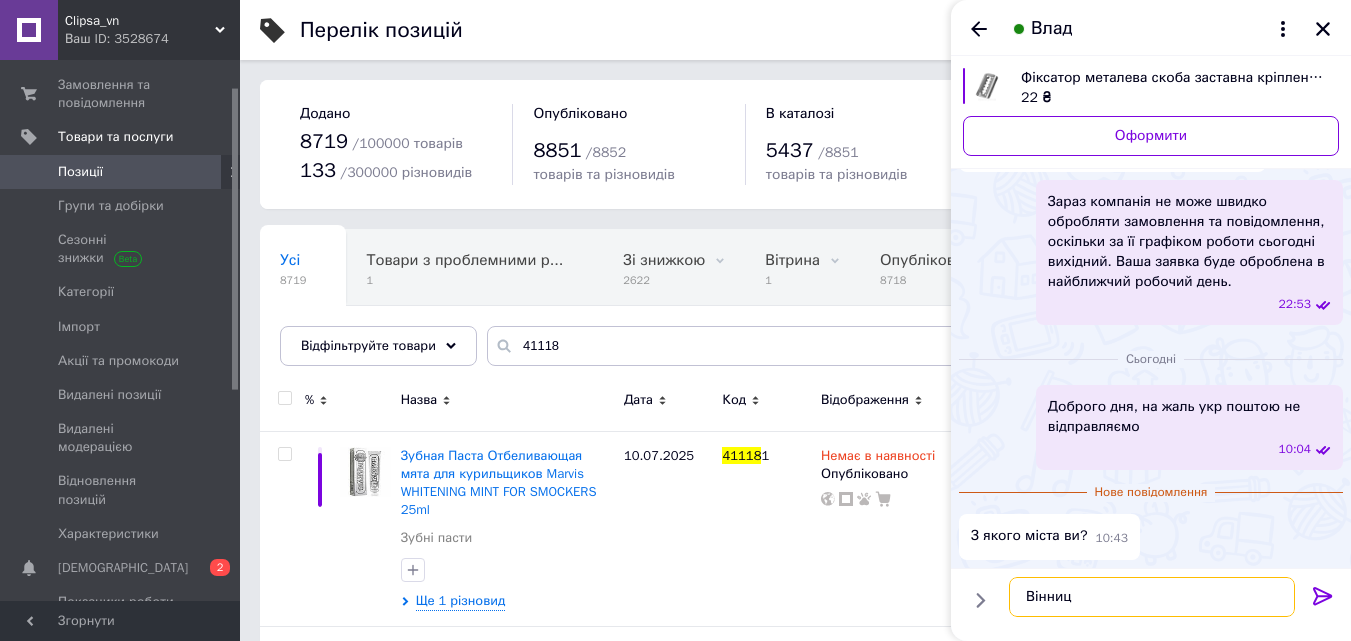 type on "Вінниця" 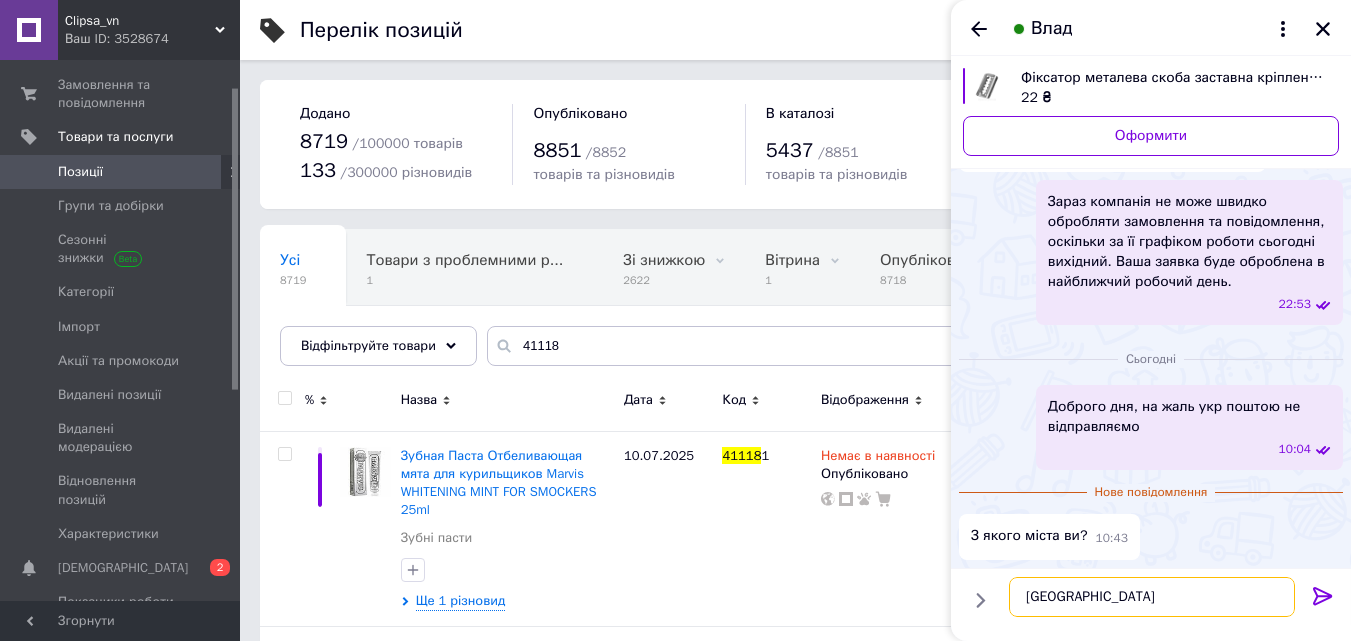 type 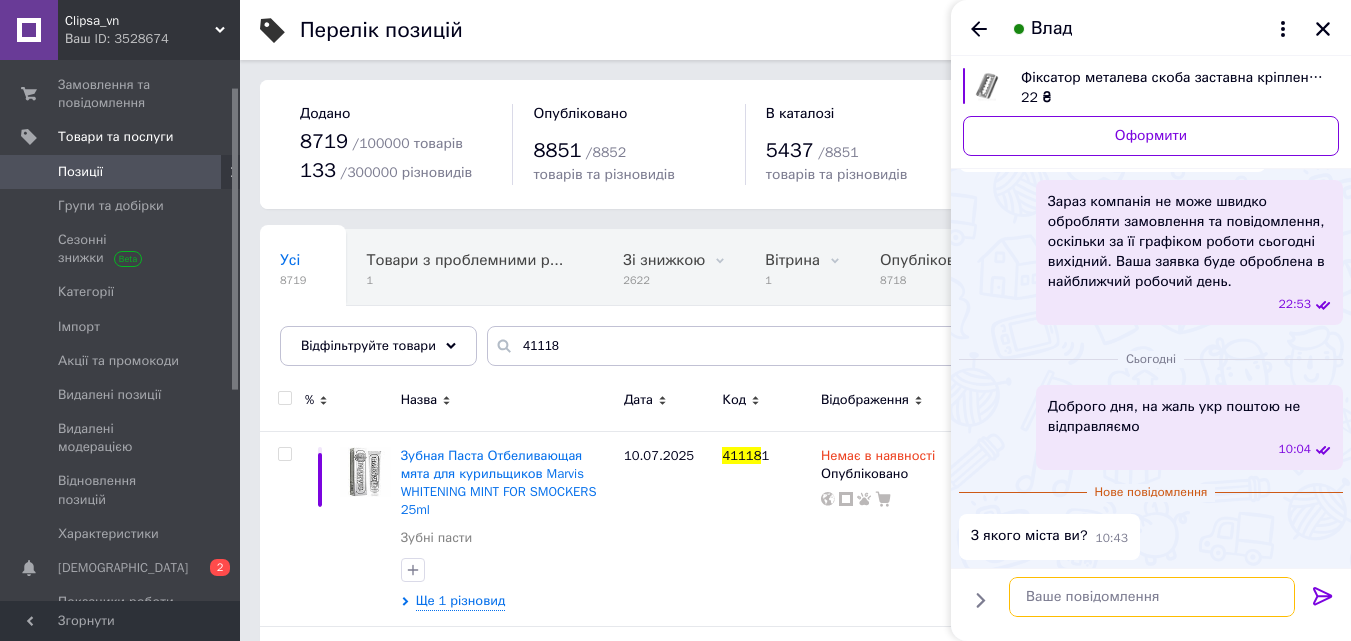 scroll, scrollTop: 159, scrollLeft: 0, axis: vertical 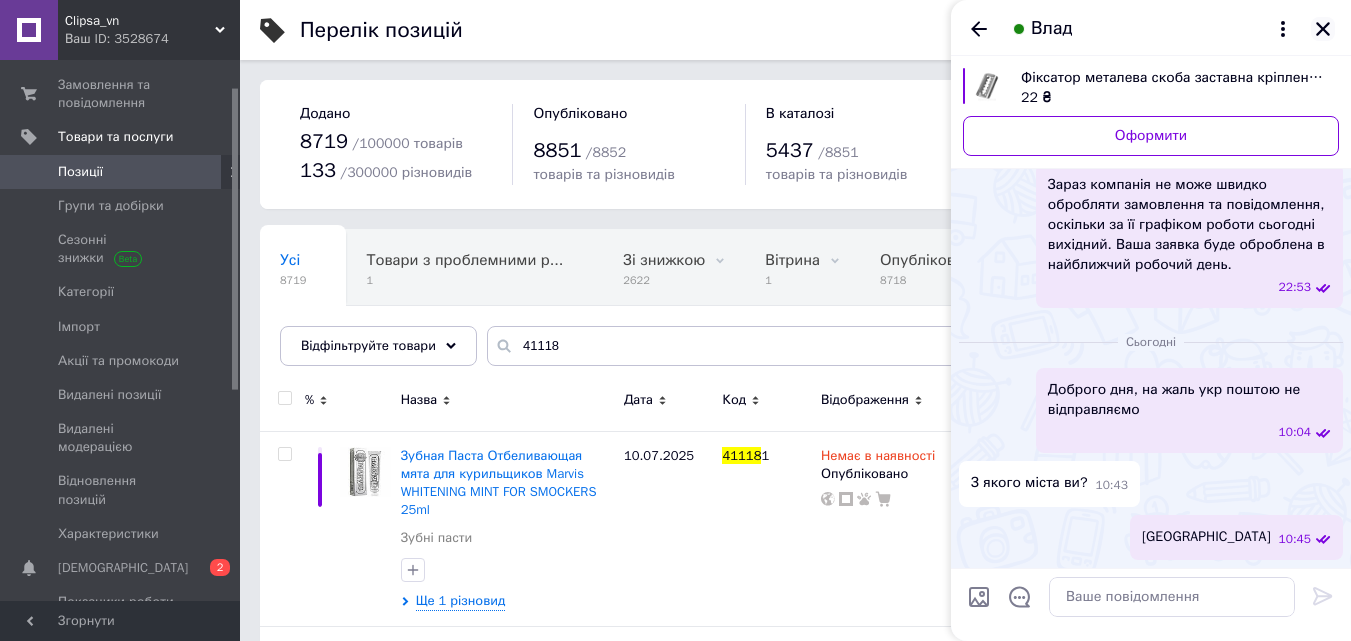 click 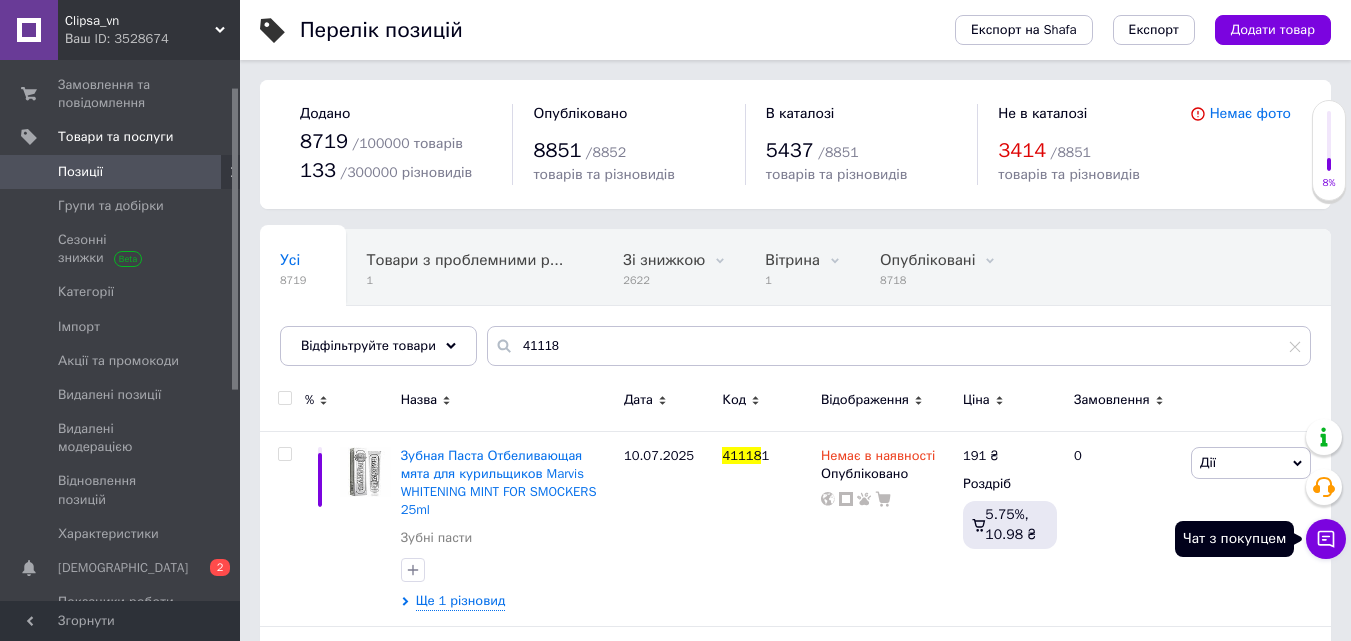 click 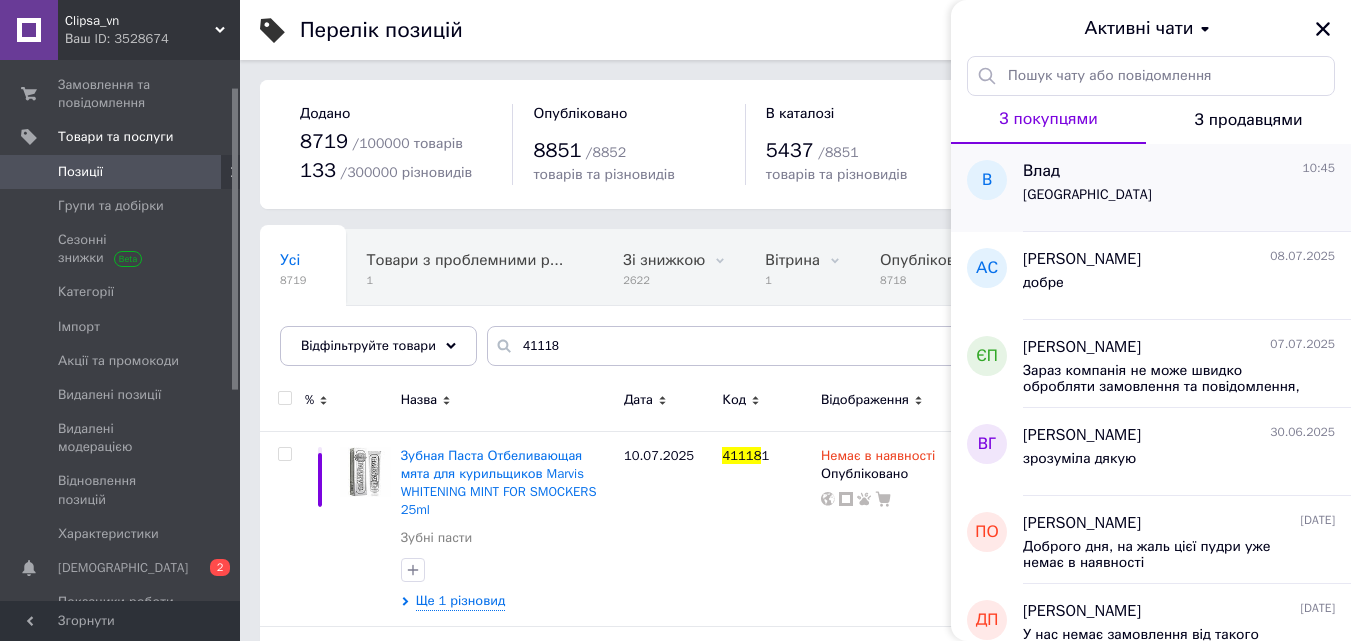 click on "В" at bounding box center [987, 188] 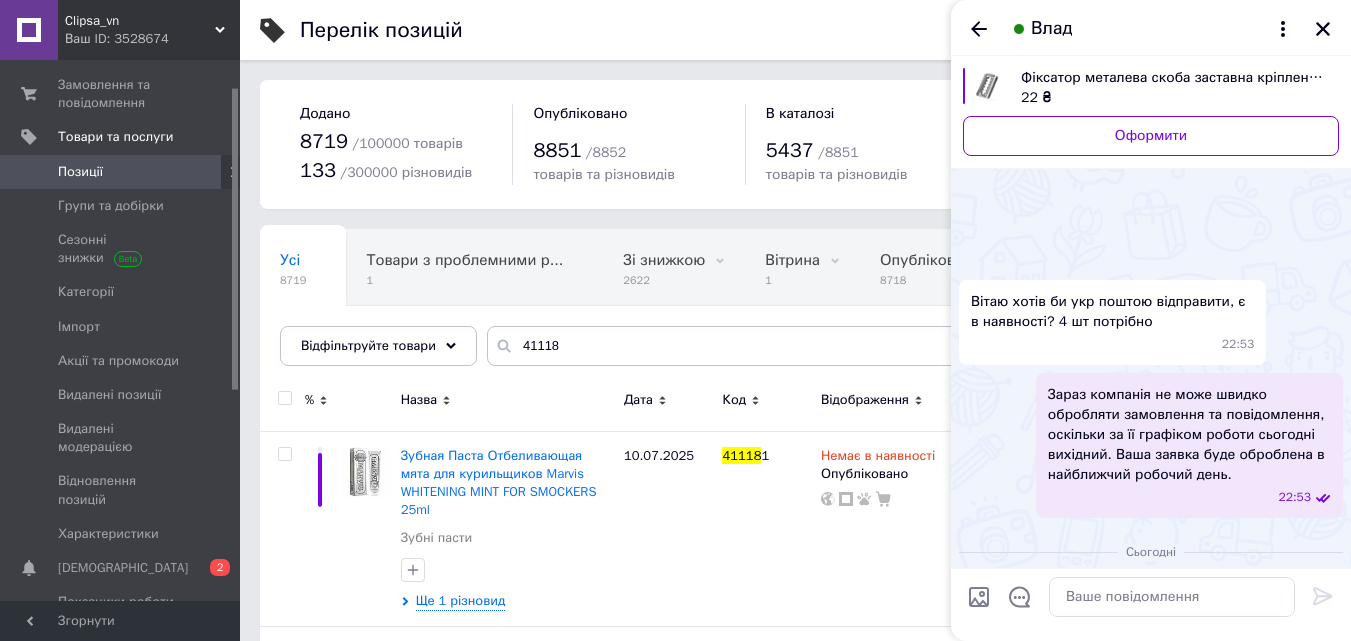 scroll, scrollTop: 210, scrollLeft: 0, axis: vertical 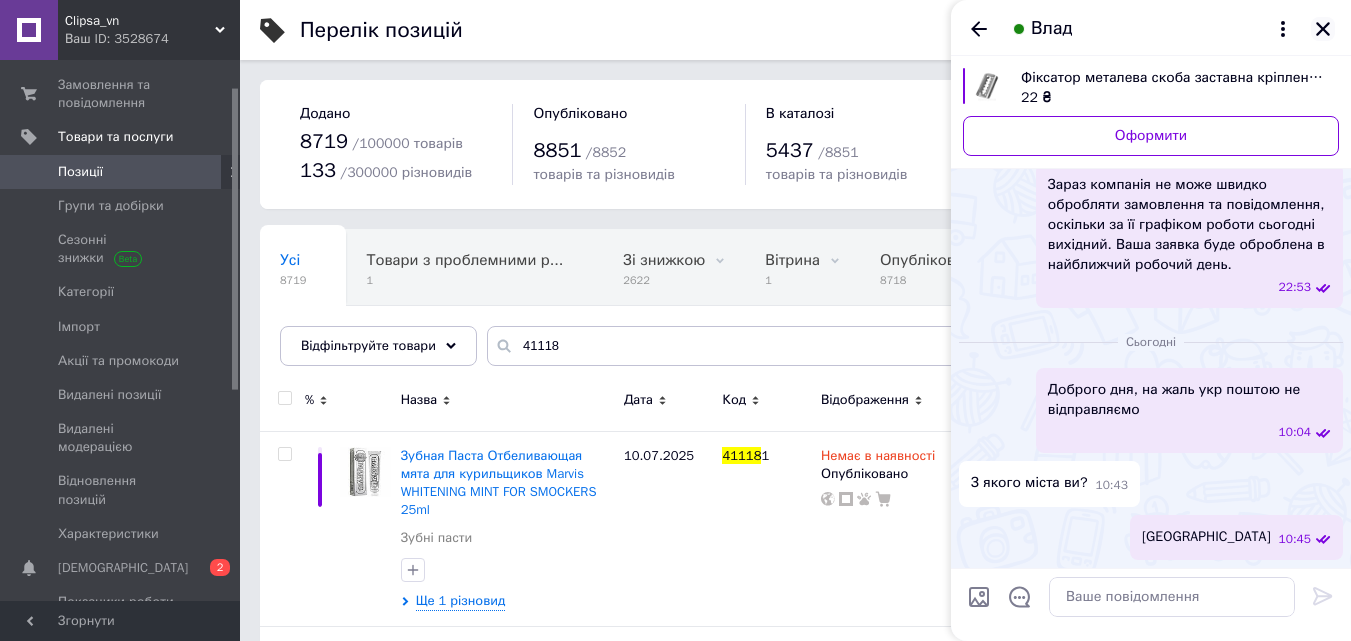 click 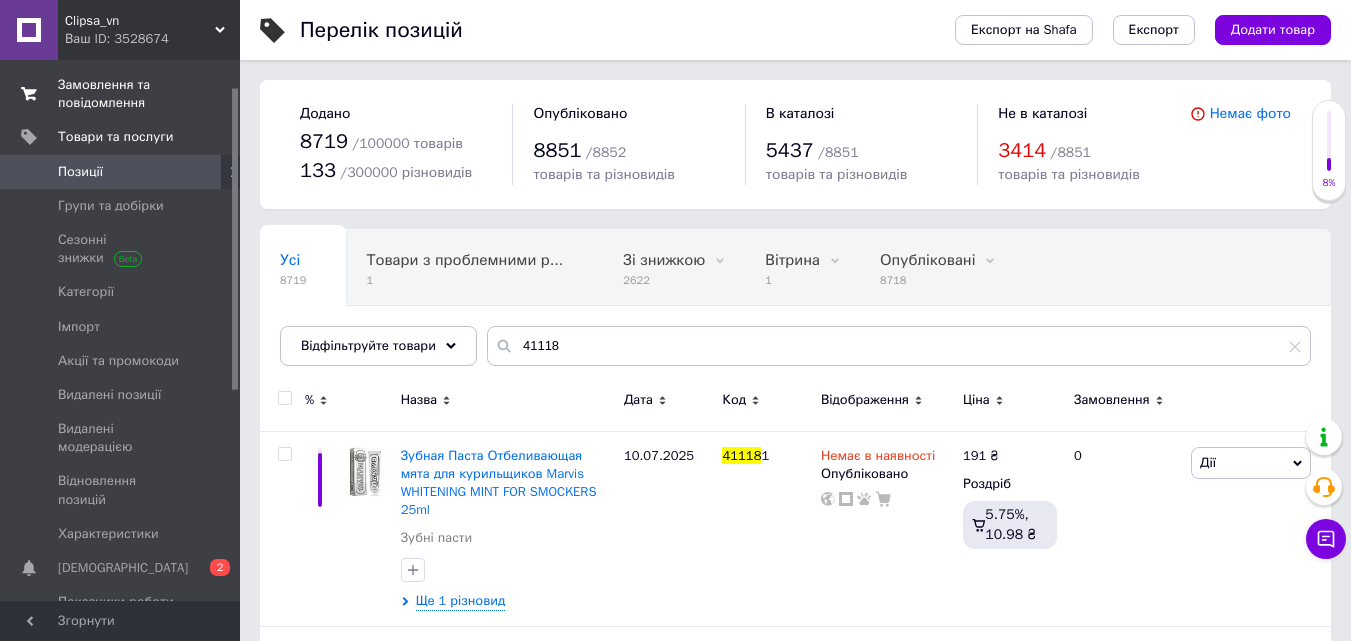 click on "Замовлення та повідомлення 0 0" at bounding box center [123, 94] 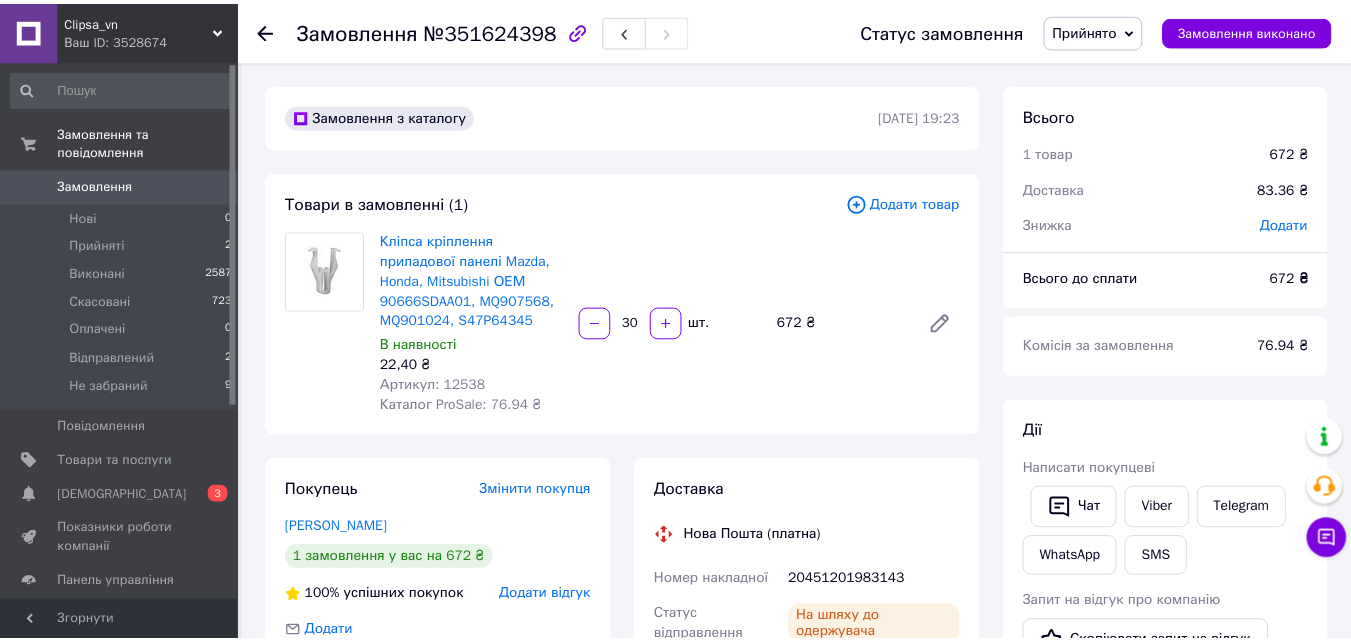 scroll, scrollTop: 0, scrollLeft: 0, axis: both 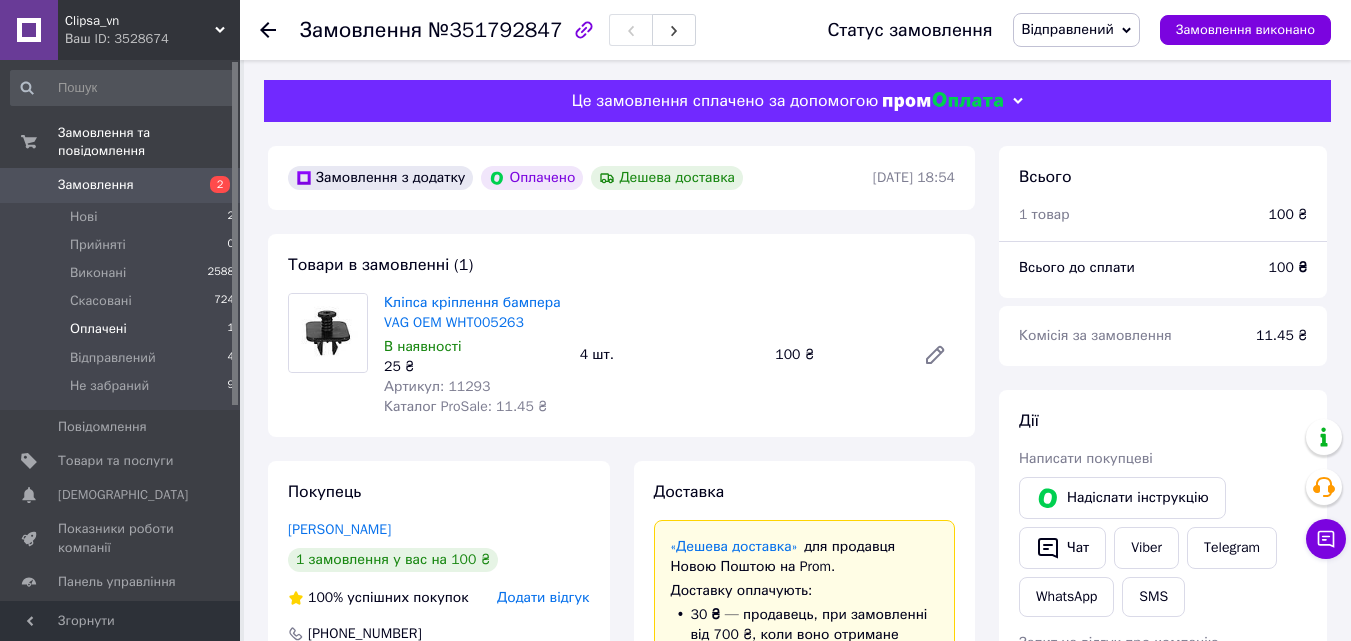 click on "Оплачені 1" at bounding box center (123, 329) 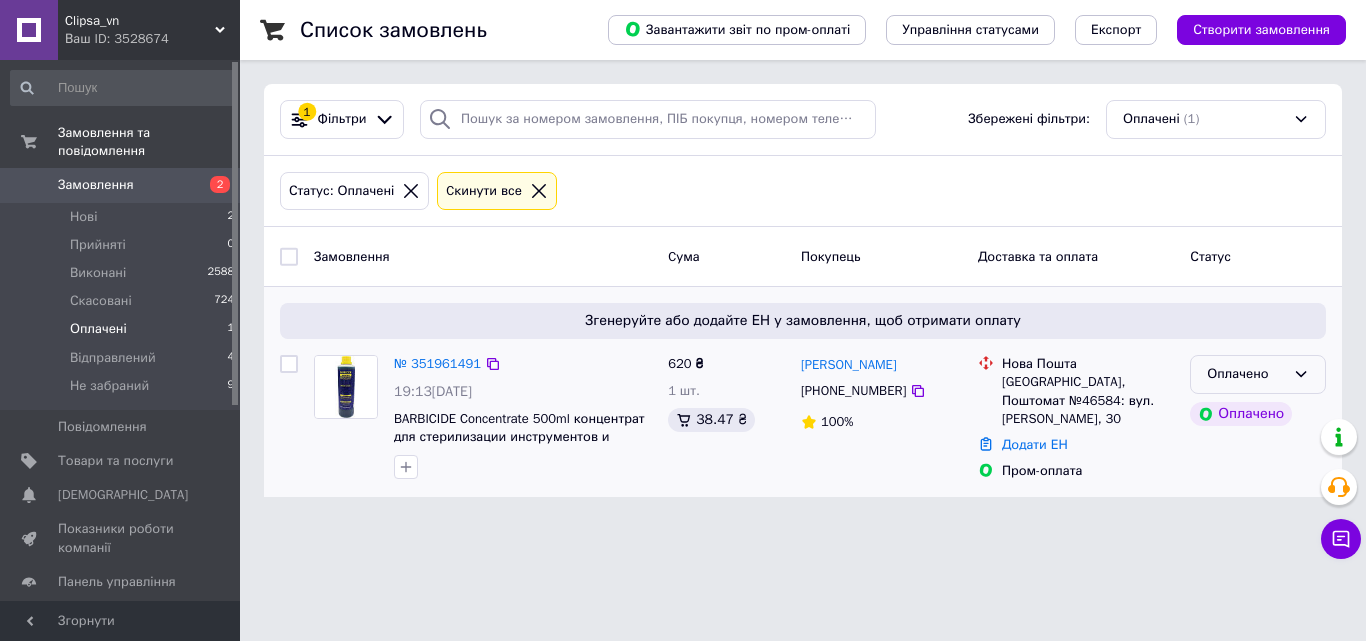 click on "Оплачено" at bounding box center [1246, 374] 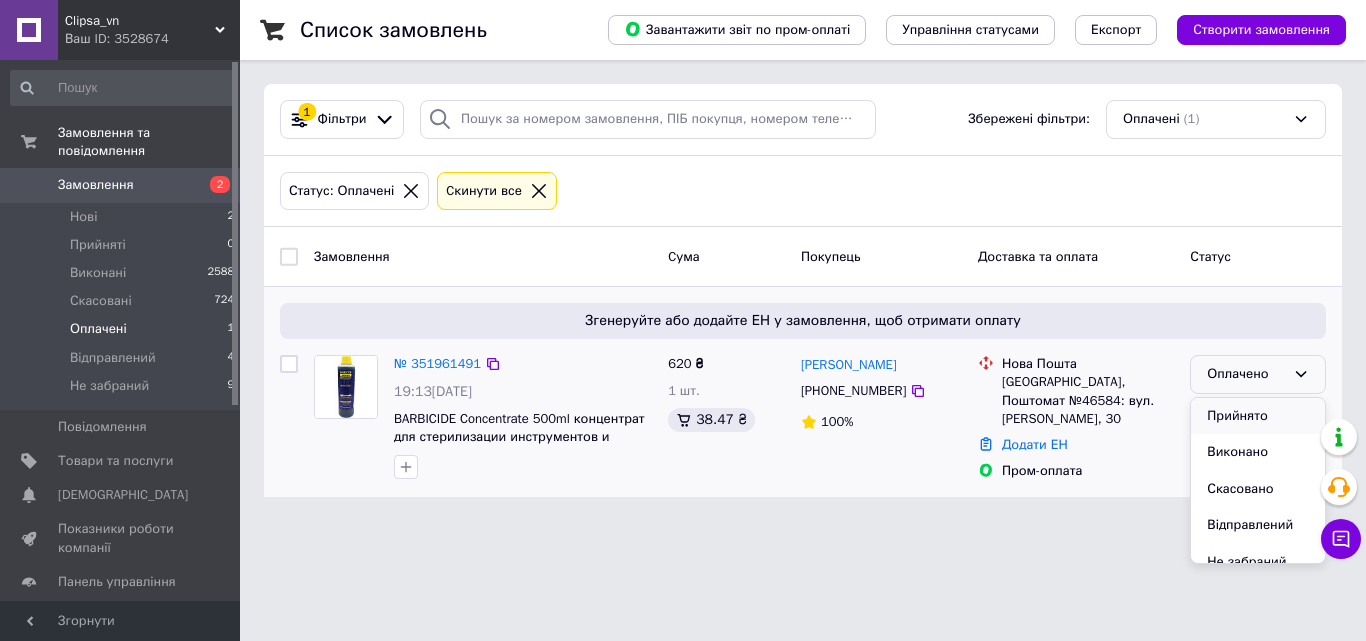 click on "Прийнято" at bounding box center [1258, 416] 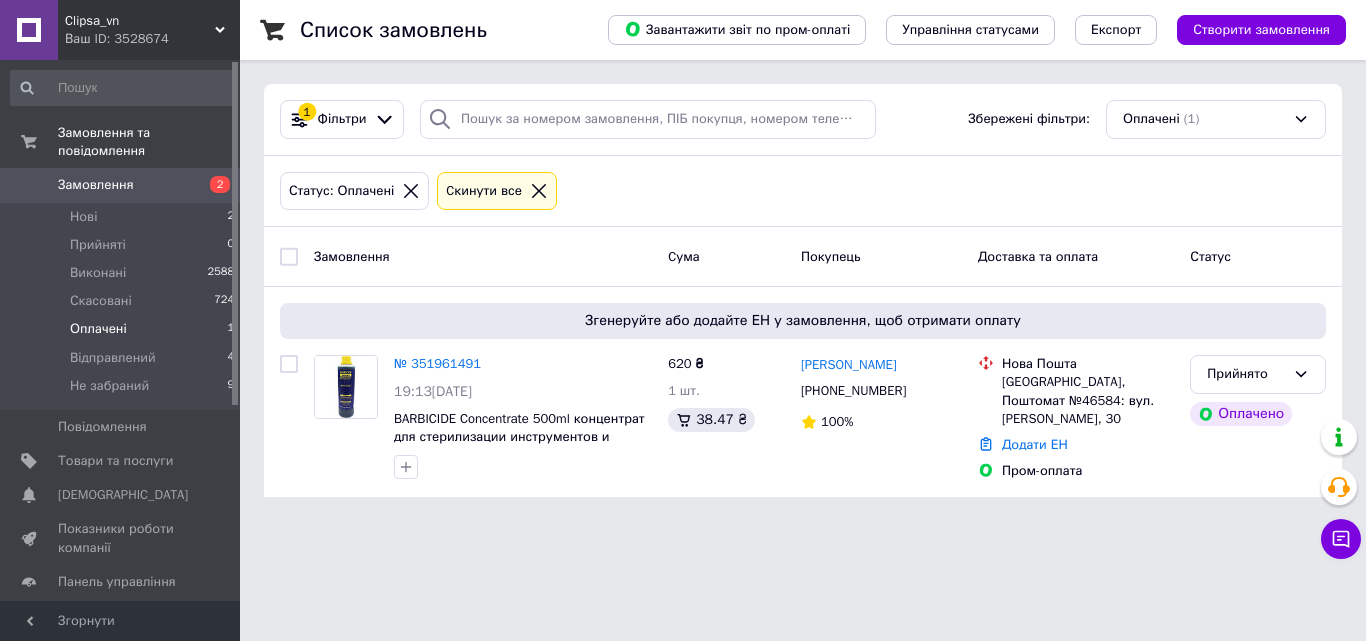 click 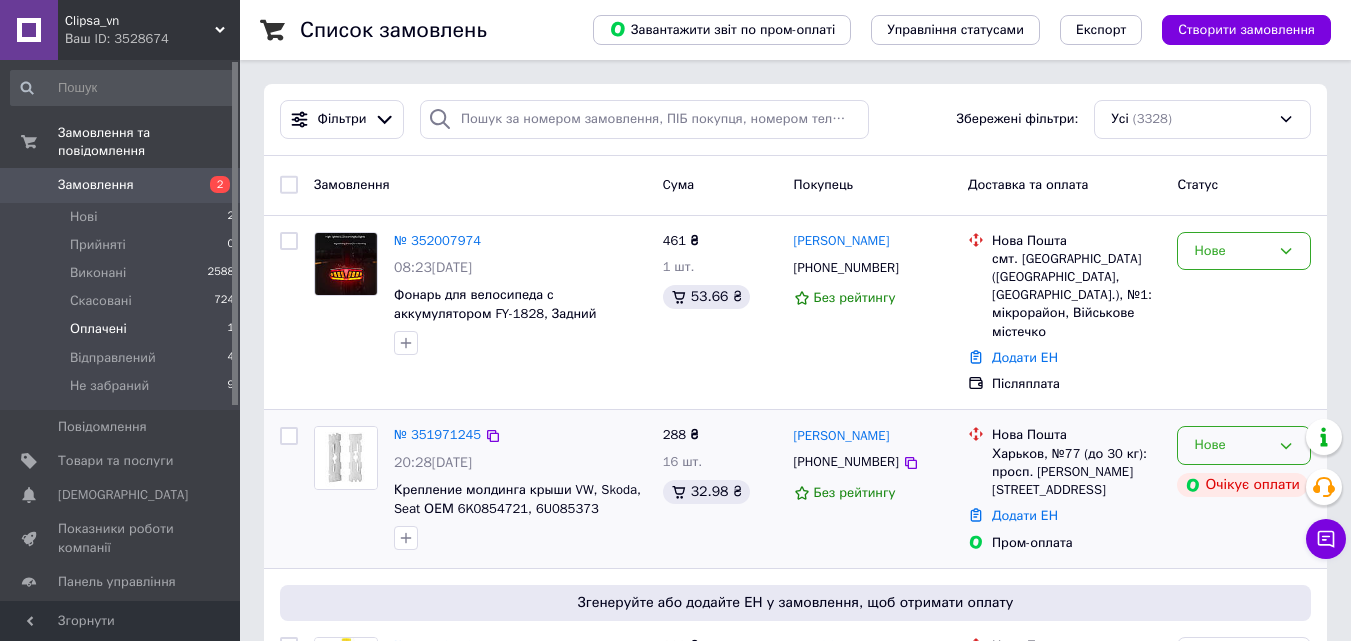 click on "Нове" at bounding box center [1232, 445] 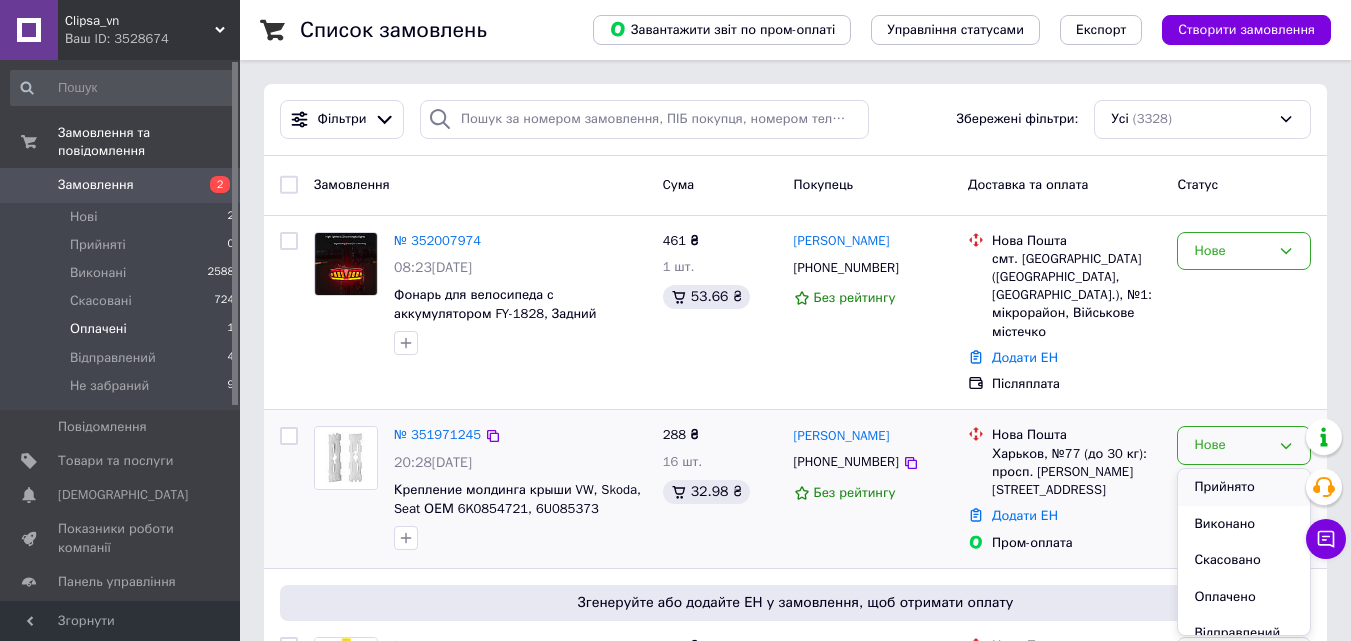 click on "Прийнято" at bounding box center (1244, 487) 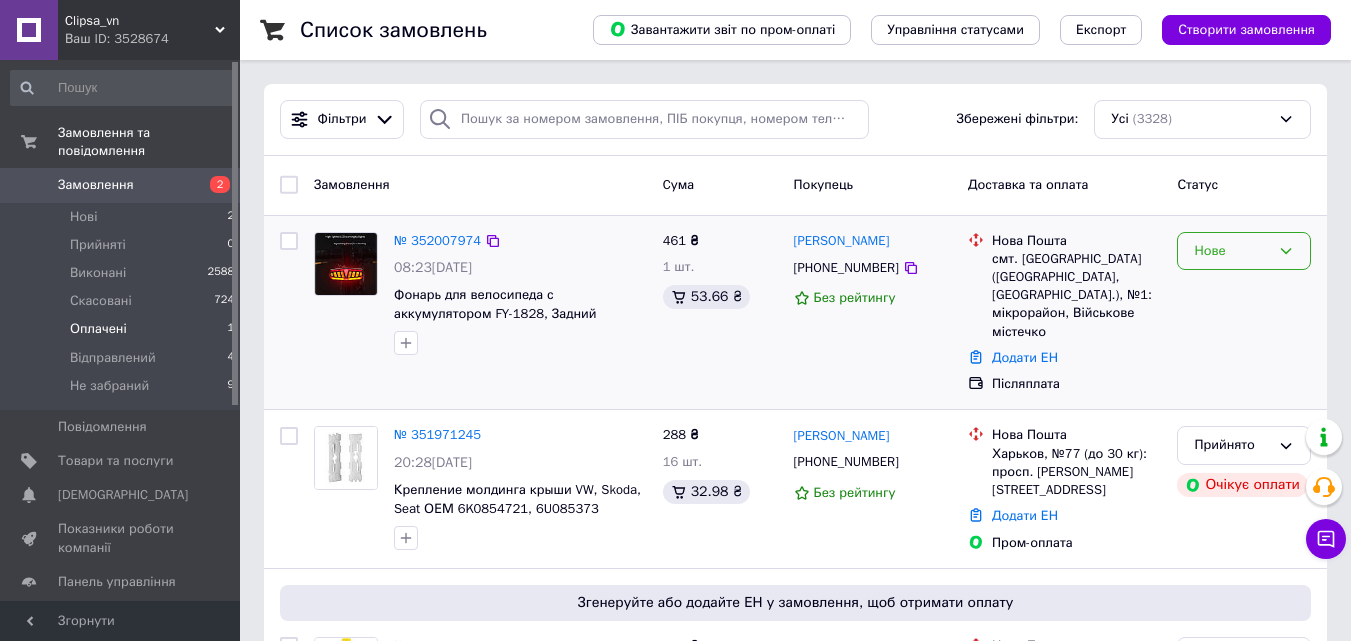 click on "Нове" at bounding box center [1232, 251] 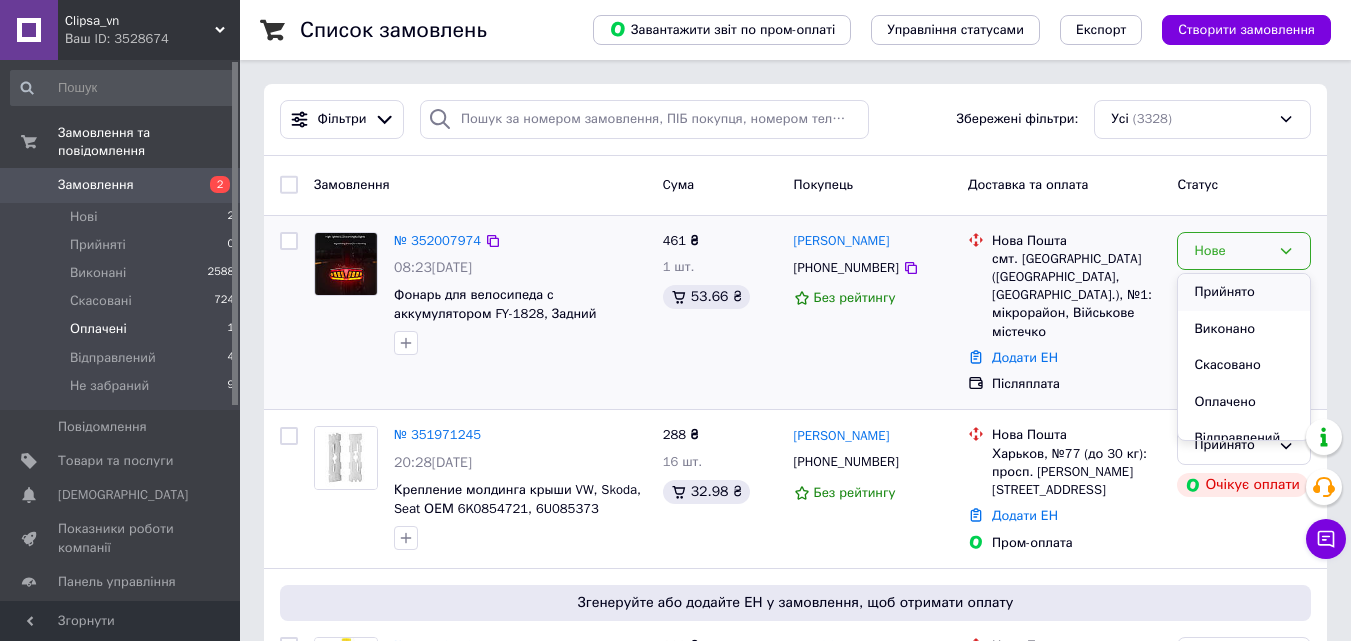 click on "Прийнято" at bounding box center [1244, 292] 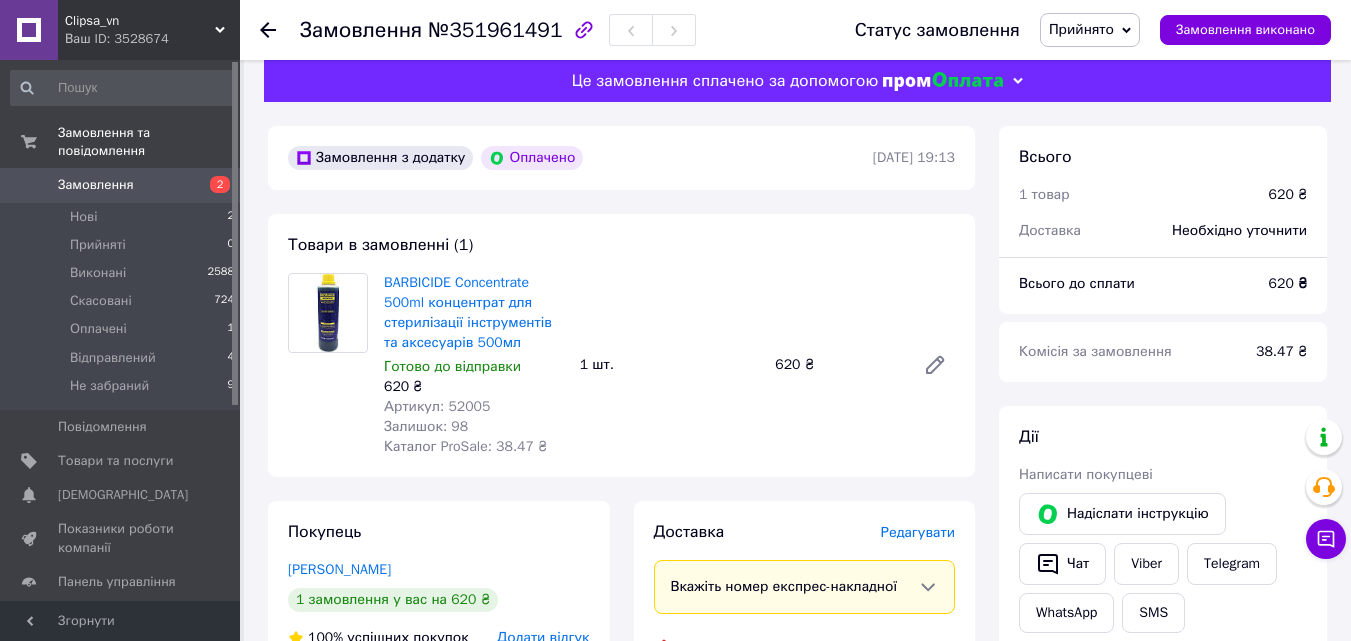 scroll, scrollTop: 0, scrollLeft: 0, axis: both 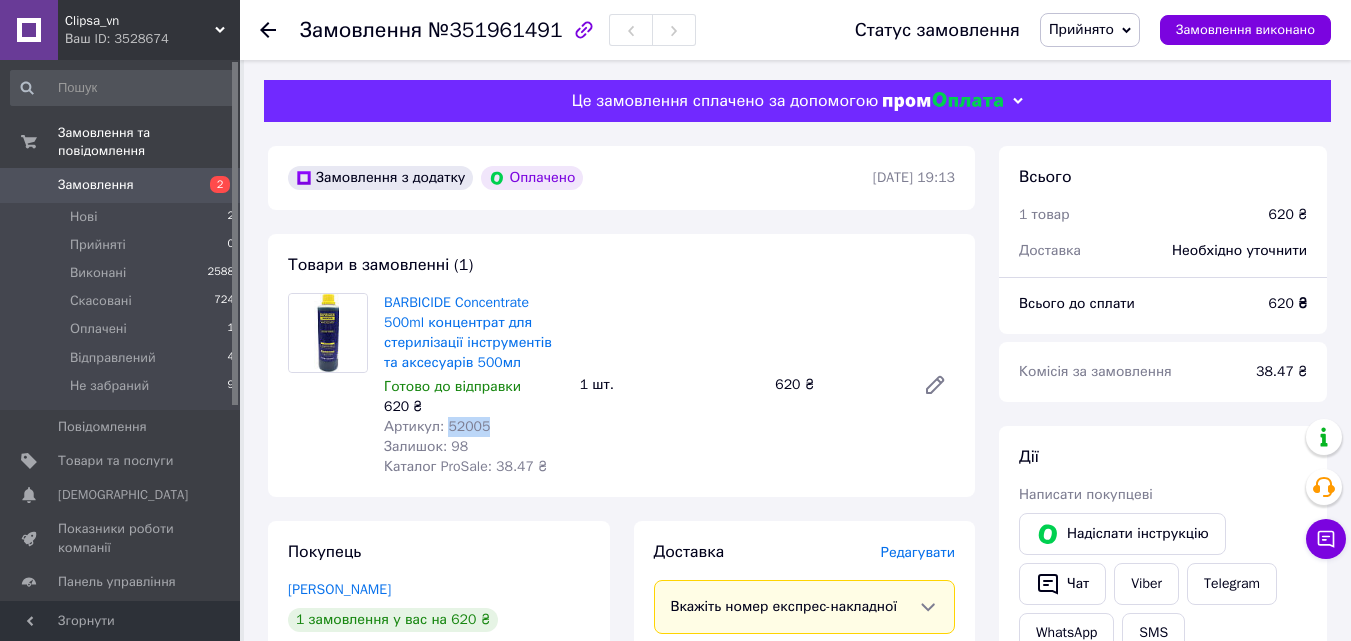 drag, startPoint x: 488, startPoint y: 429, endPoint x: 445, endPoint y: 434, distance: 43.289722 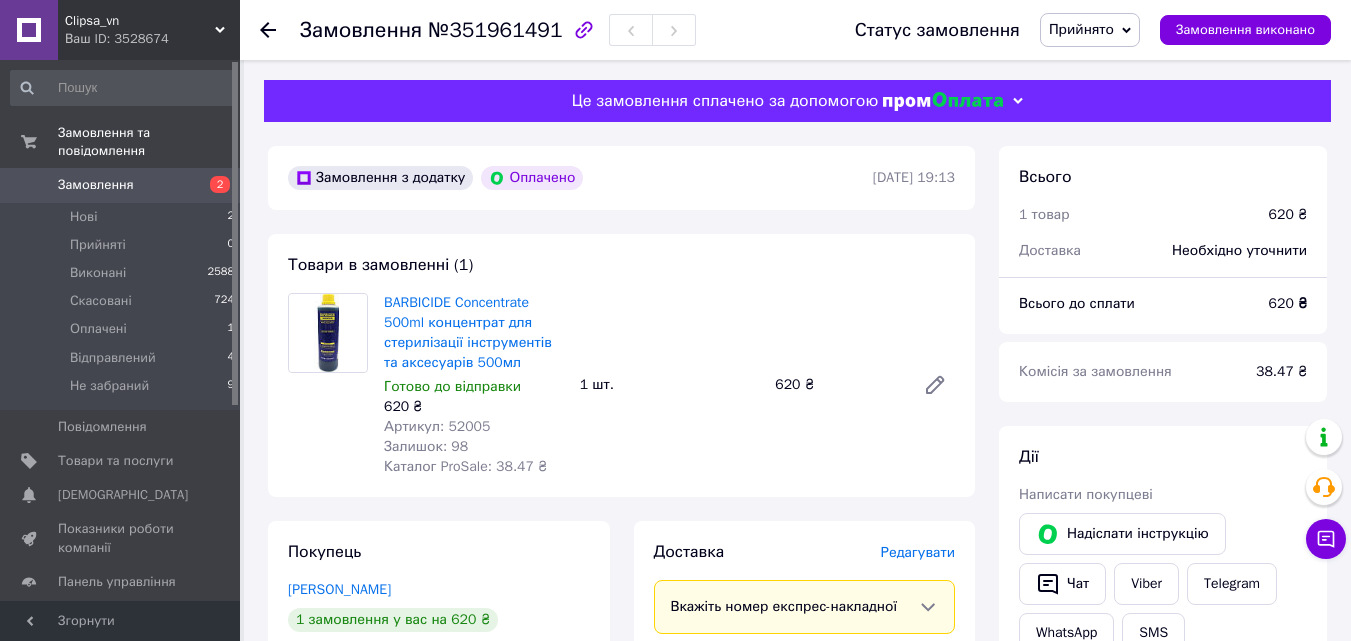 drag, startPoint x: 453, startPoint y: 416, endPoint x: 548, endPoint y: 445, distance: 99.32774 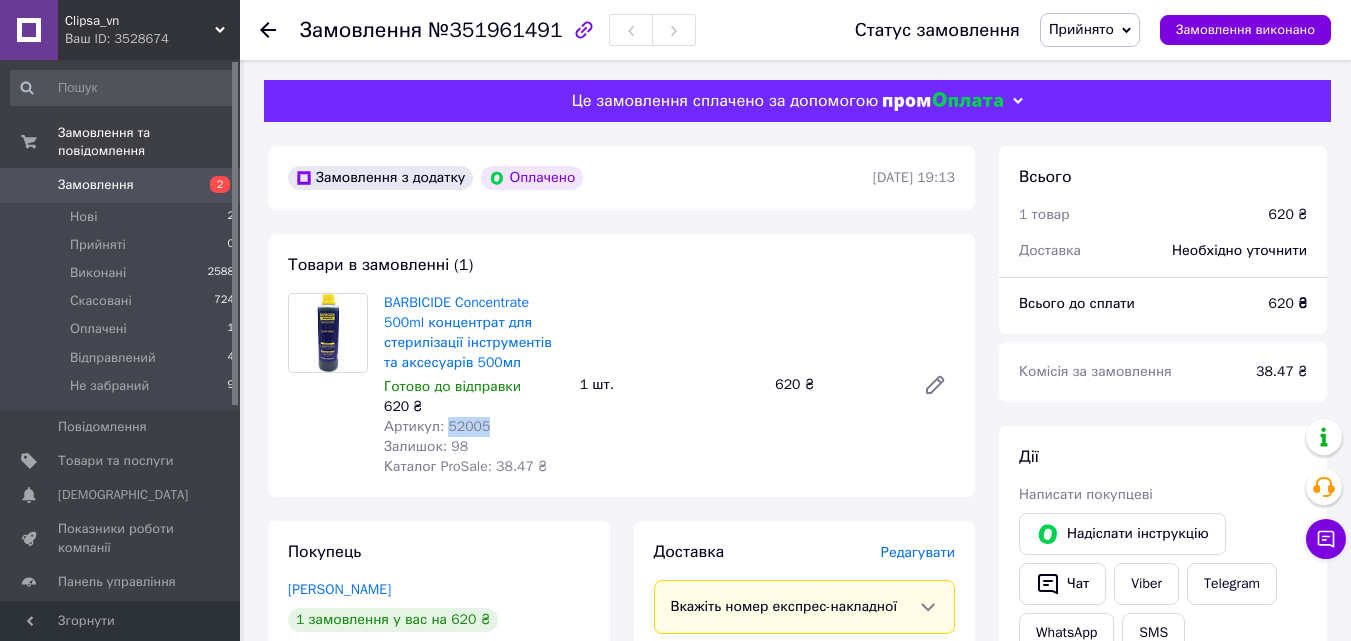 drag, startPoint x: 473, startPoint y: 432, endPoint x: 445, endPoint y: 431, distance: 28.01785 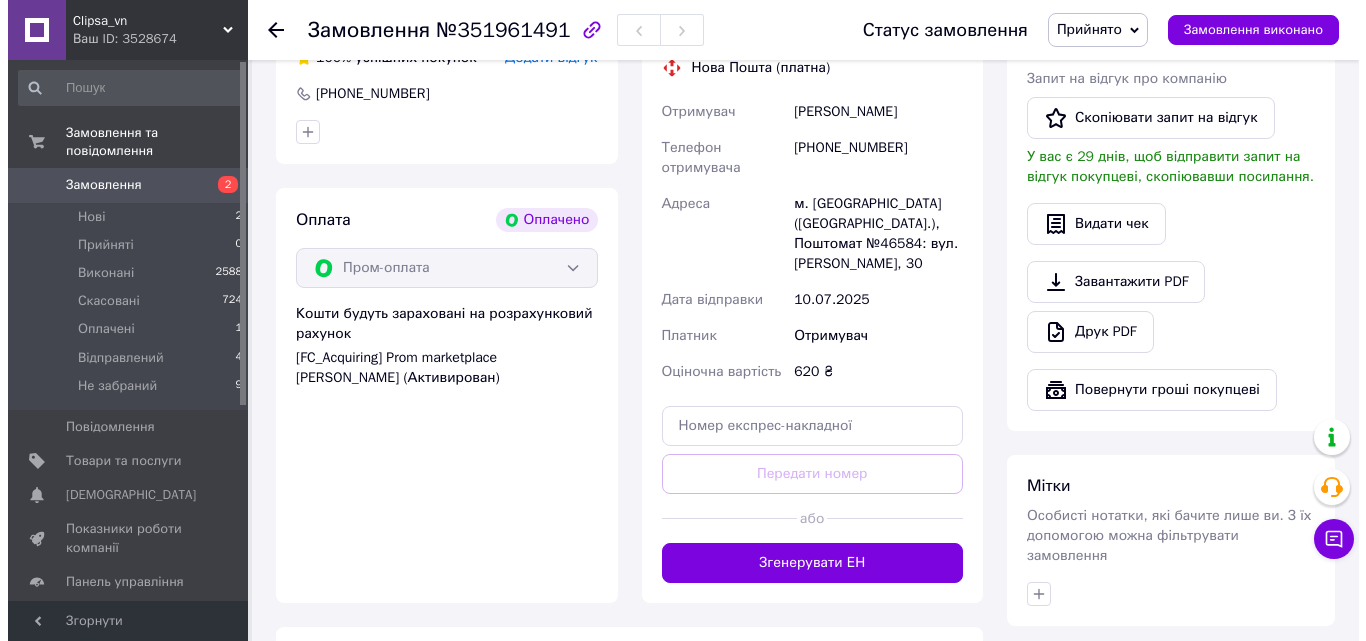 scroll, scrollTop: 400, scrollLeft: 0, axis: vertical 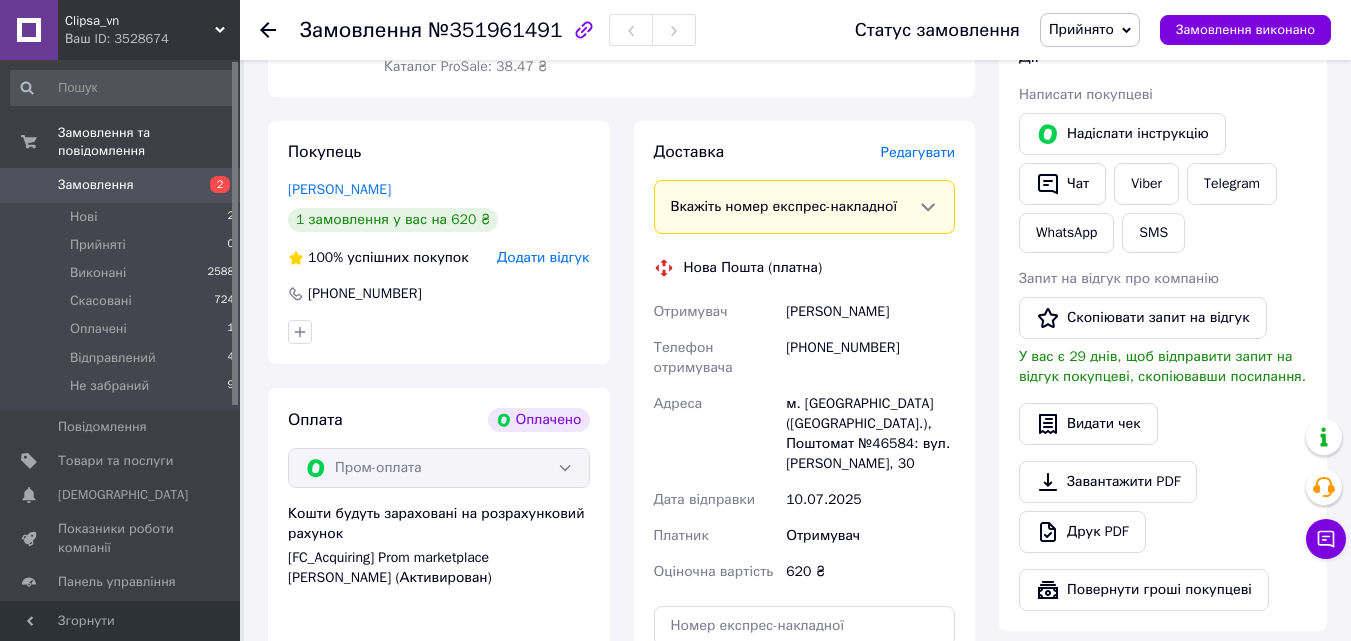 click on "Редагувати" at bounding box center (918, 152) 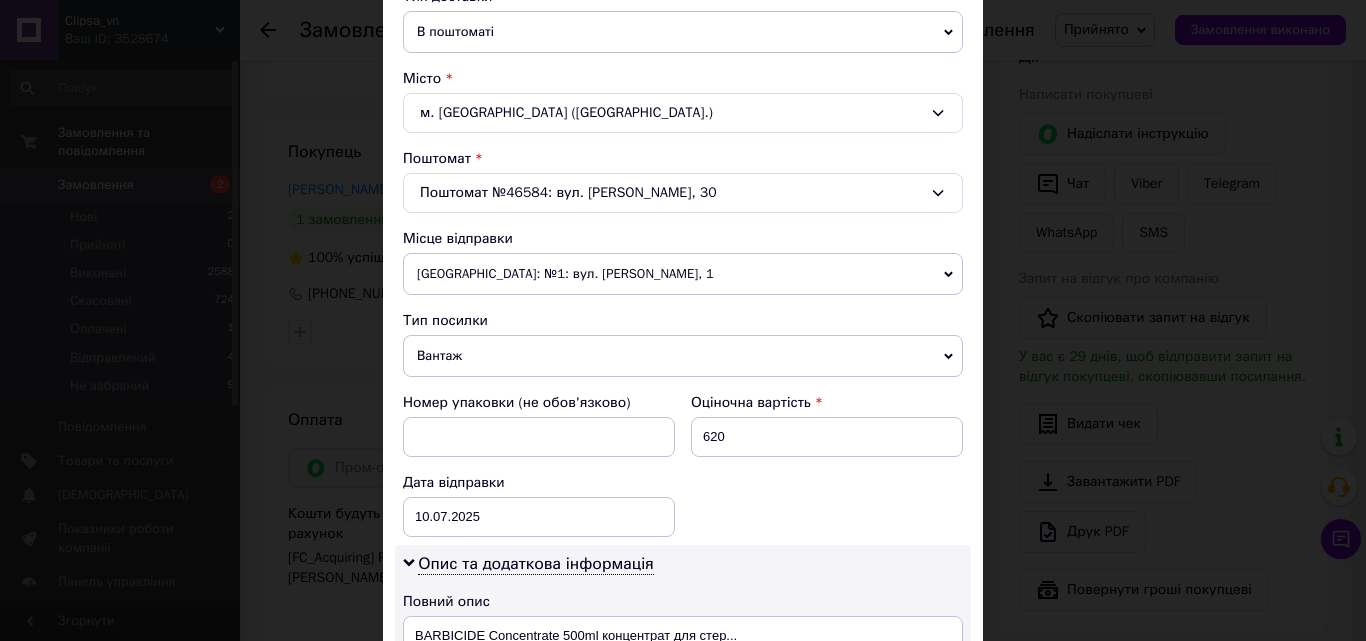 scroll, scrollTop: 500, scrollLeft: 0, axis: vertical 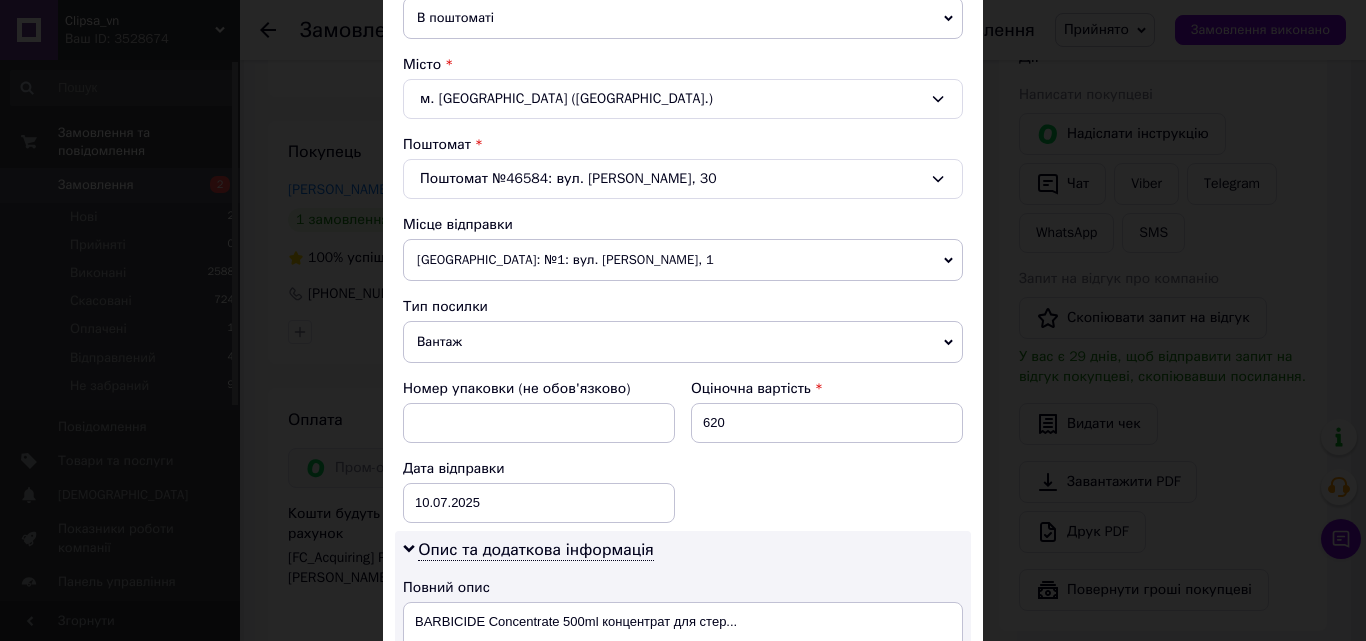 click on "[GEOGRAPHIC_DATA]: №1: вул. [PERSON_NAME], 1" at bounding box center (683, 260) 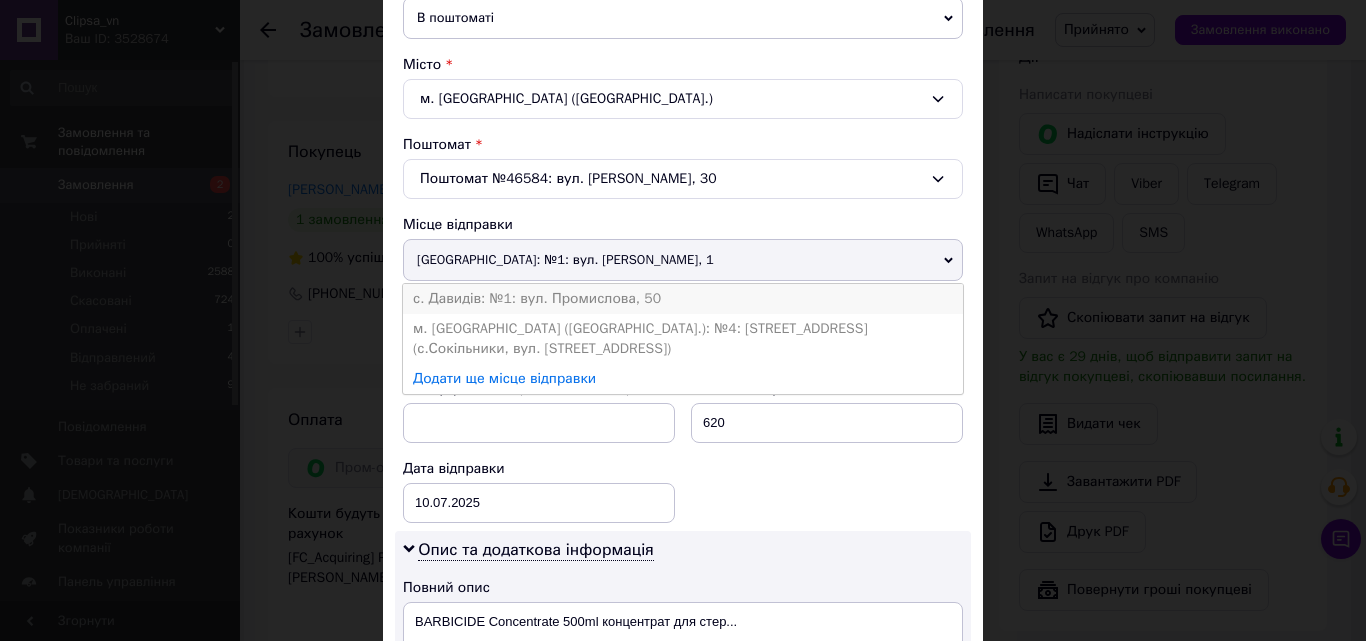 click on "с. Давидів: №1: вул. Промислова, 50" at bounding box center [683, 299] 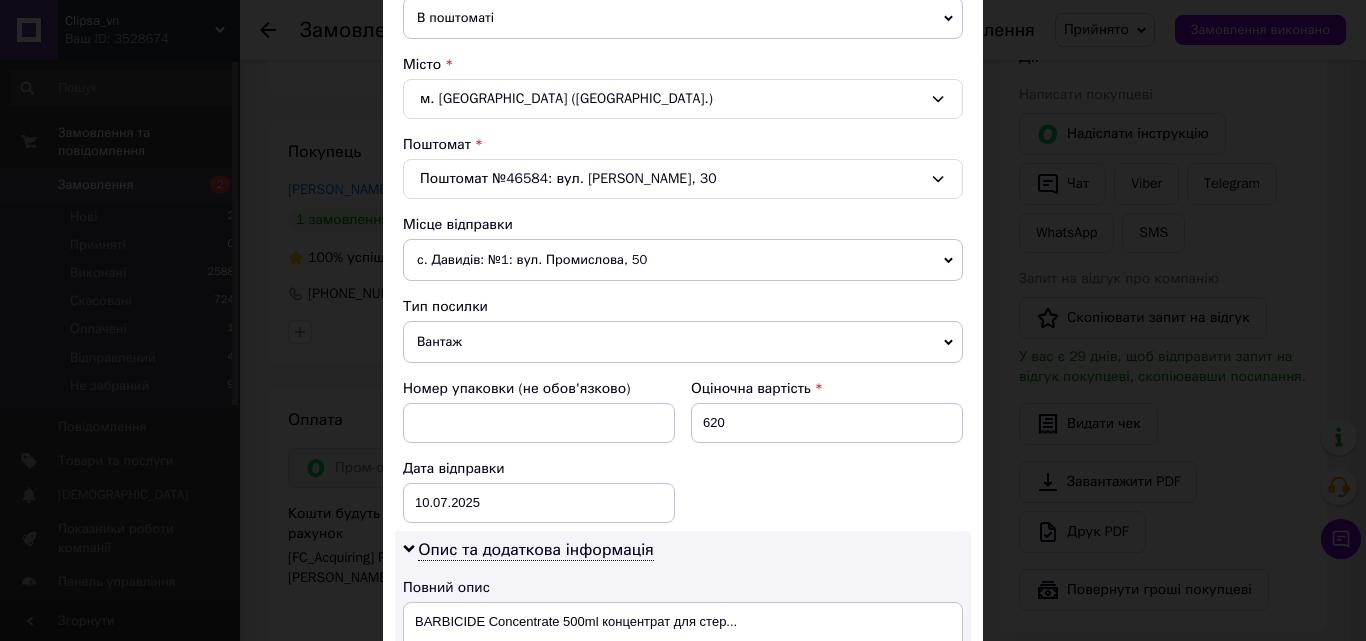 scroll, scrollTop: 800, scrollLeft: 0, axis: vertical 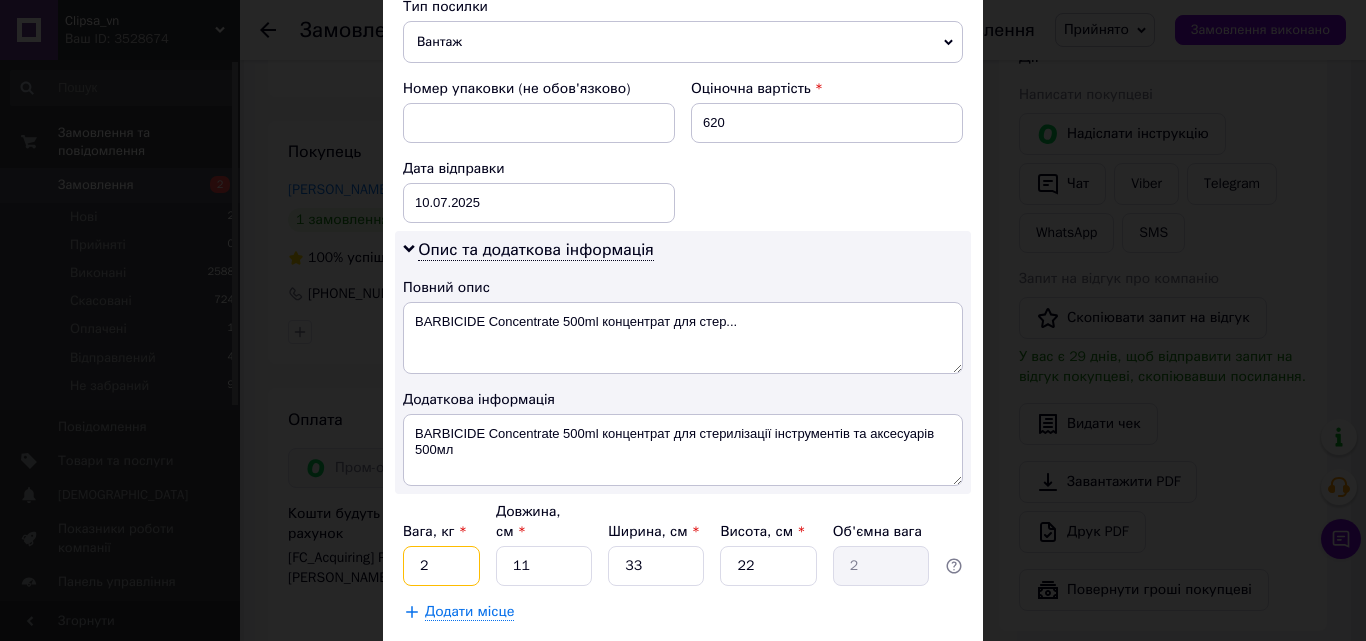 drag, startPoint x: 460, startPoint y: 554, endPoint x: 462, endPoint y: 533, distance: 21.095022 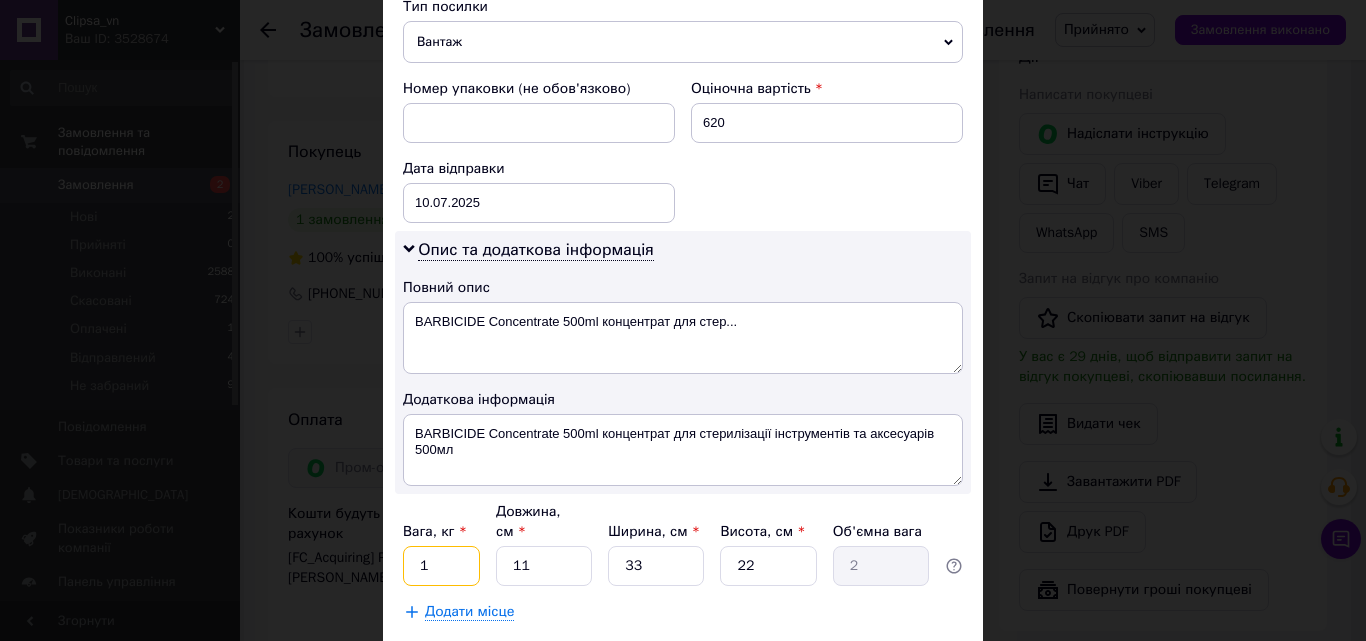 type on "1" 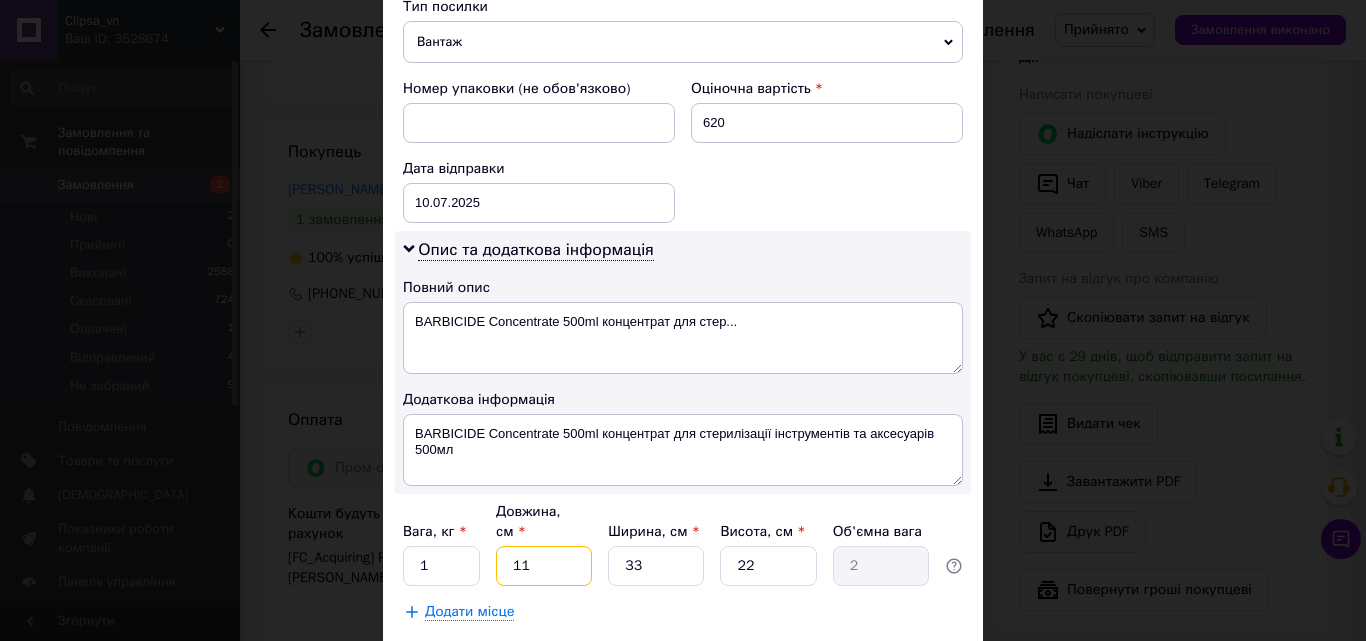 click on "11" at bounding box center (544, 566) 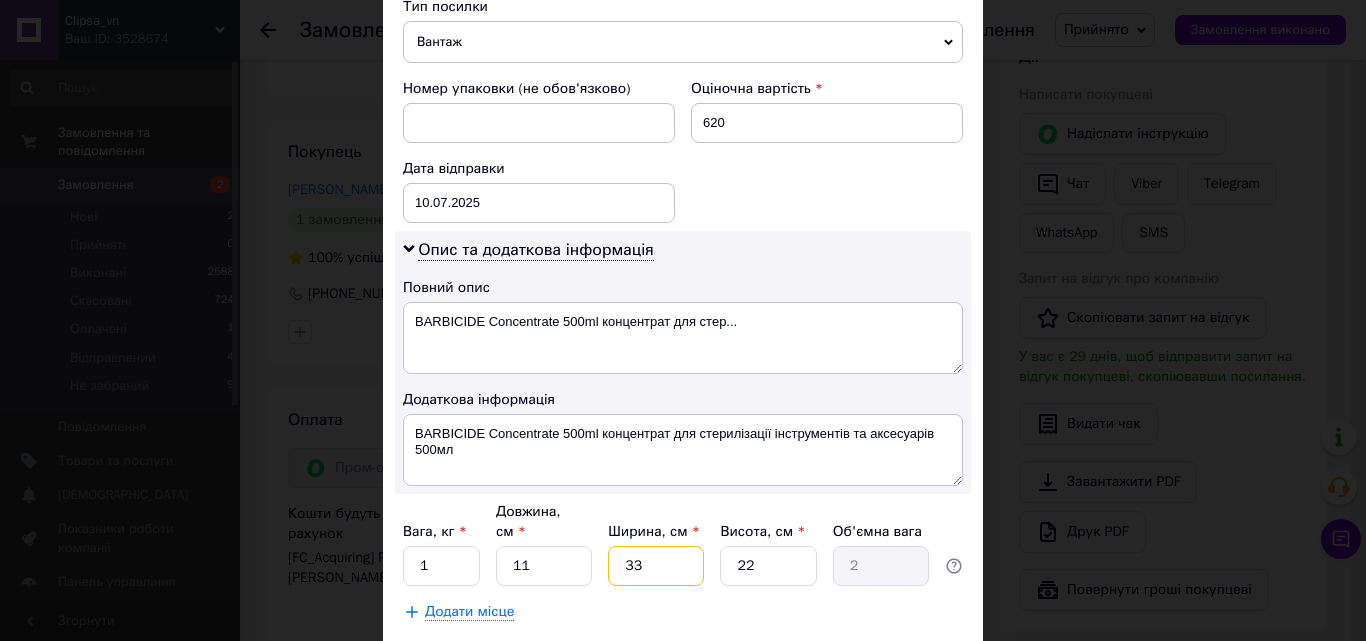 click on "33" at bounding box center [656, 566] 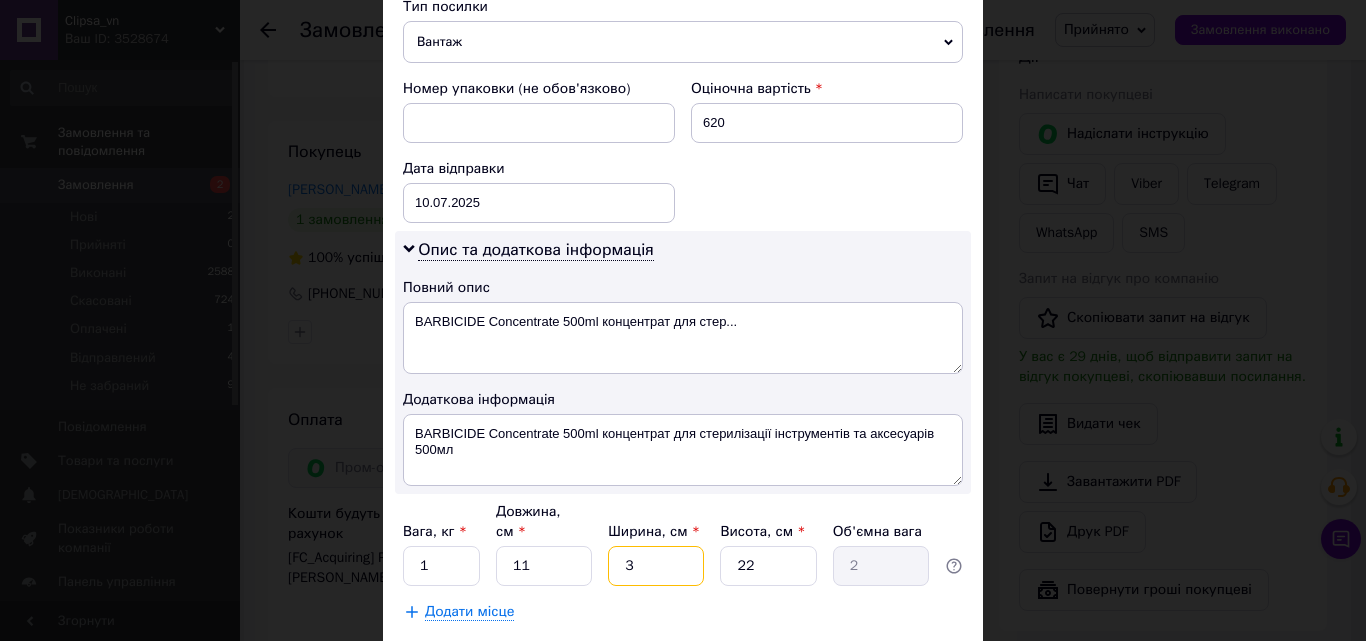type on "0.18" 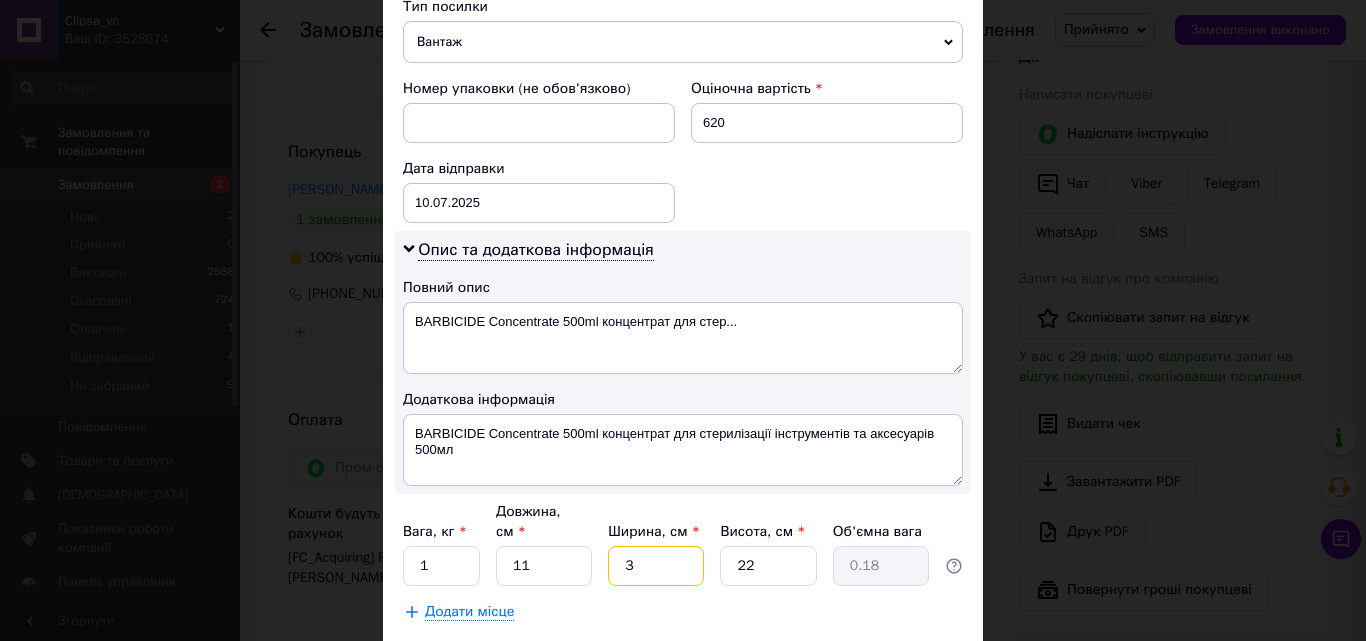 type 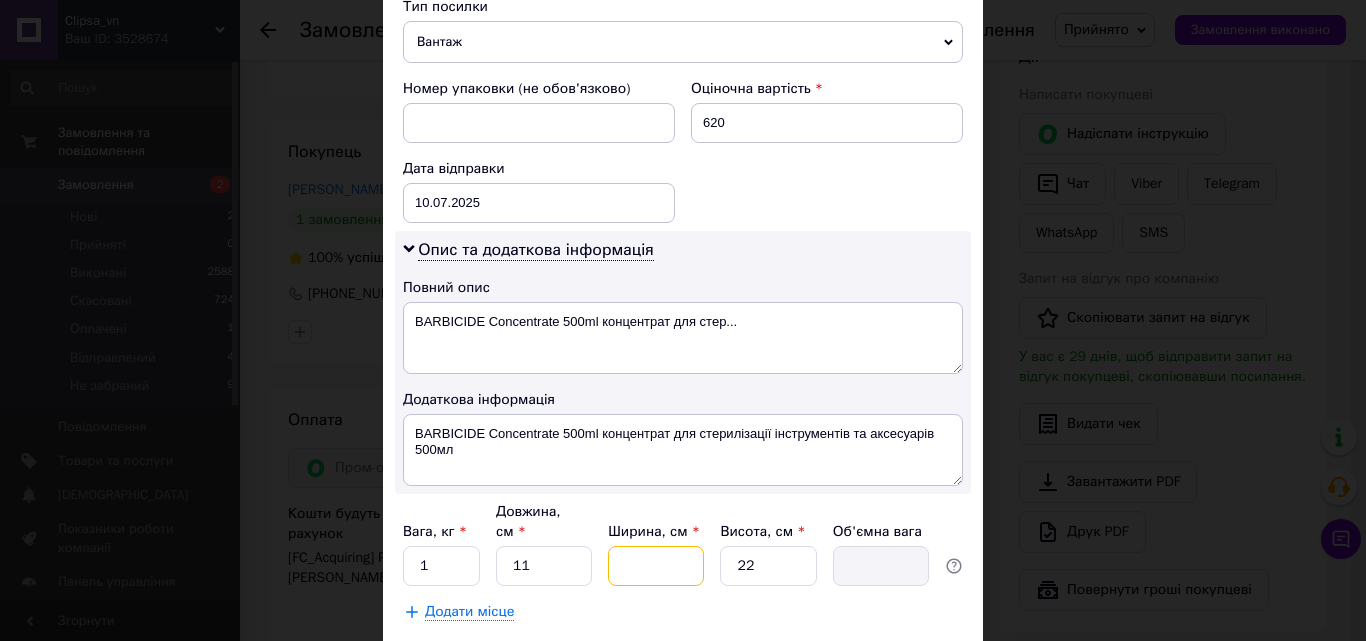 type on "1" 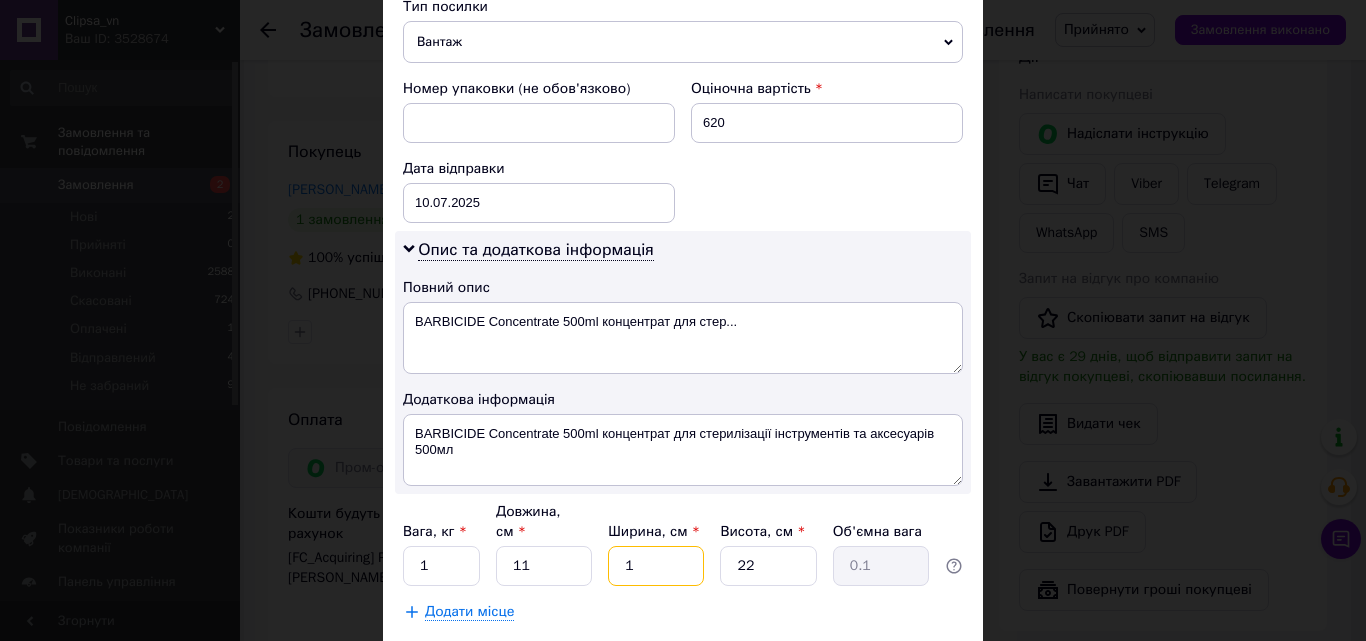 type on "15" 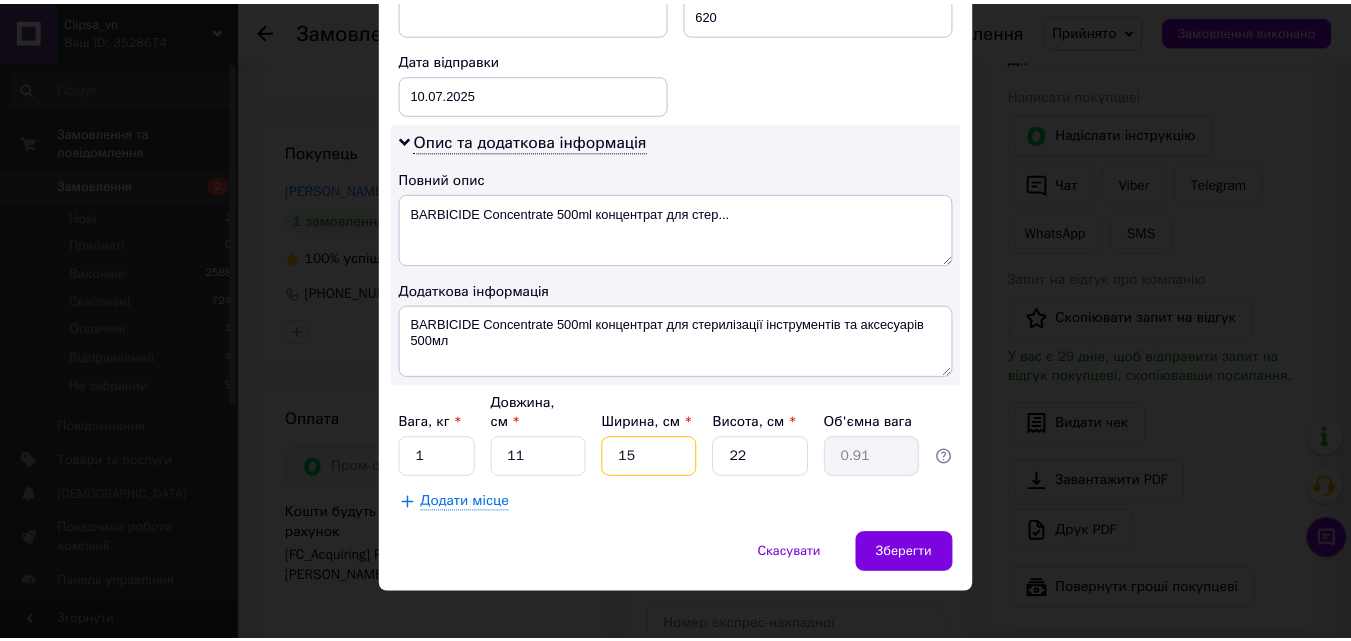 scroll, scrollTop: 911, scrollLeft: 0, axis: vertical 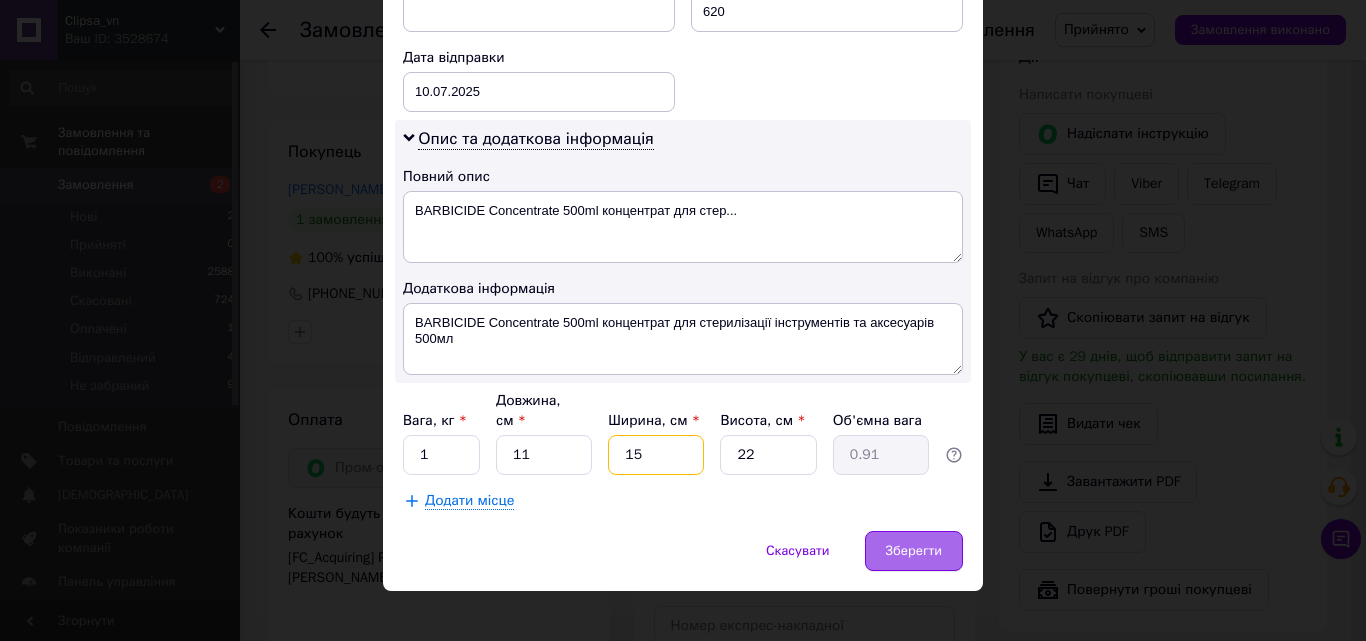 type on "15" 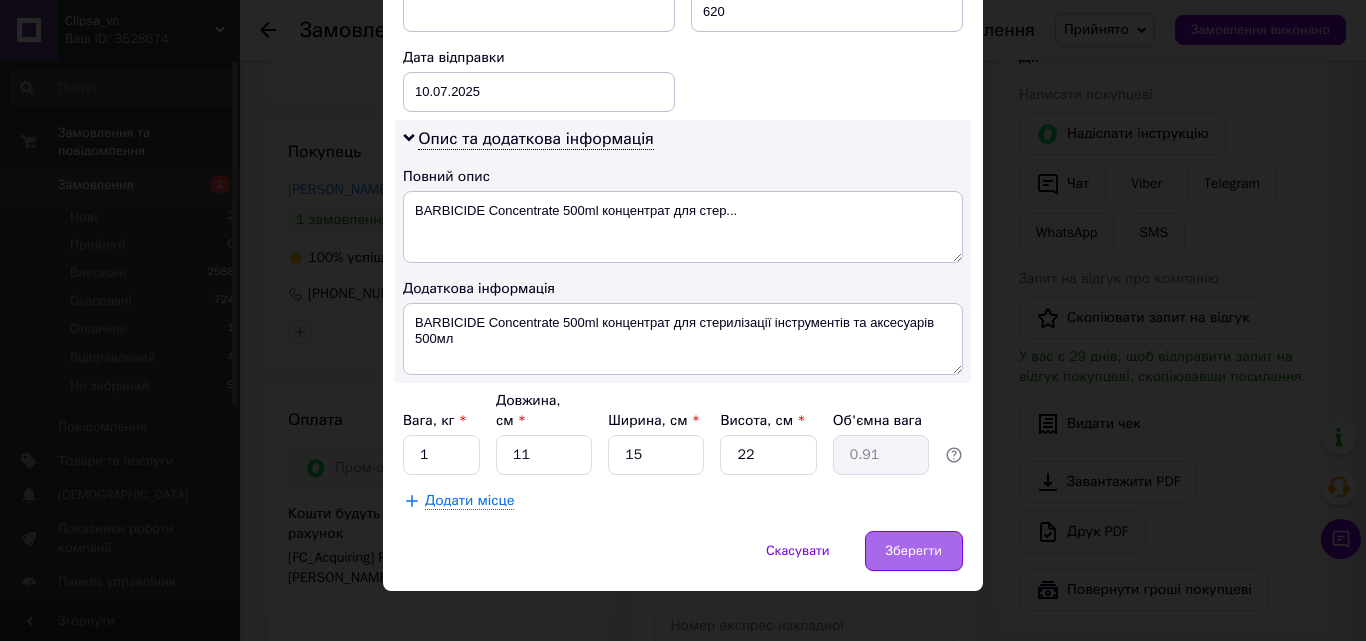 click on "Зберегти" at bounding box center (914, 551) 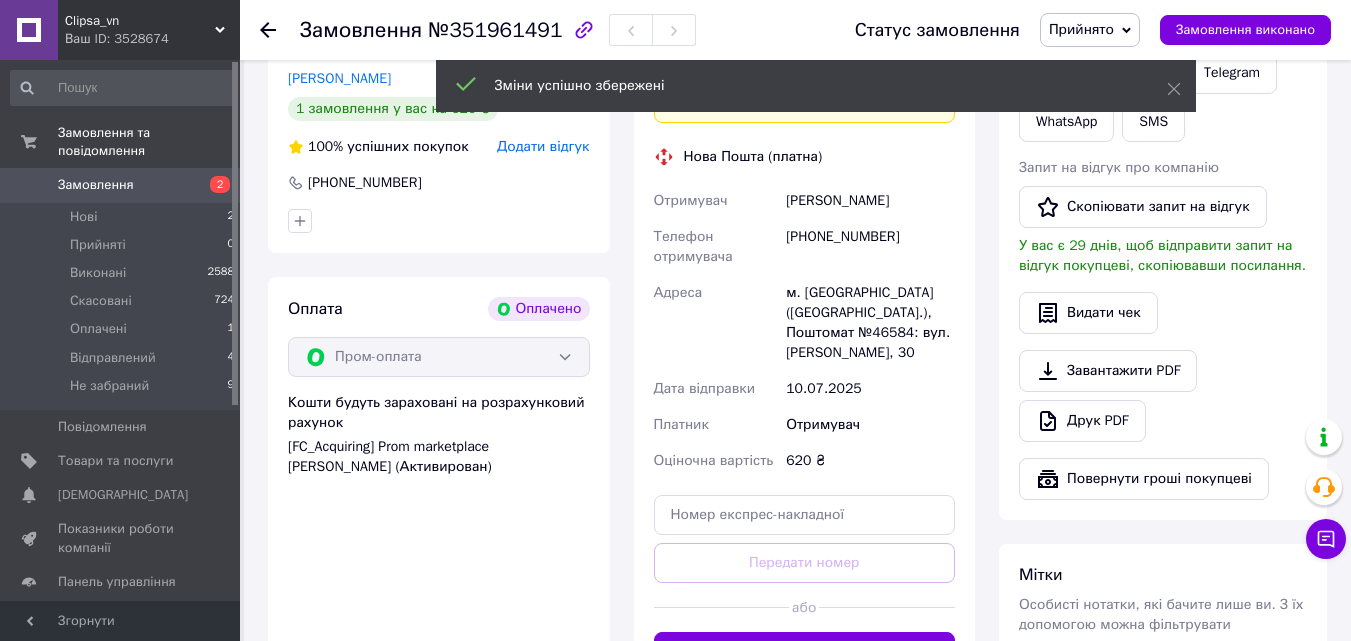 scroll, scrollTop: 800, scrollLeft: 0, axis: vertical 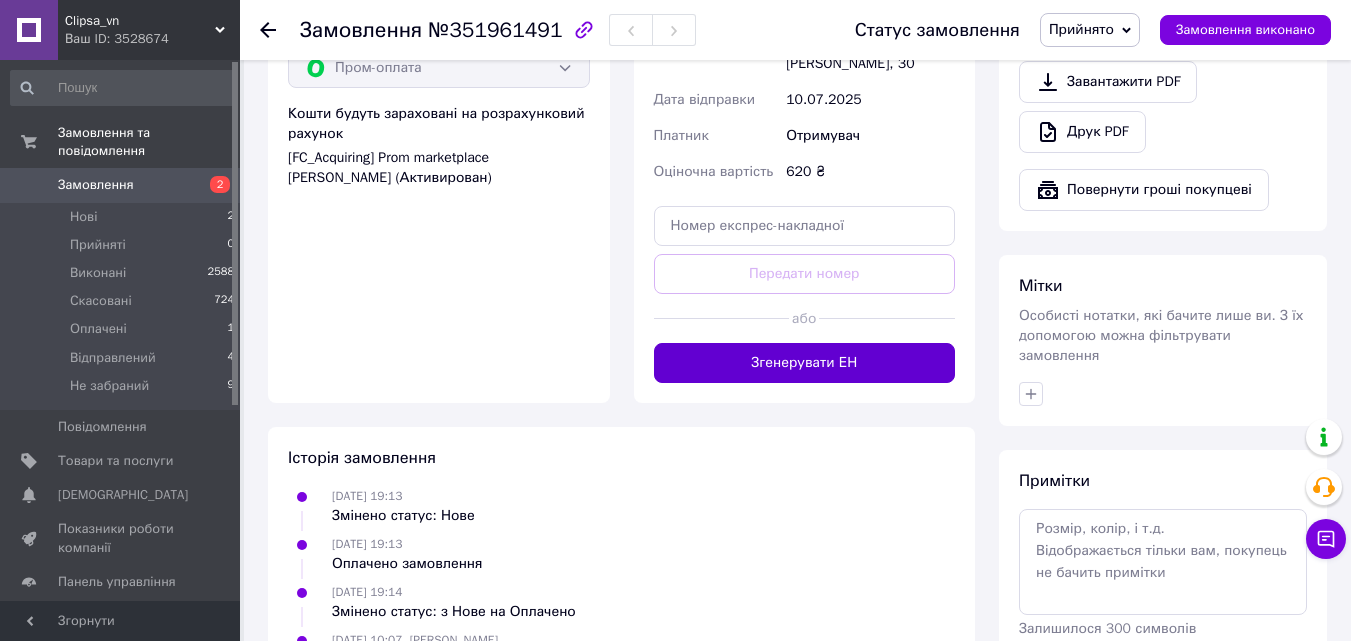 click on "Згенерувати ЕН" at bounding box center (805, 363) 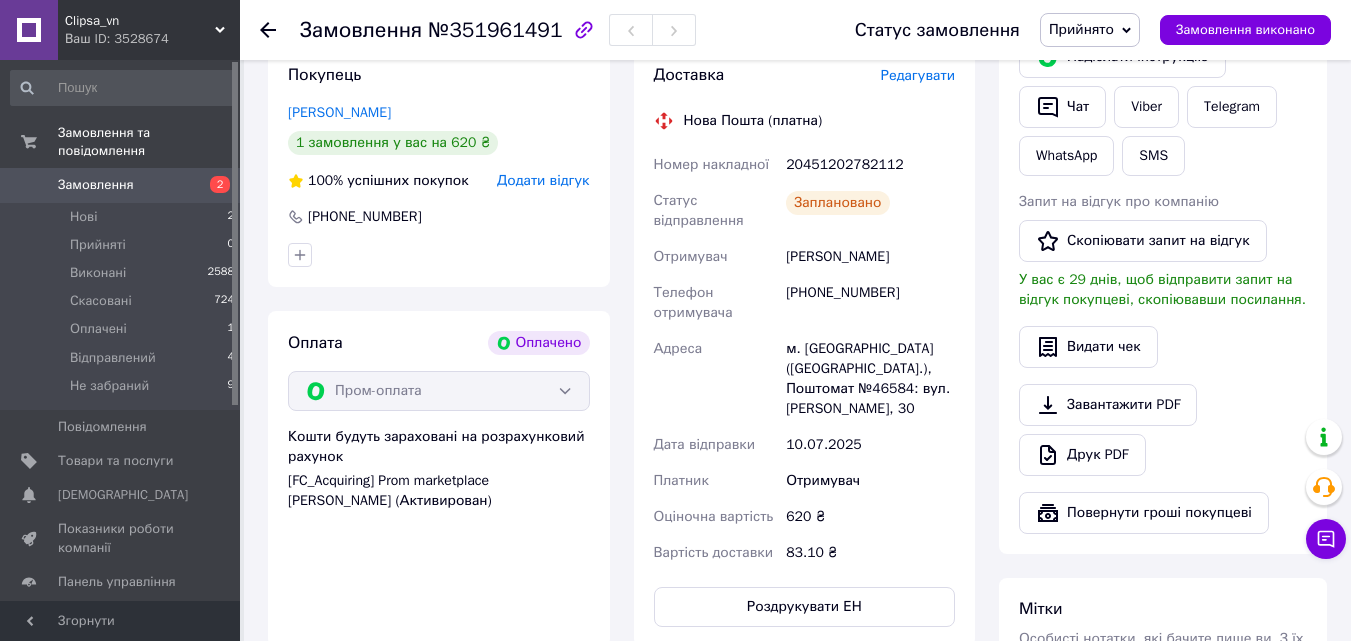 scroll, scrollTop: 200, scrollLeft: 0, axis: vertical 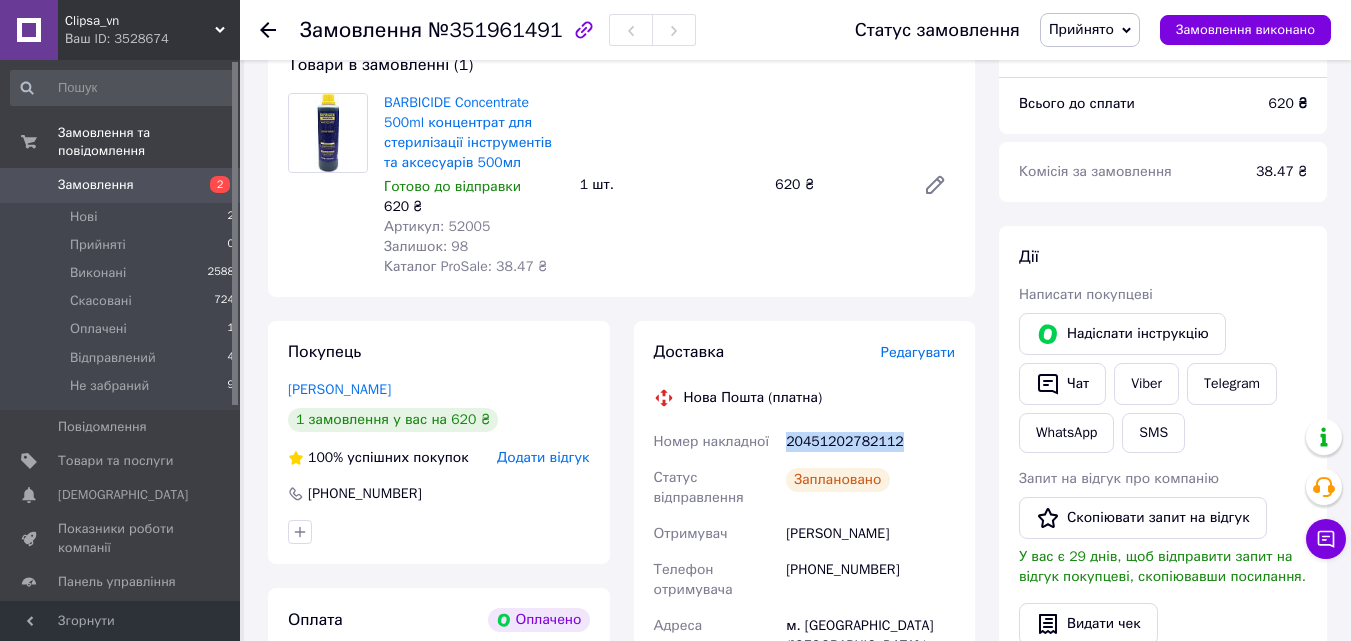 drag, startPoint x: 902, startPoint y: 439, endPoint x: 789, endPoint y: 442, distance: 113.03982 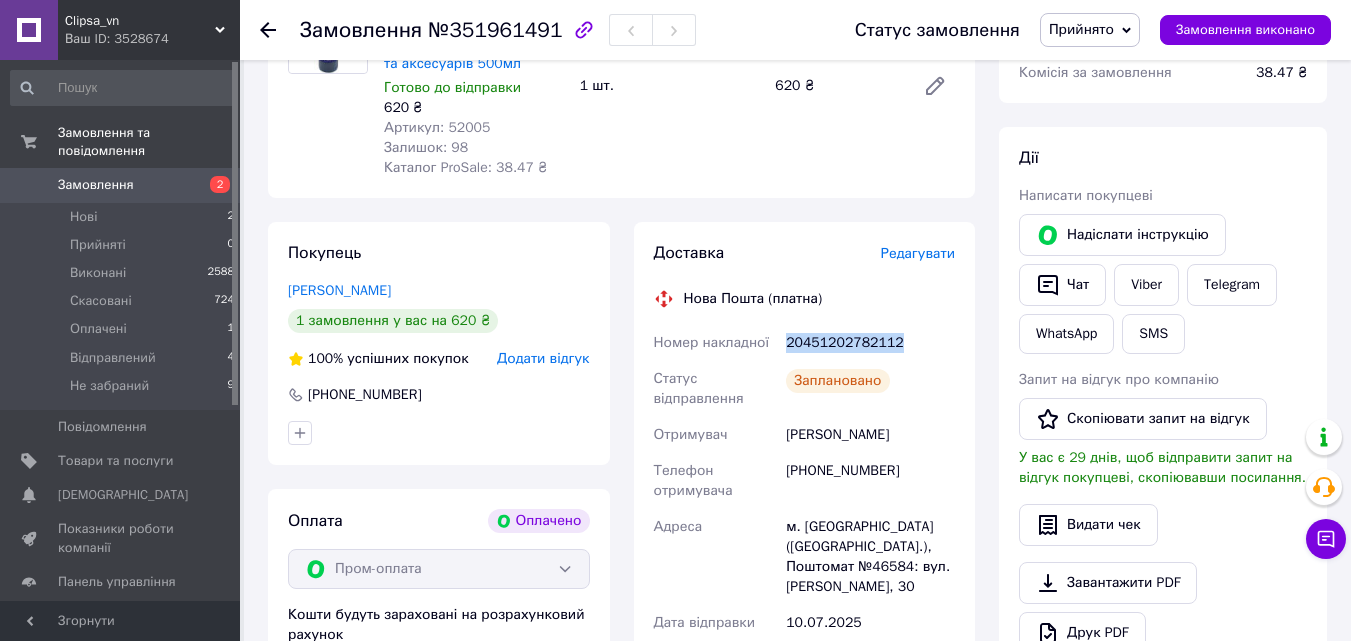 scroll, scrollTop: 400, scrollLeft: 0, axis: vertical 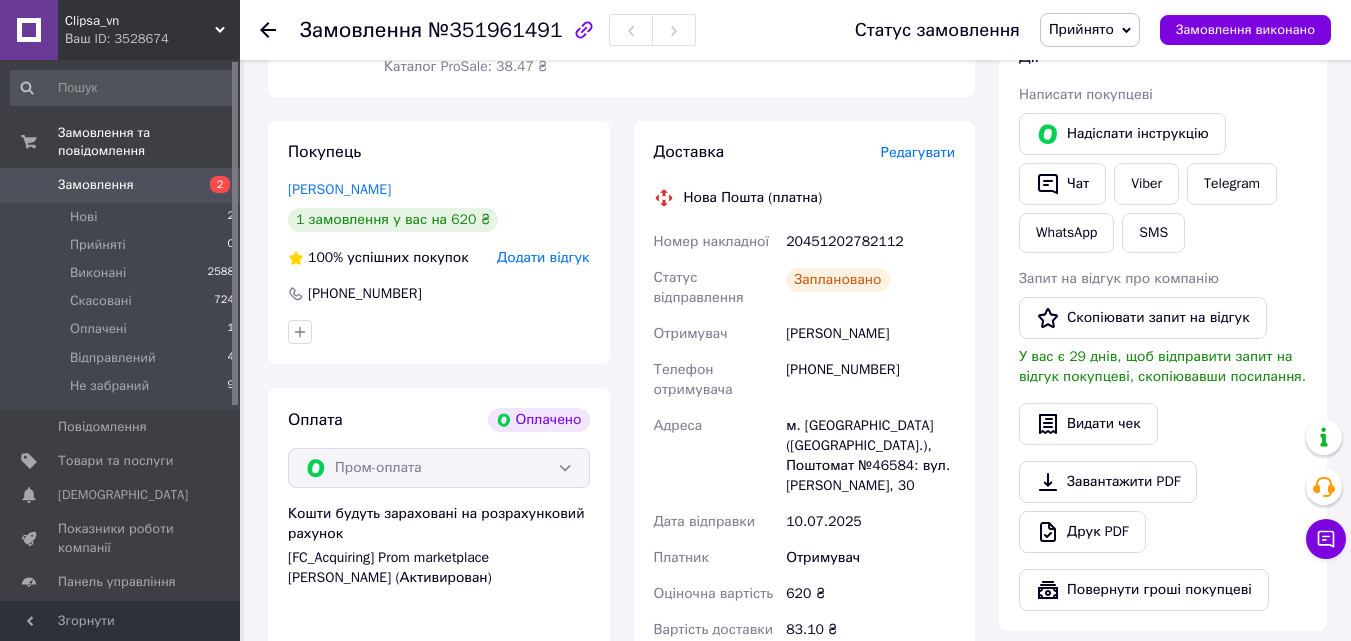 click on "Ольга Солонар" at bounding box center (870, 334) 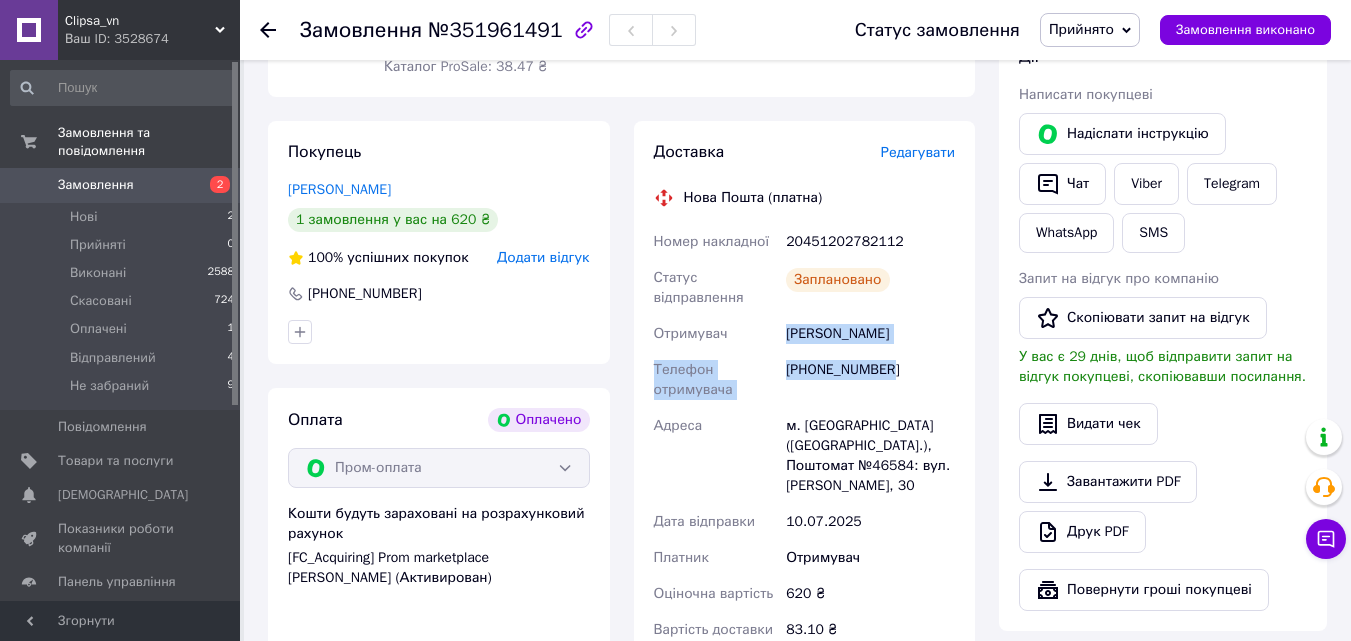 drag, startPoint x: 795, startPoint y: 333, endPoint x: 905, endPoint y: 377, distance: 118.473625 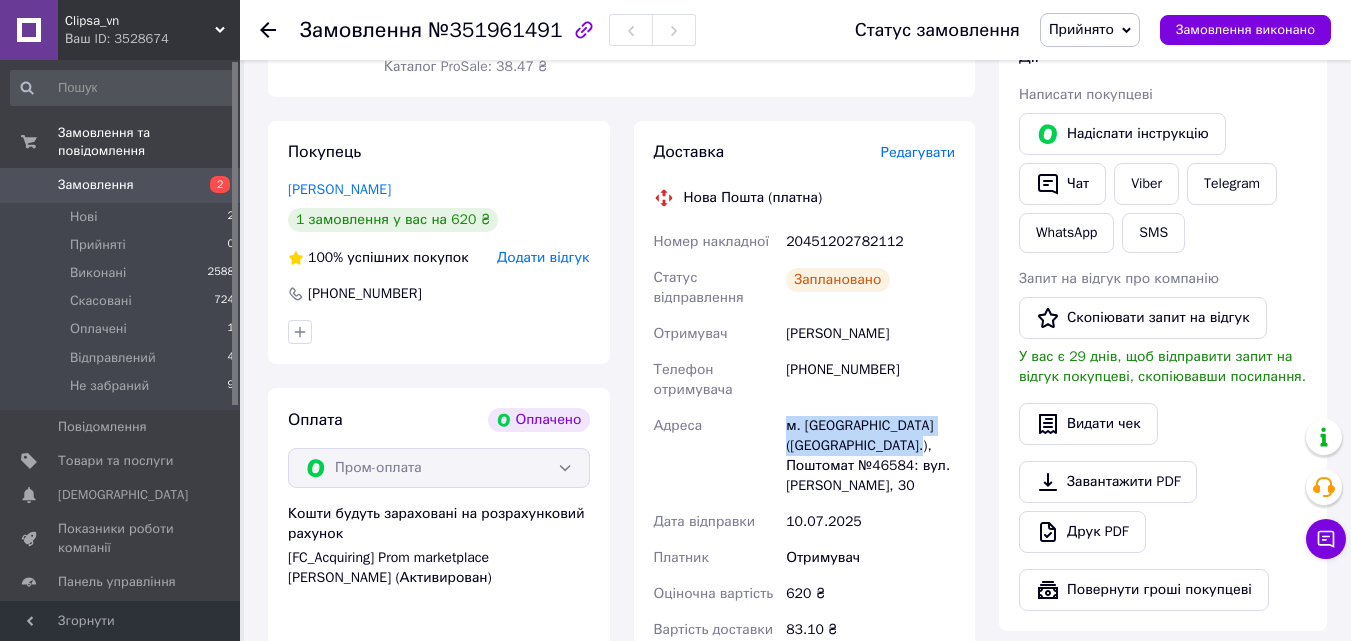 drag, startPoint x: 790, startPoint y: 427, endPoint x: 909, endPoint y: 446, distance: 120.50726 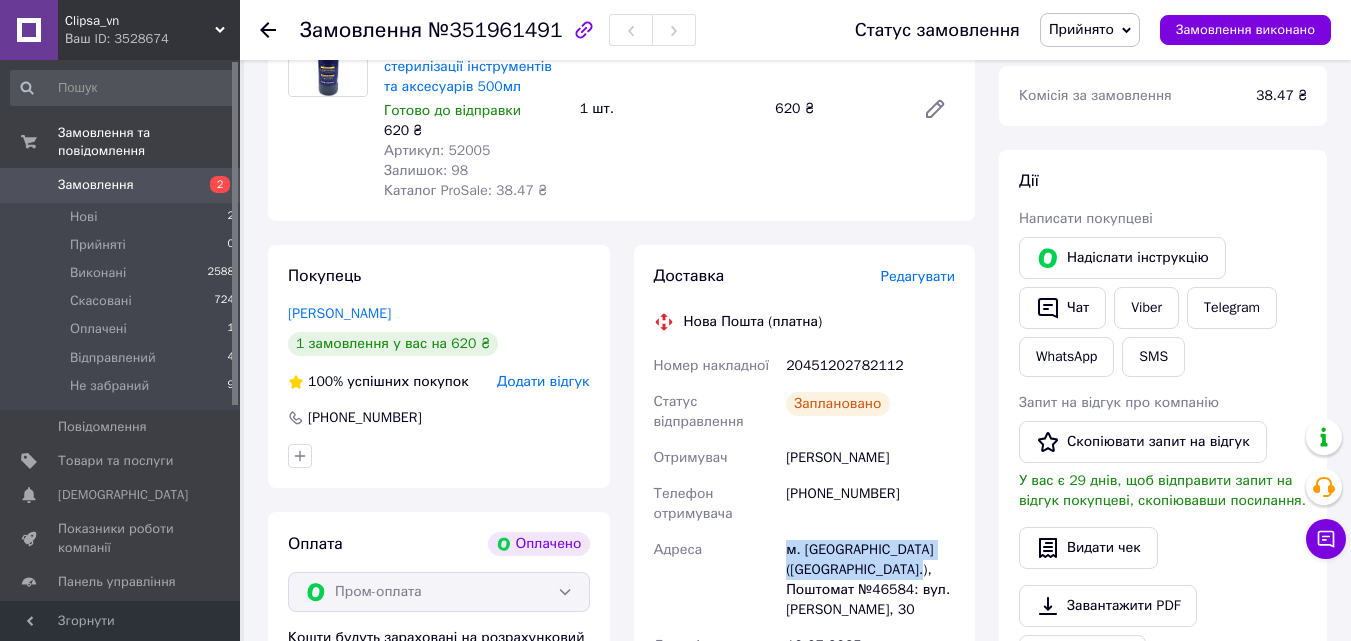 scroll, scrollTop: 0, scrollLeft: 0, axis: both 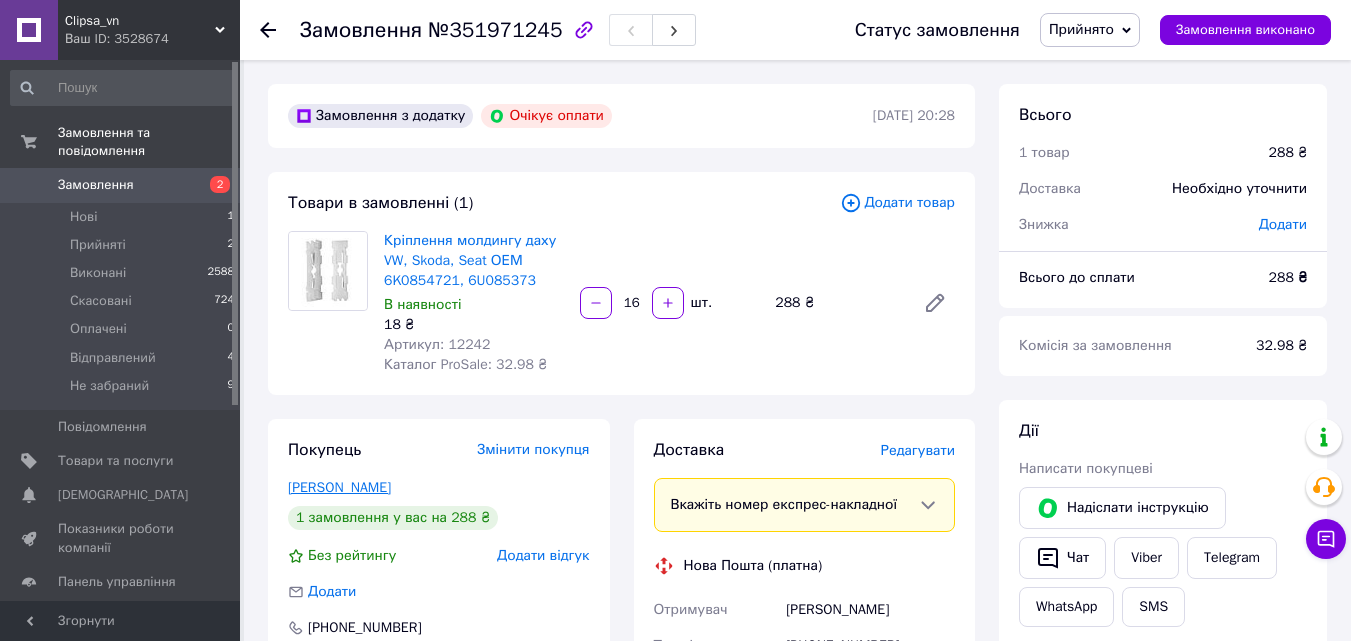 click on "[PERSON_NAME]" at bounding box center [339, 487] 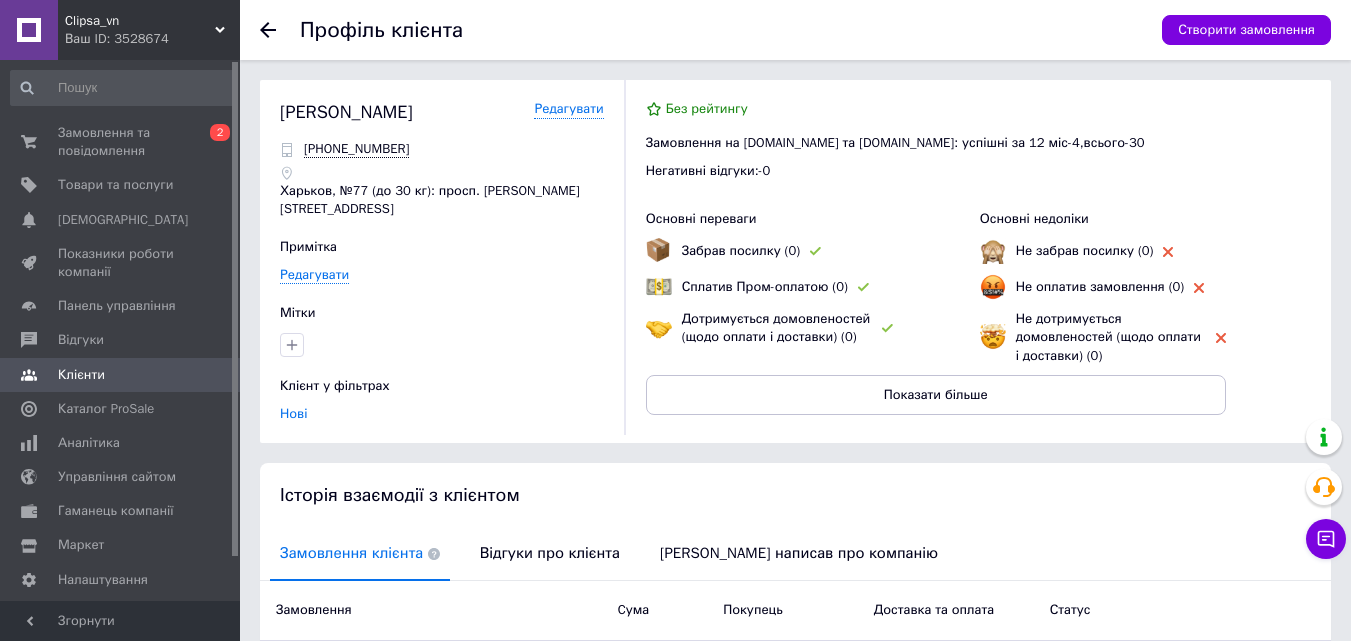click at bounding box center [280, 30] 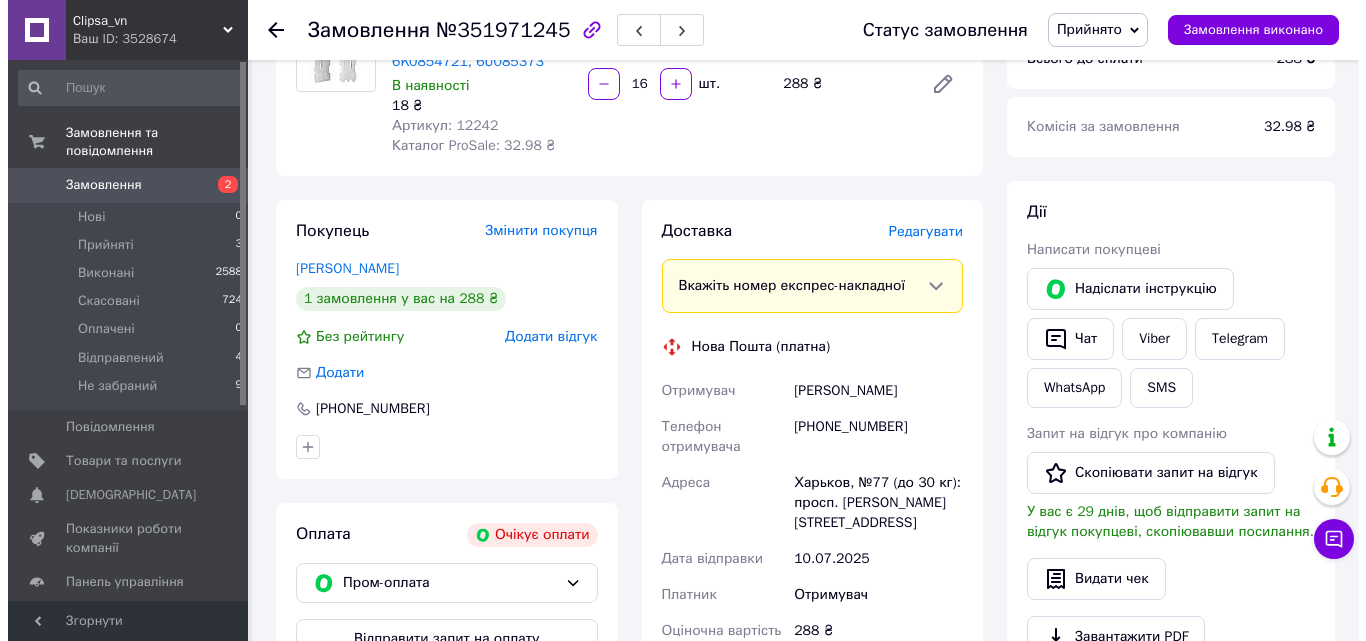 scroll, scrollTop: 400, scrollLeft: 0, axis: vertical 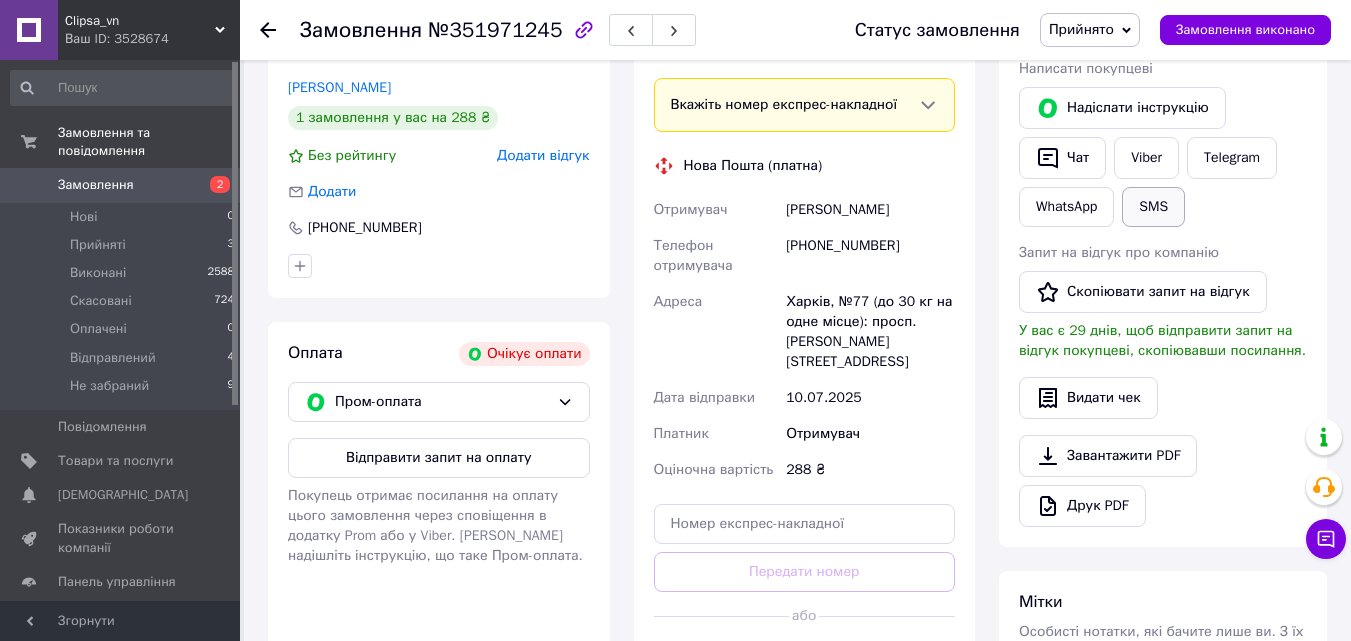 click on "SMS" at bounding box center [1153, 207] 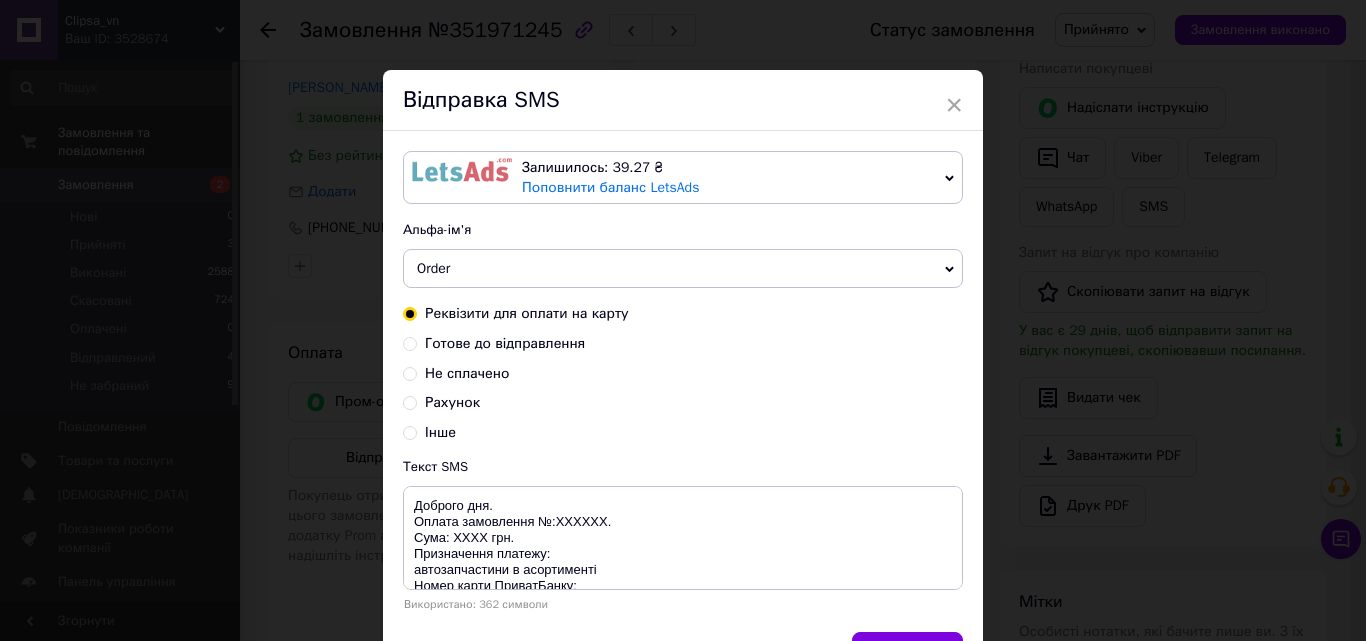 click on "Не сплачено" at bounding box center [467, 373] 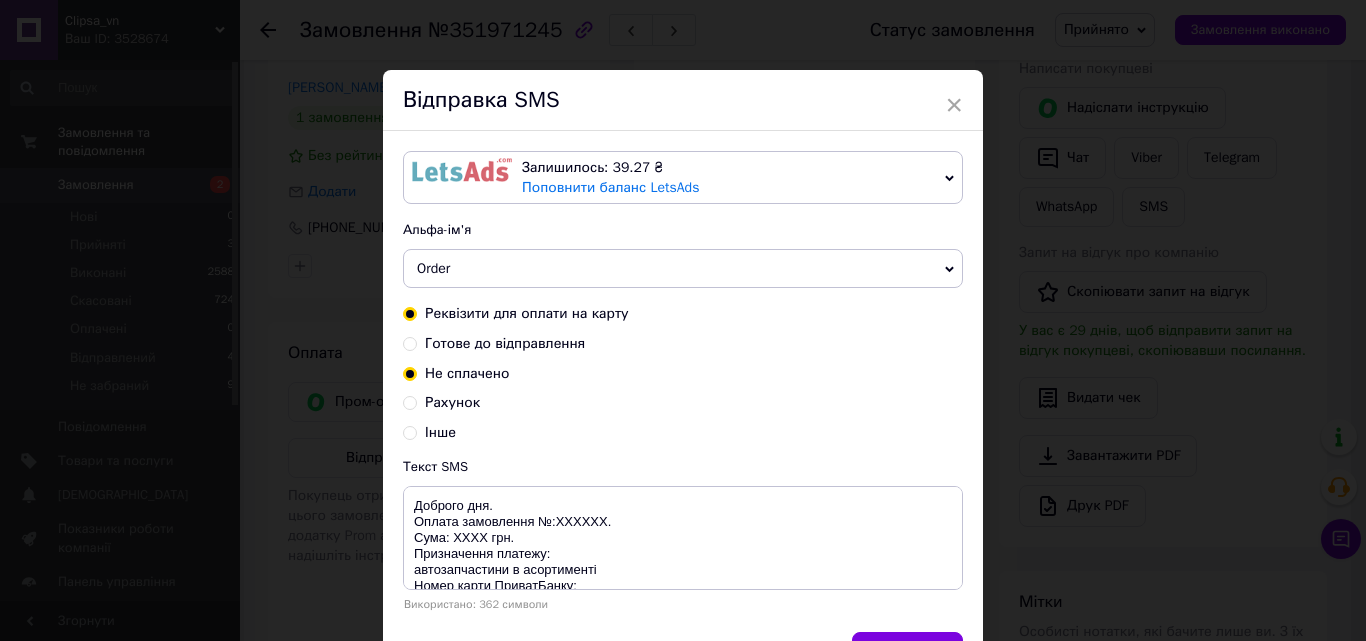 radio on "true" 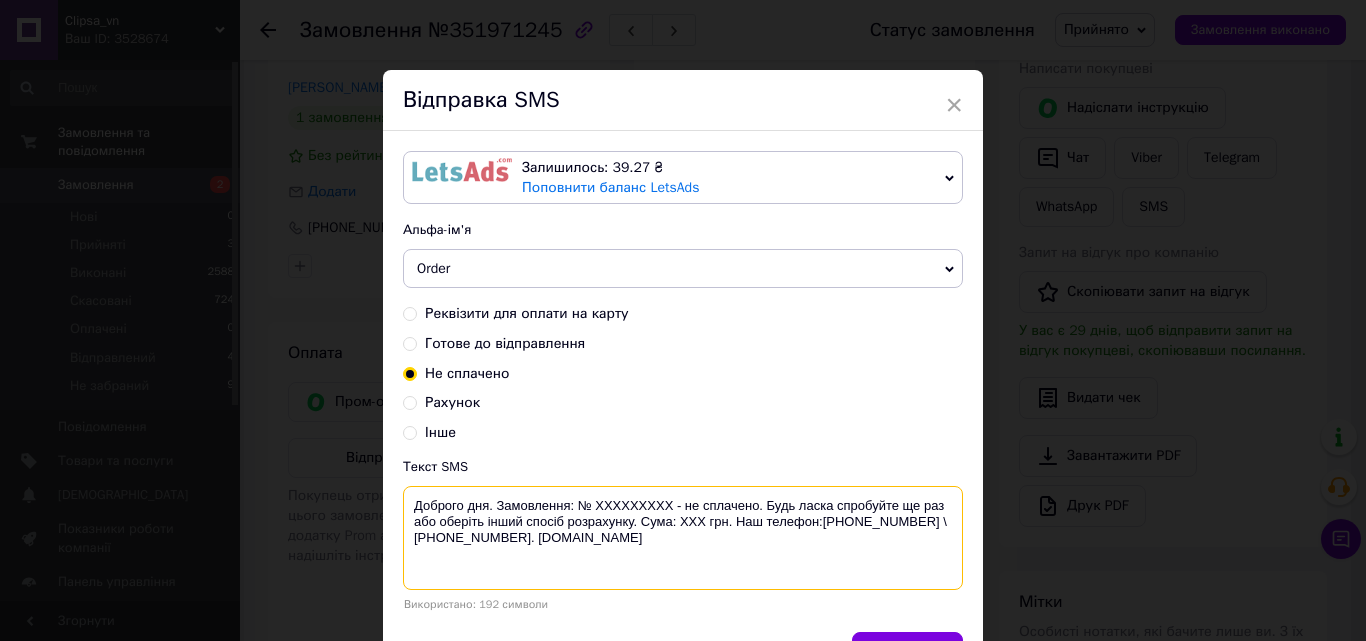drag, startPoint x: 412, startPoint y: 506, endPoint x: 562, endPoint y: 550, distance: 156.32019 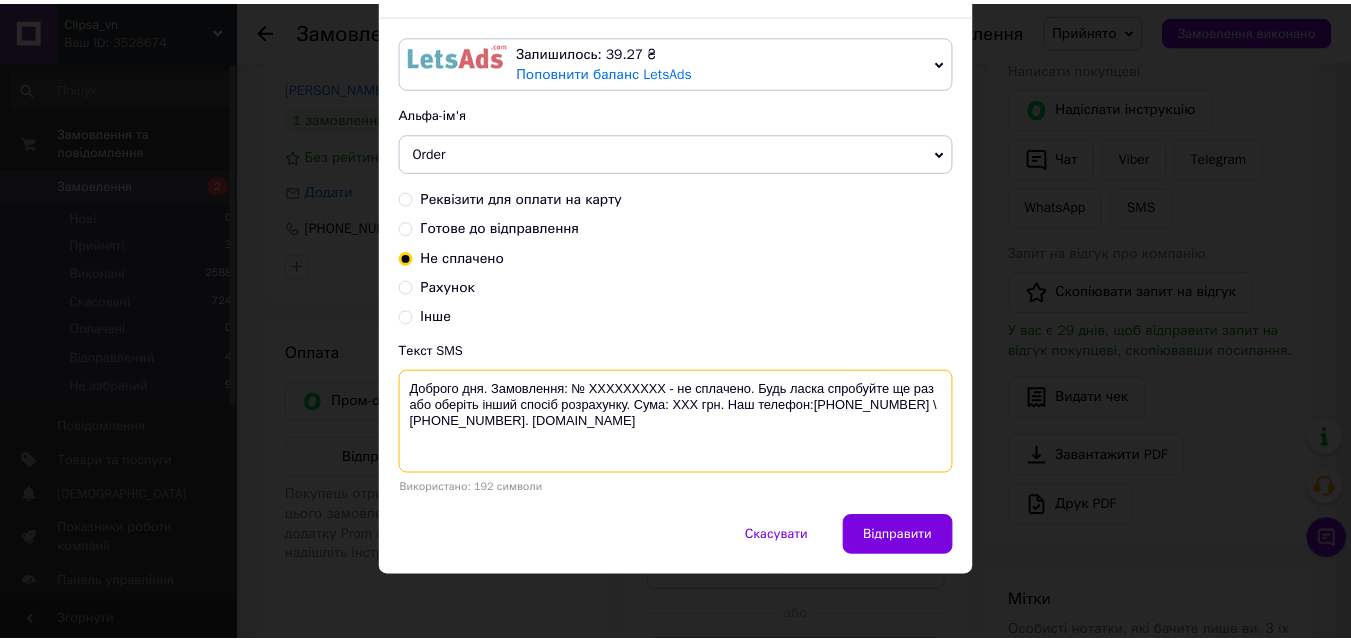 scroll, scrollTop: 119, scrollLeft: 0, axis: vertical 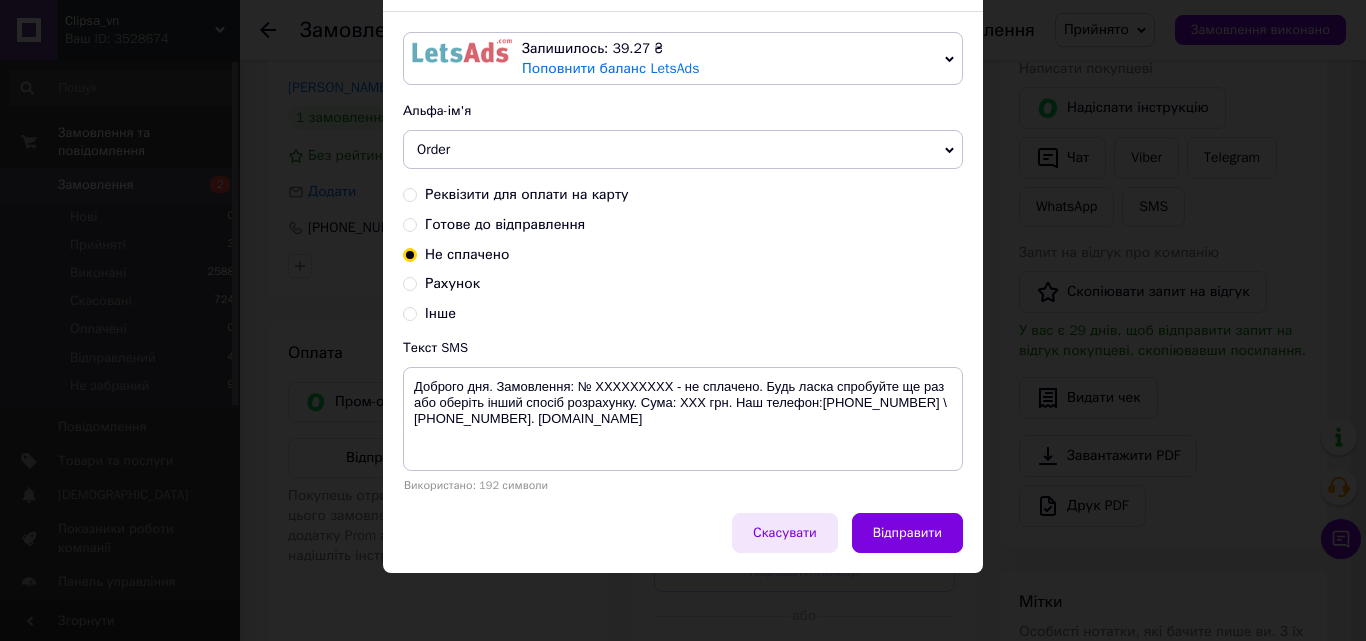 click on "Скасувати" at bounding box center [785, 533] 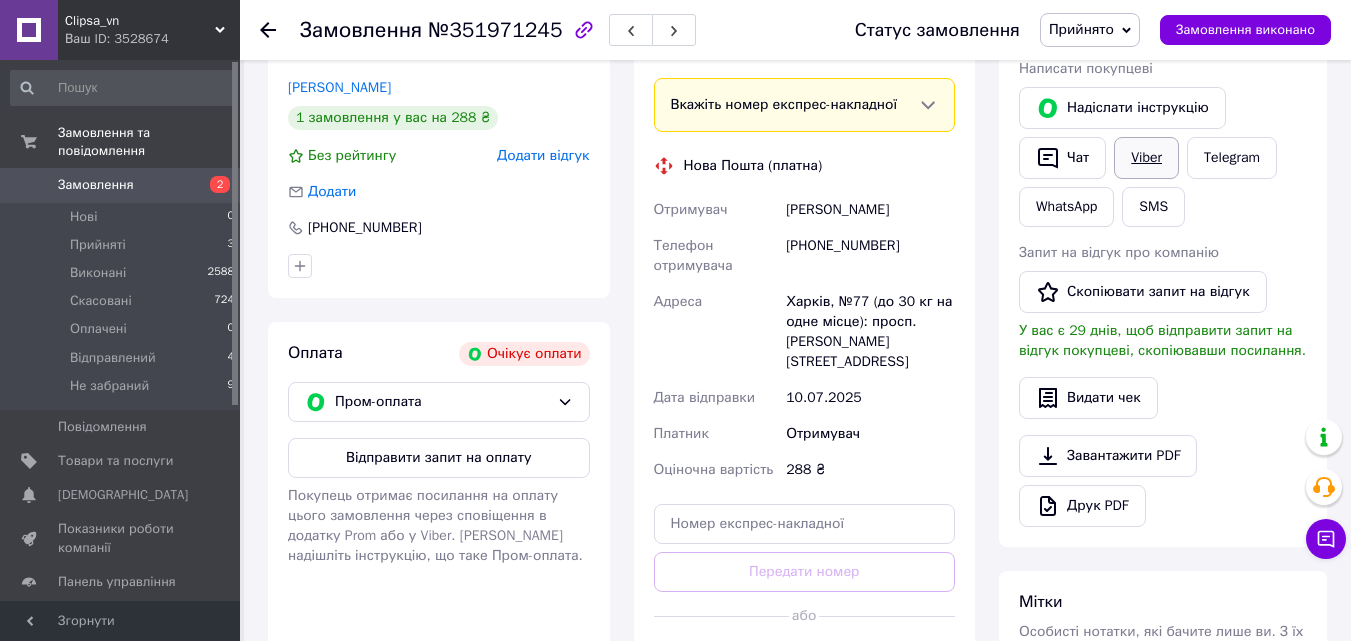 click on "Viber" at bounding box center [1146, 158] 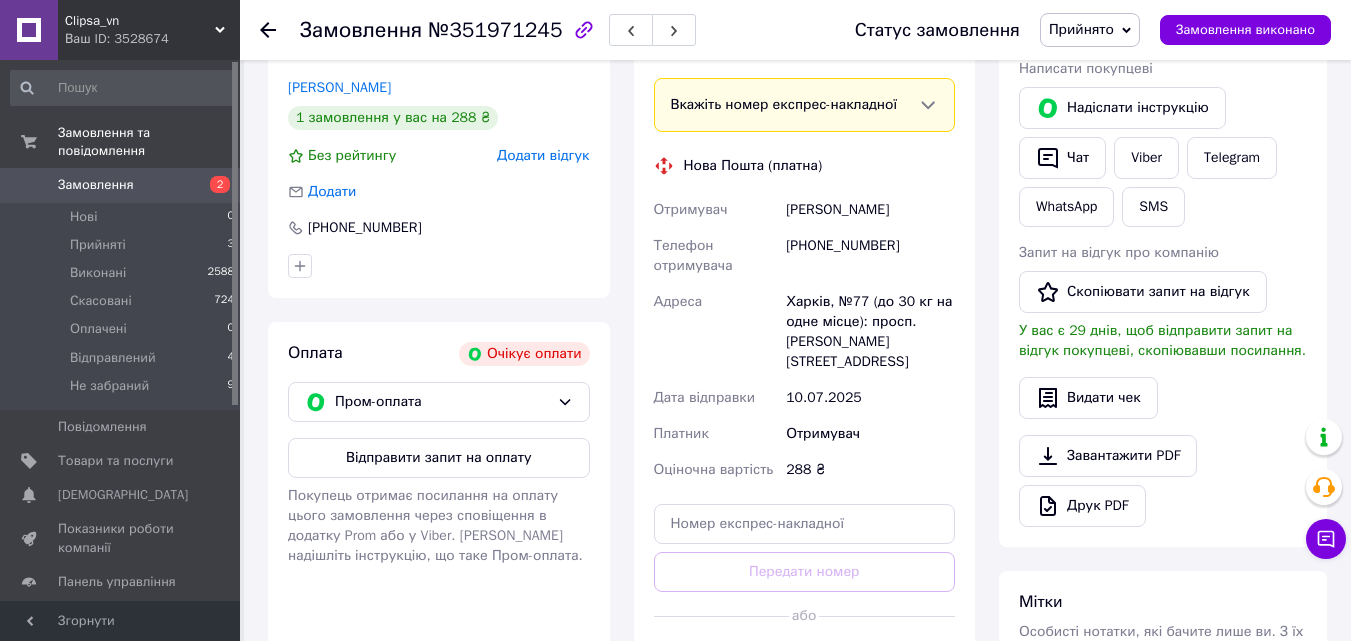 scroll, scrollTop: 100, scrollLeft: 0, axis: vertical 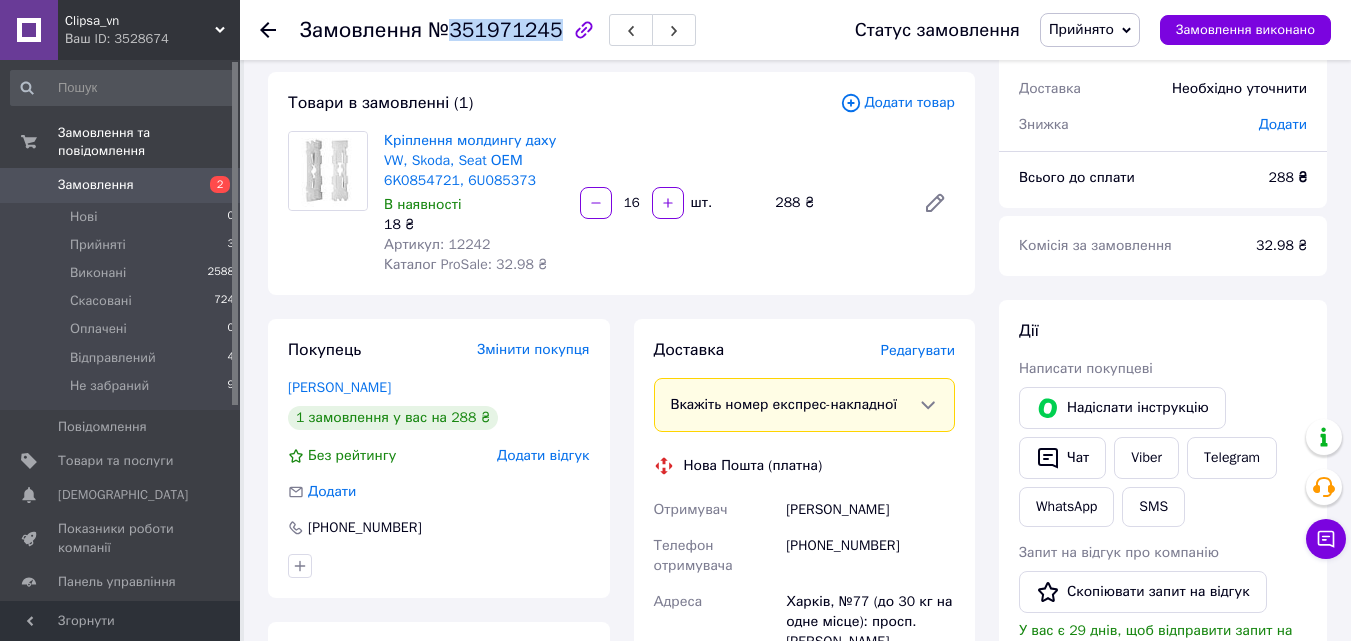 drag, startPoint x: 447, startPoint y: 35, endPoint x: 544, endPoint y: 42, distance: 97.25225 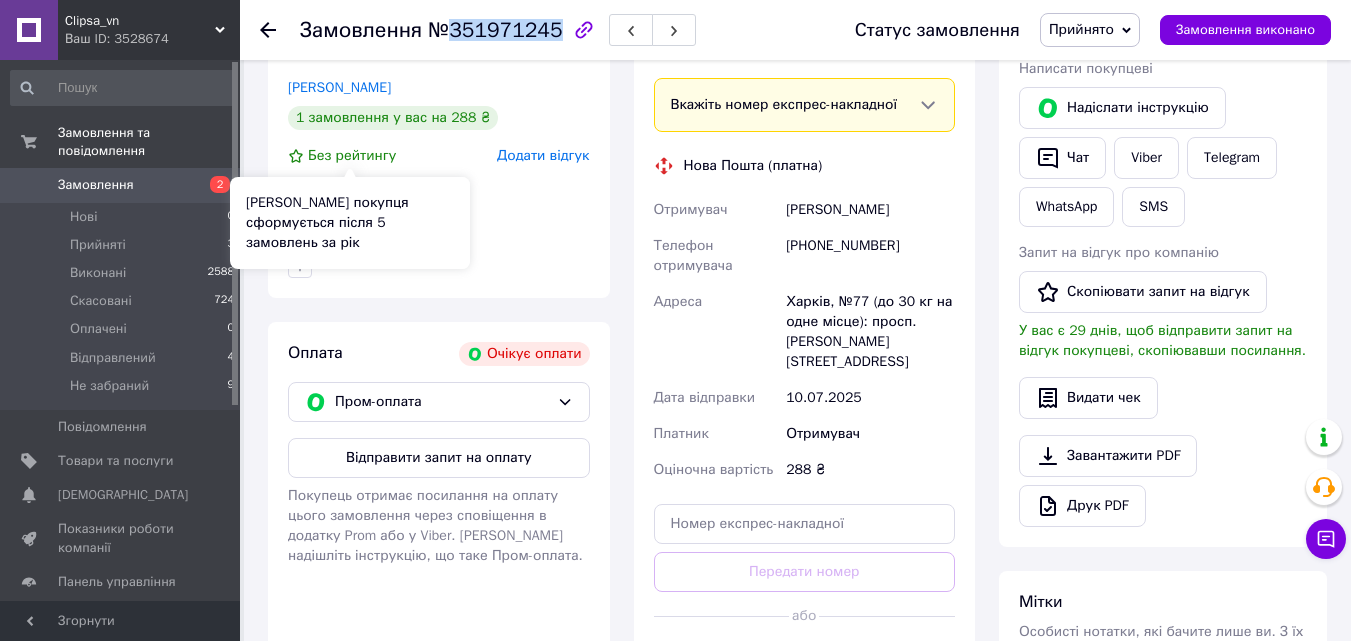 scroll, scrollTop: 0, scrollLeft: 0, axis: both 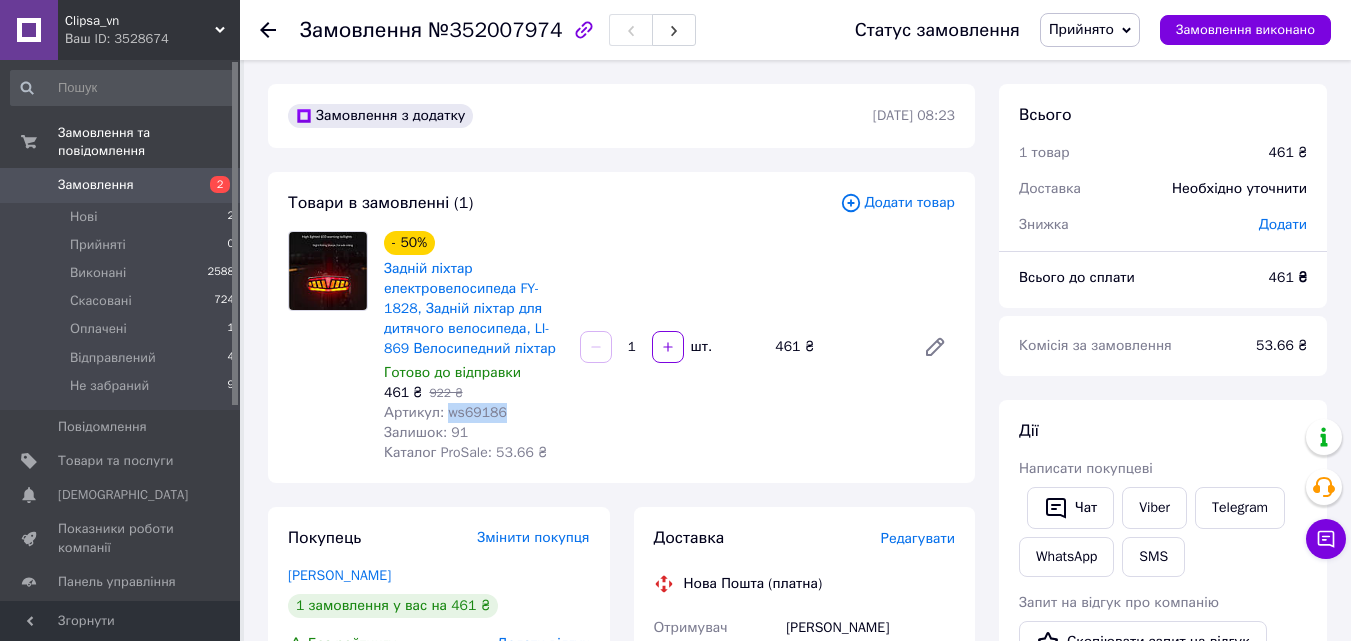 drag, startPoint x: 511, startPoint y: 412, endPoint x: 445, endPoint y: 413, distance: 66.007576 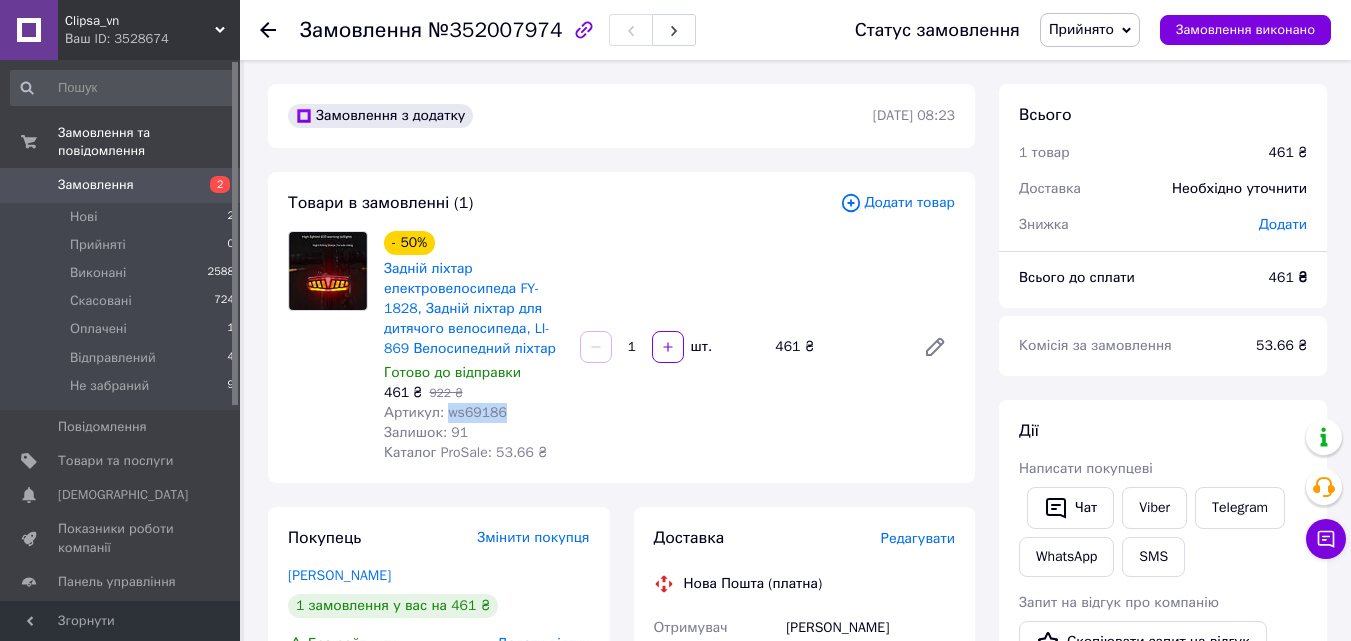 copy on "ws69186" 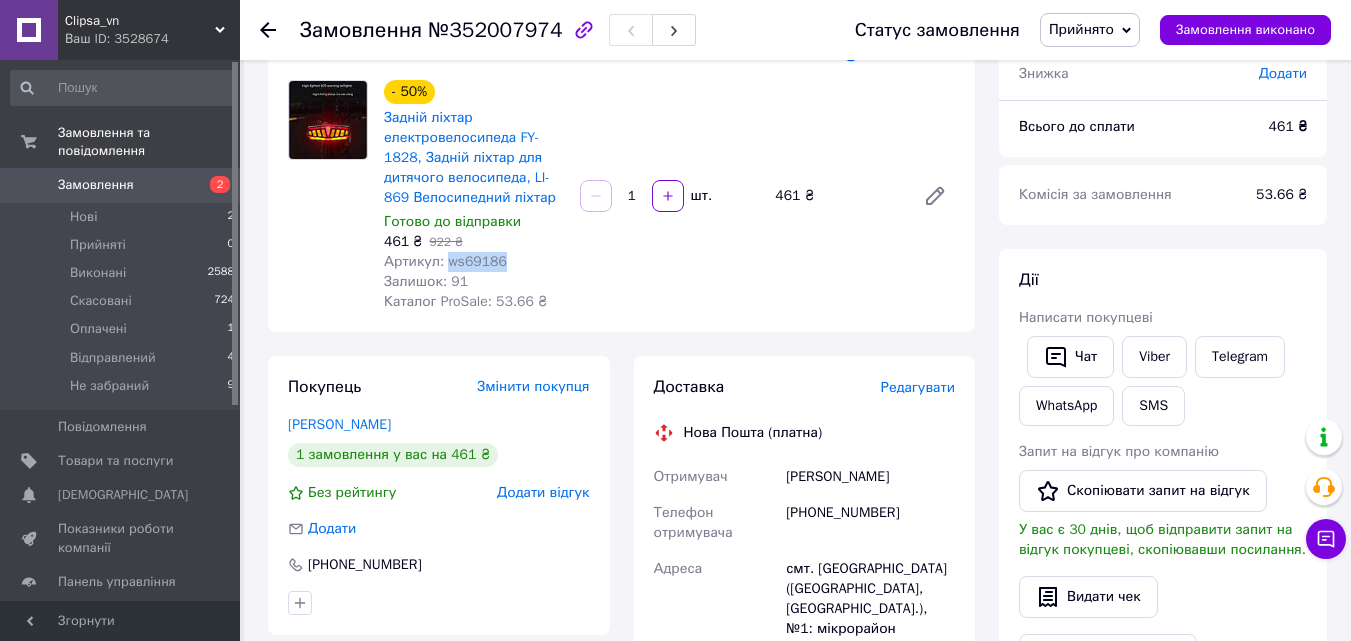 scroll, scrollTop: 400, scrollLeft: 0, axis: vertical 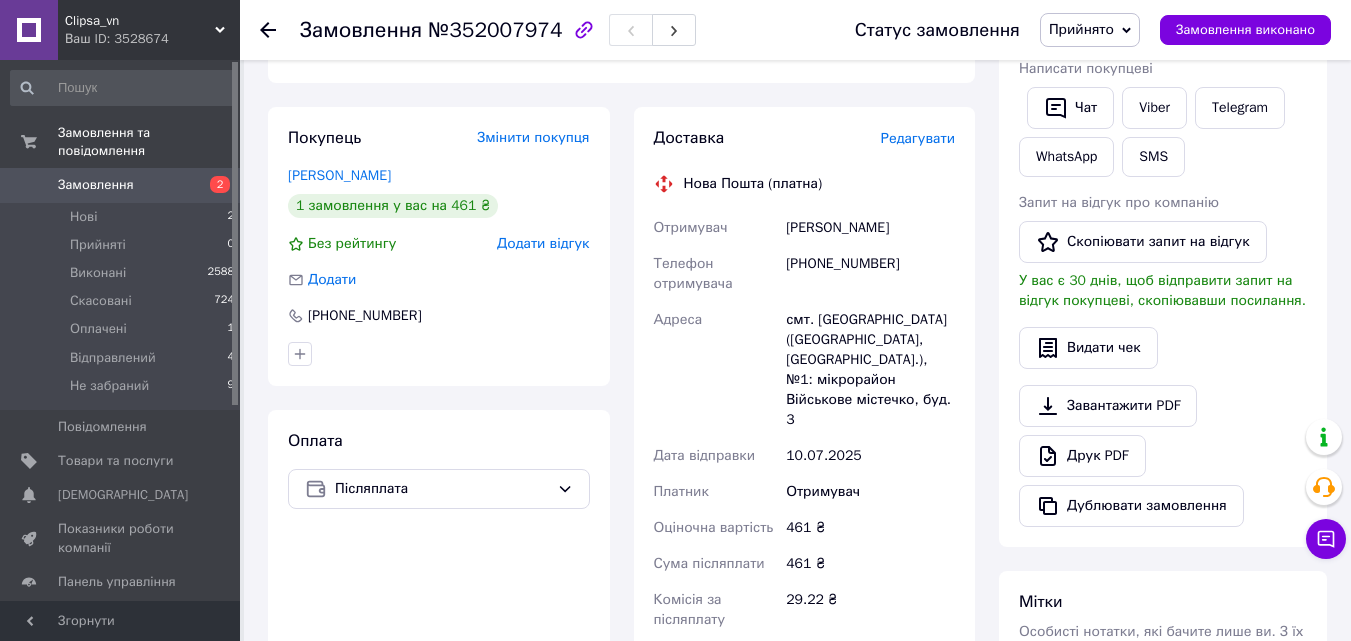 click on "[PERSON_NAME]" at bounding box center (339, 175) 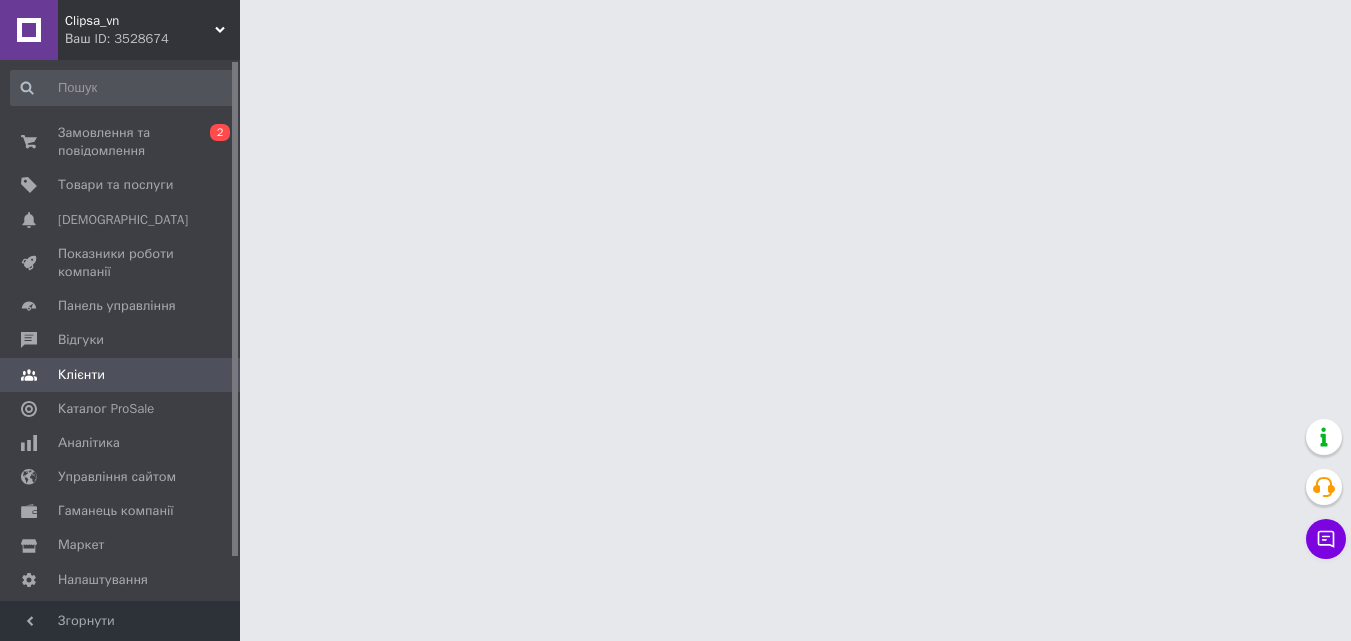 scroll, scrollTop: 0, scrollLeft: 0, axis: both 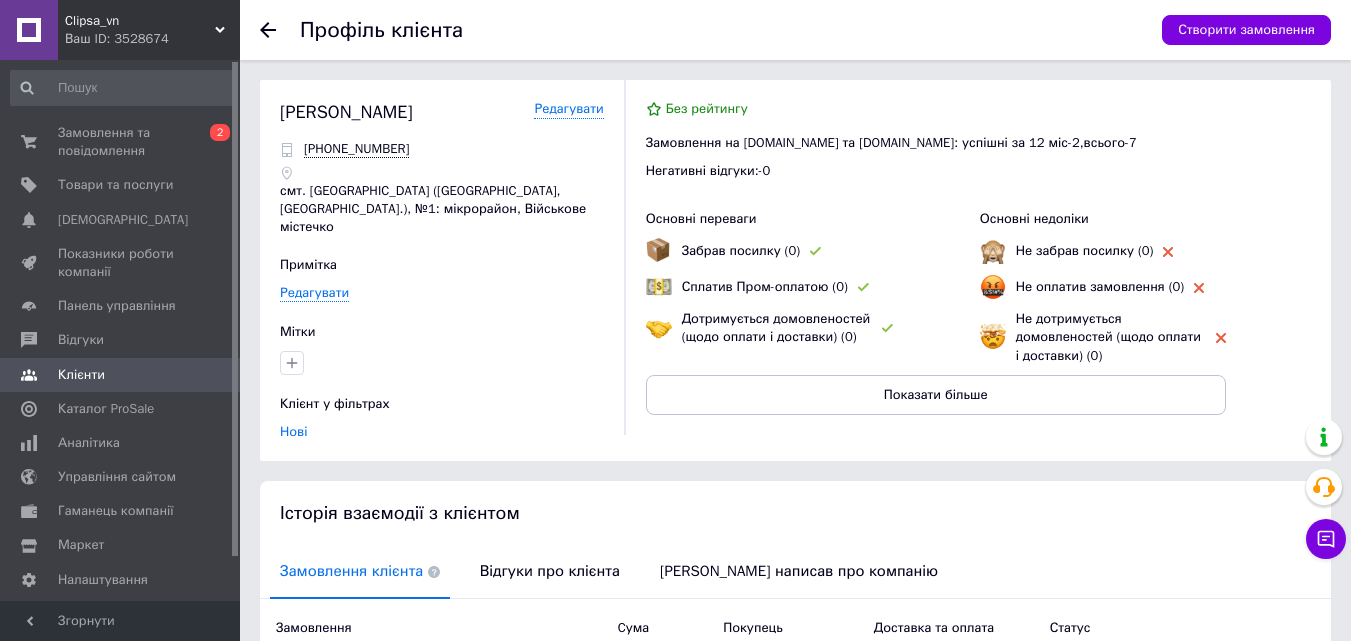 click 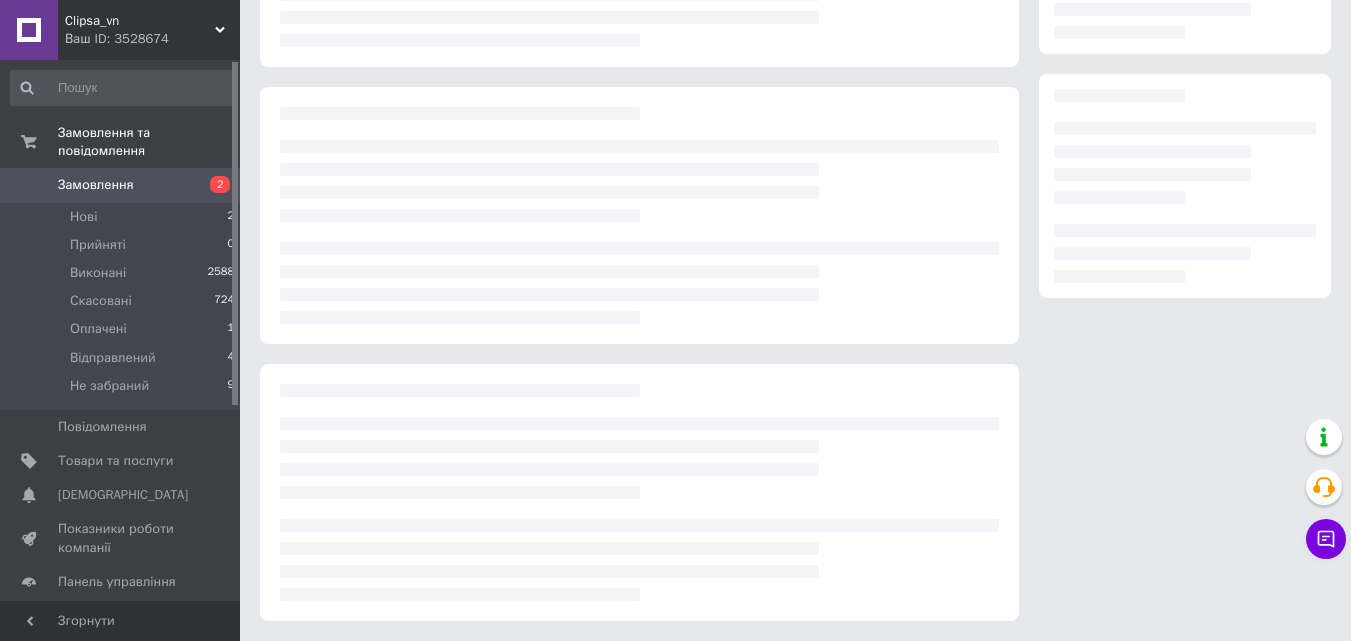 scroll, scrollTop: 0, scrollLeft: 0, axis: both 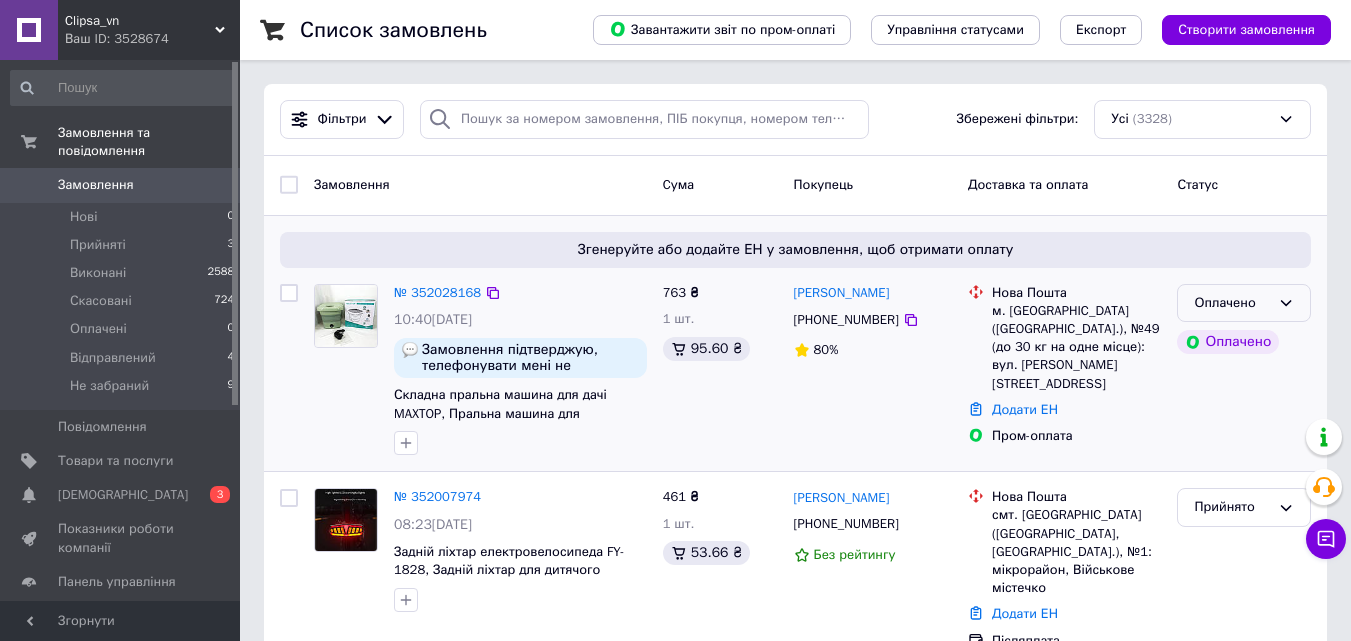 click on "Оплачено" at bounding box center (1232, 303) 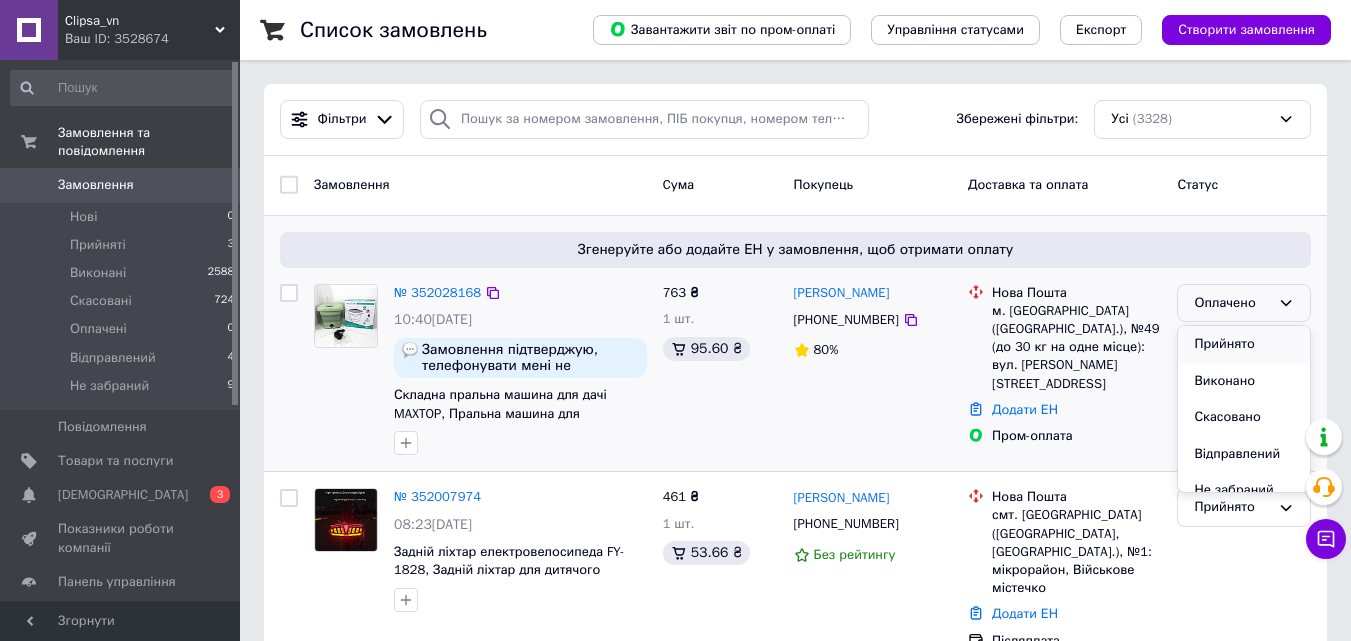click on "Прийнято" at bounding box center [1244, 344] 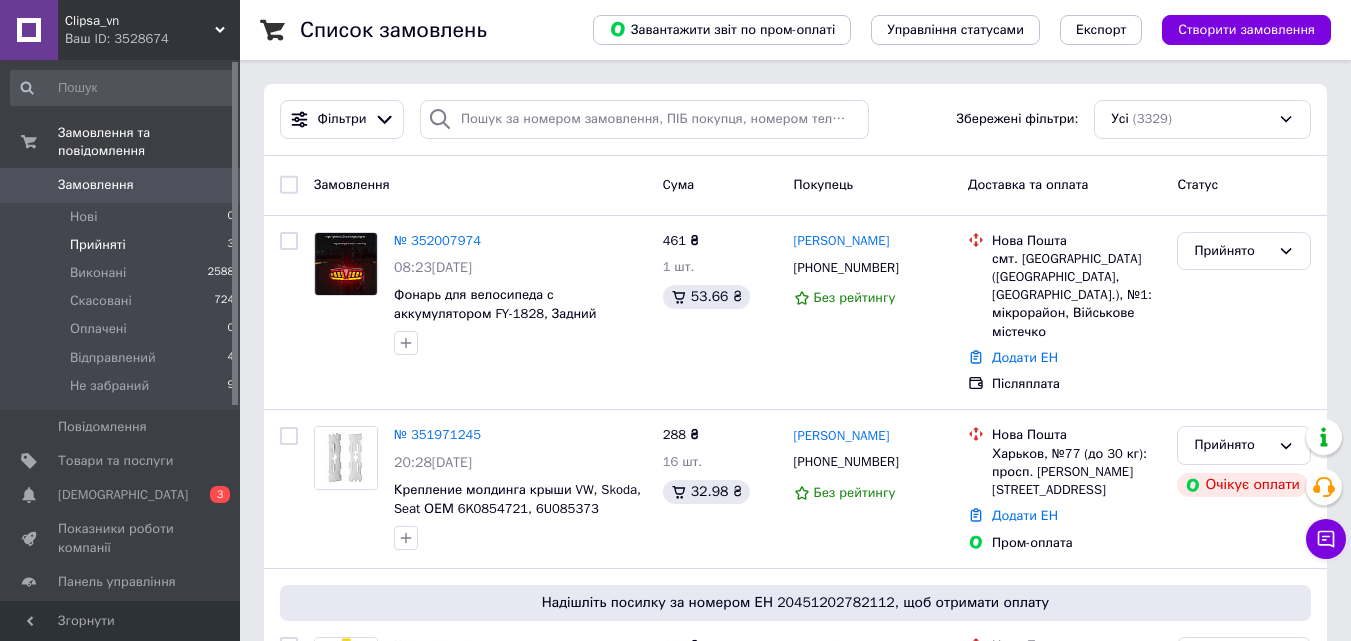 click on "Прийняті 3" at bounding box center (123, 245) 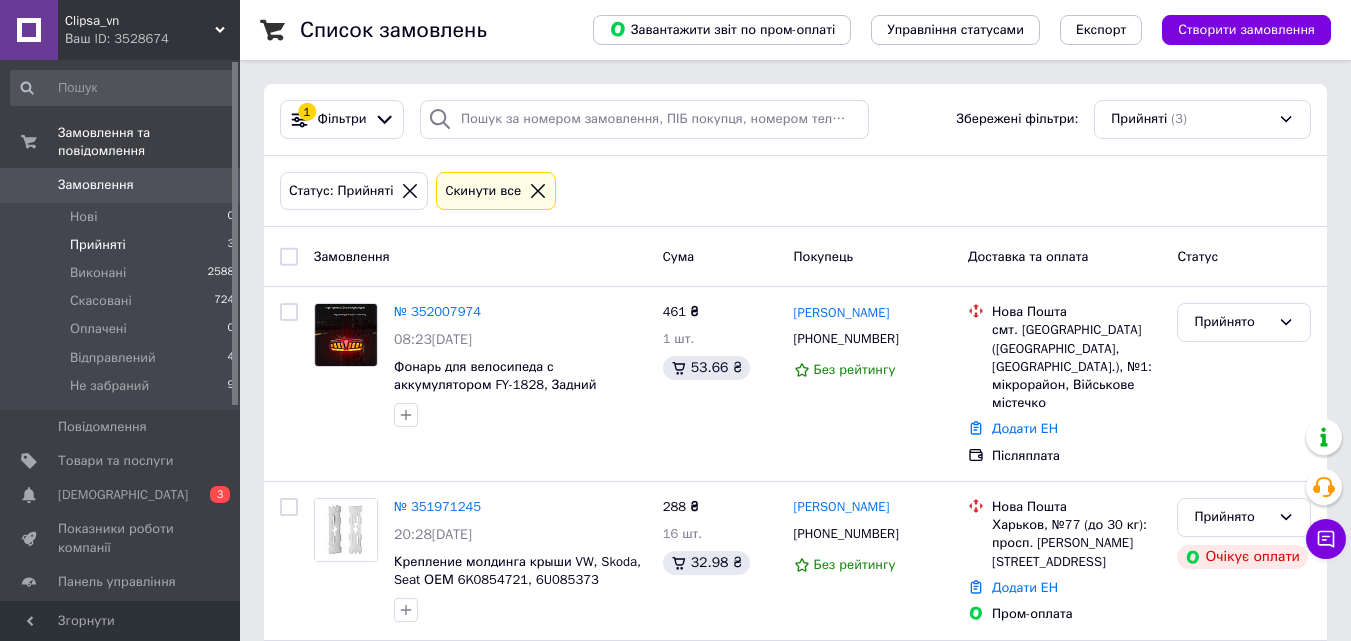 click 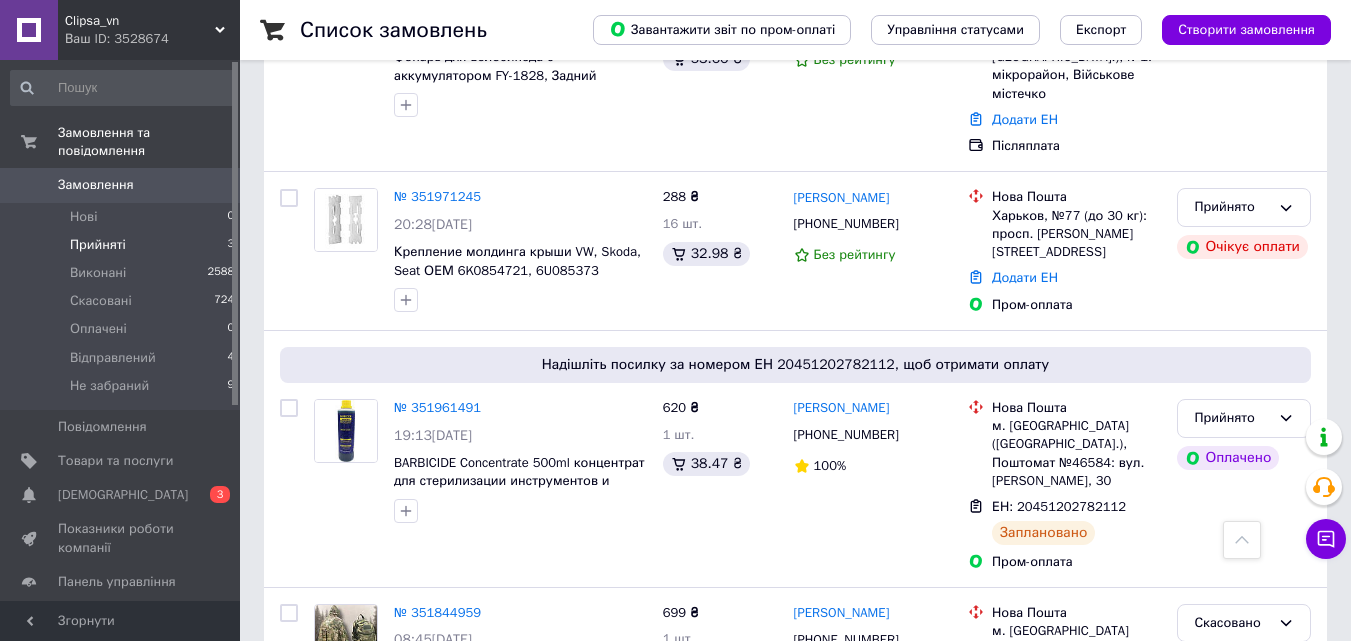 scroll, scrollTop: 0, scrollLeft: 0, axis: both 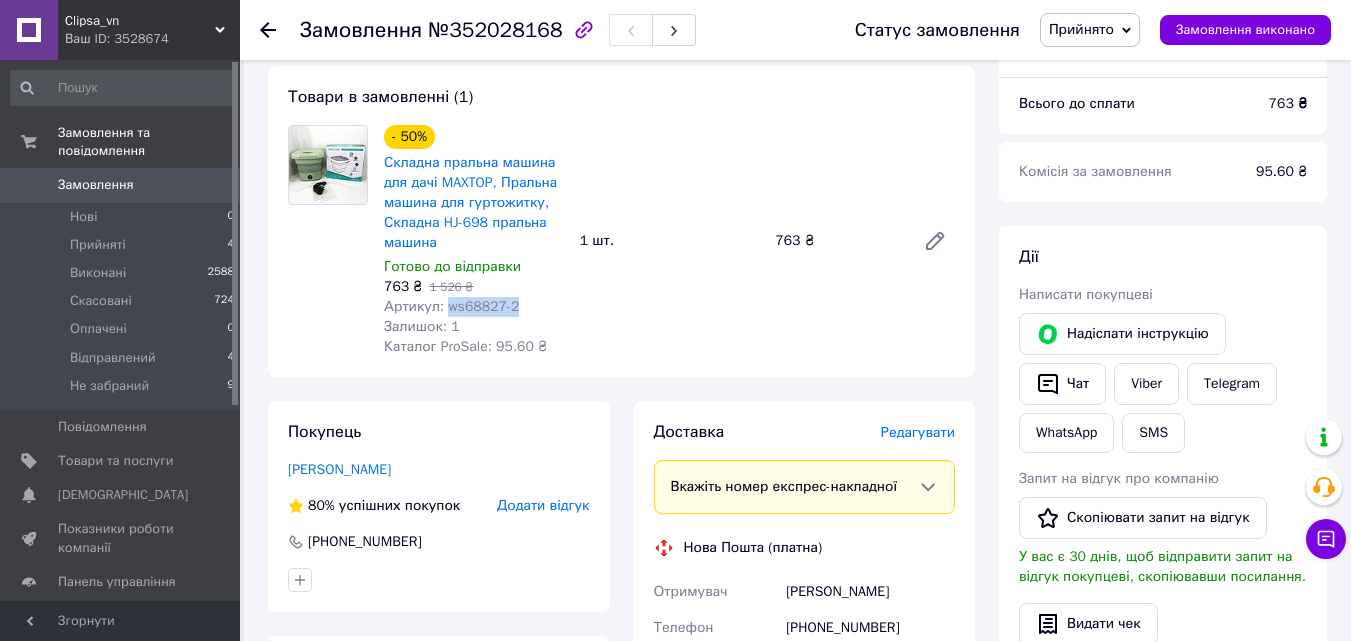 drag, startPoint x: 517, startPoint y: 306, endPoint x: 446, endPoint y: 307, distance: 71.00704 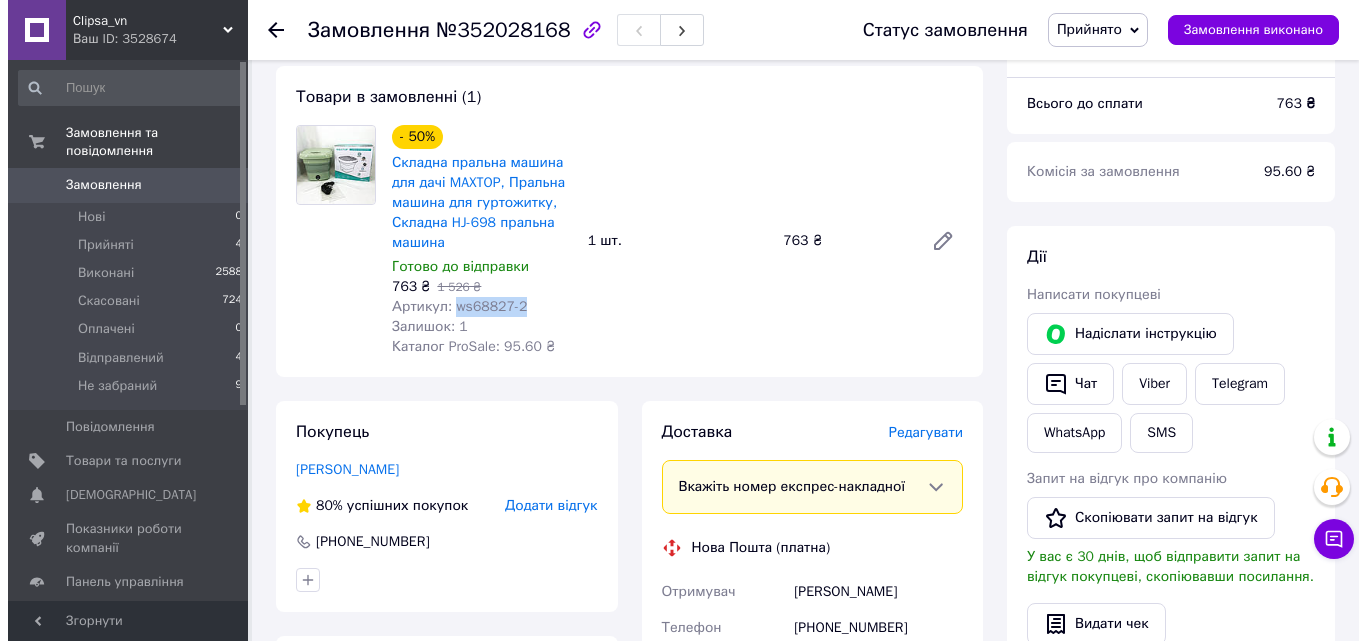 scroll, scrollTop: 300, scrollLeft: 0, axis: vertical 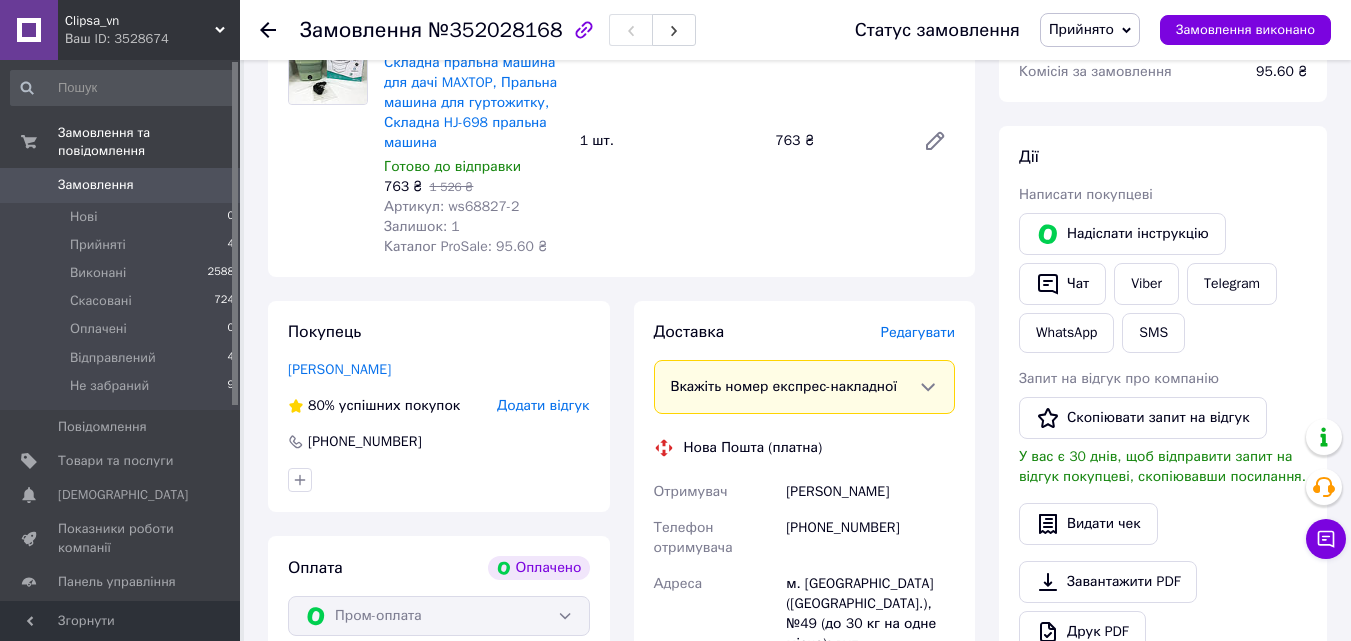 click on "Редагувати" at bounding box center [918, 332] 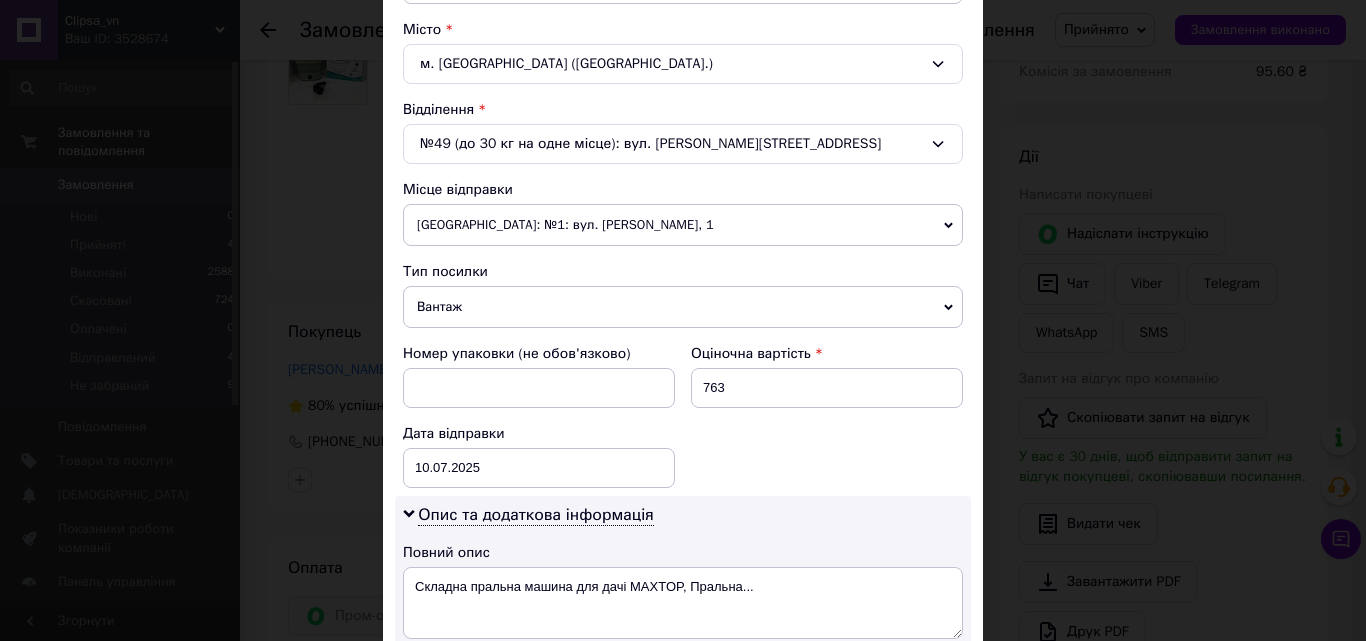 scroll, scrollTop: 600, scrollLeft: 0, axis: vertical 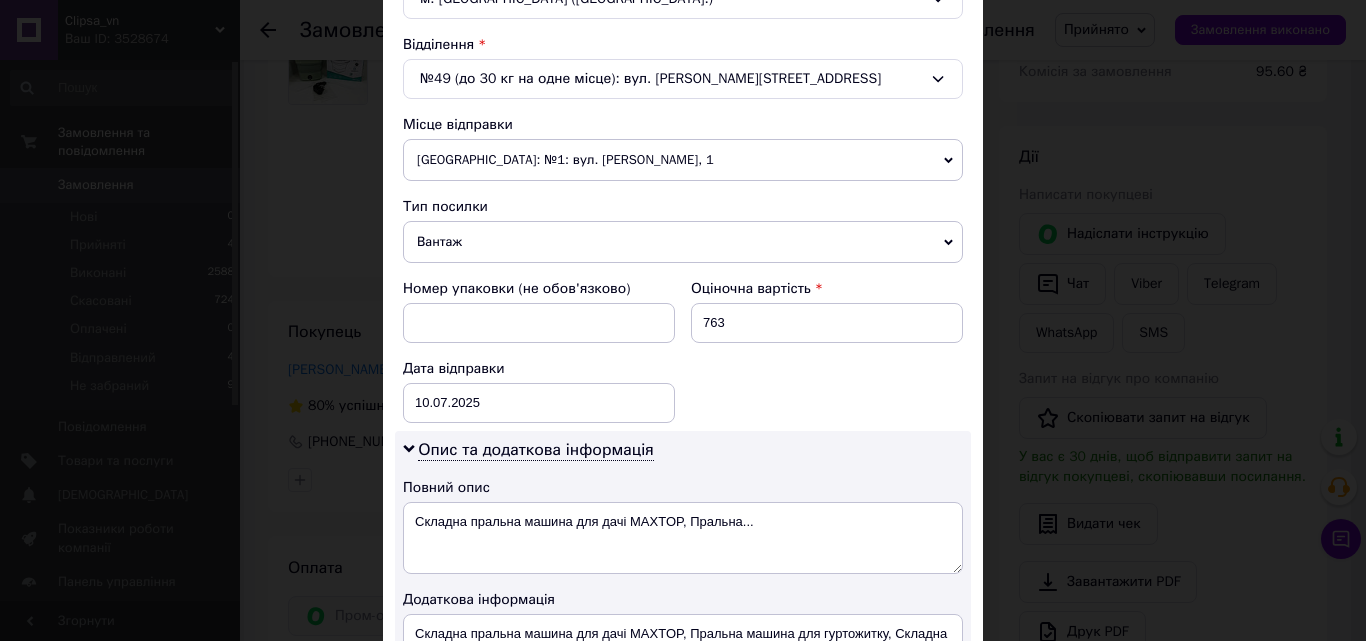 click on "[GEOGRAPHIC_DATA]: №1: вул. [PERSON_NAME], 1" at bounding box center (683, 160) 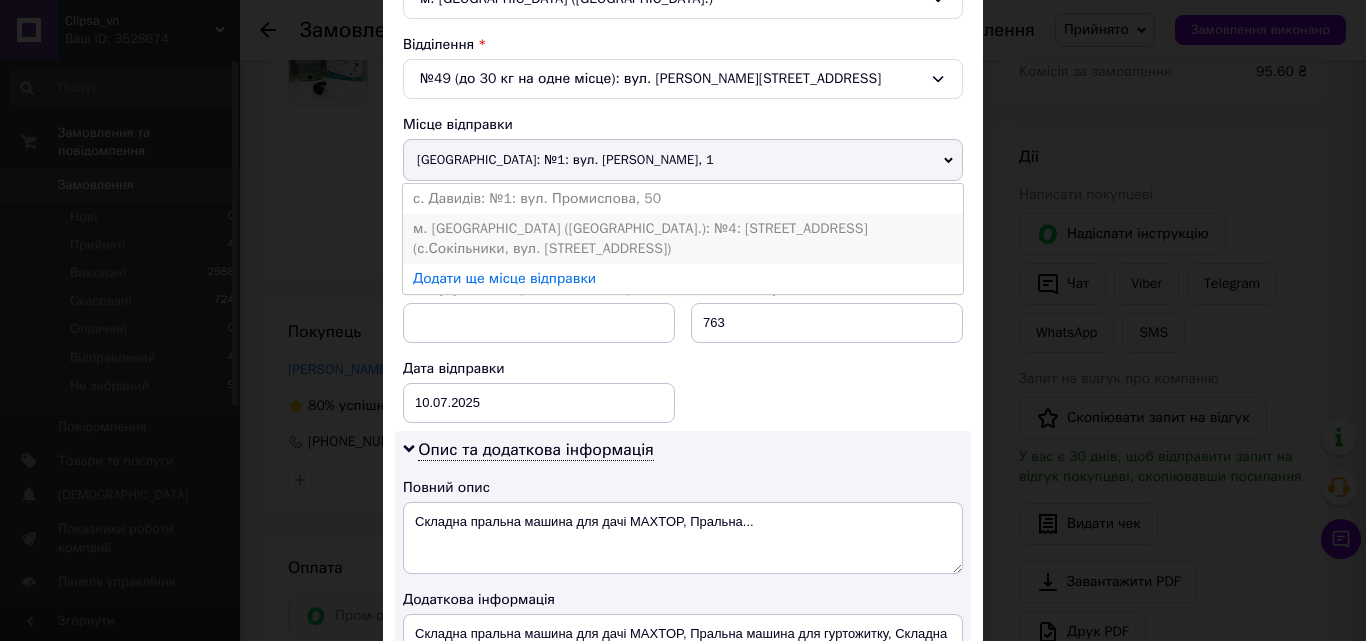 click on "м. [GEOGRAPHIC_DATA] ([GEOGRAPHIC_DATA].): №4: [STREET_ADDRESS] (с.Сокільники, вул. [STREET_ADDRESS])" at bounding box center (683, 239) 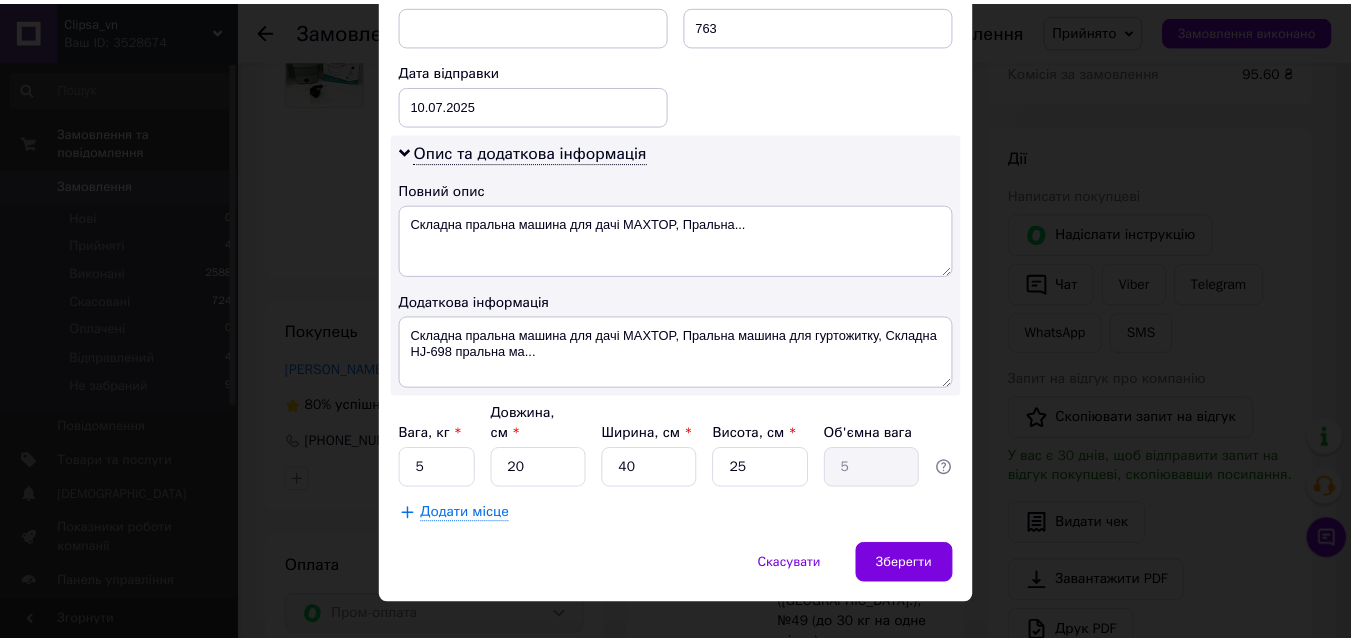 scroll, scrollTop: 931, scrollLeft: 0, axis: vertical 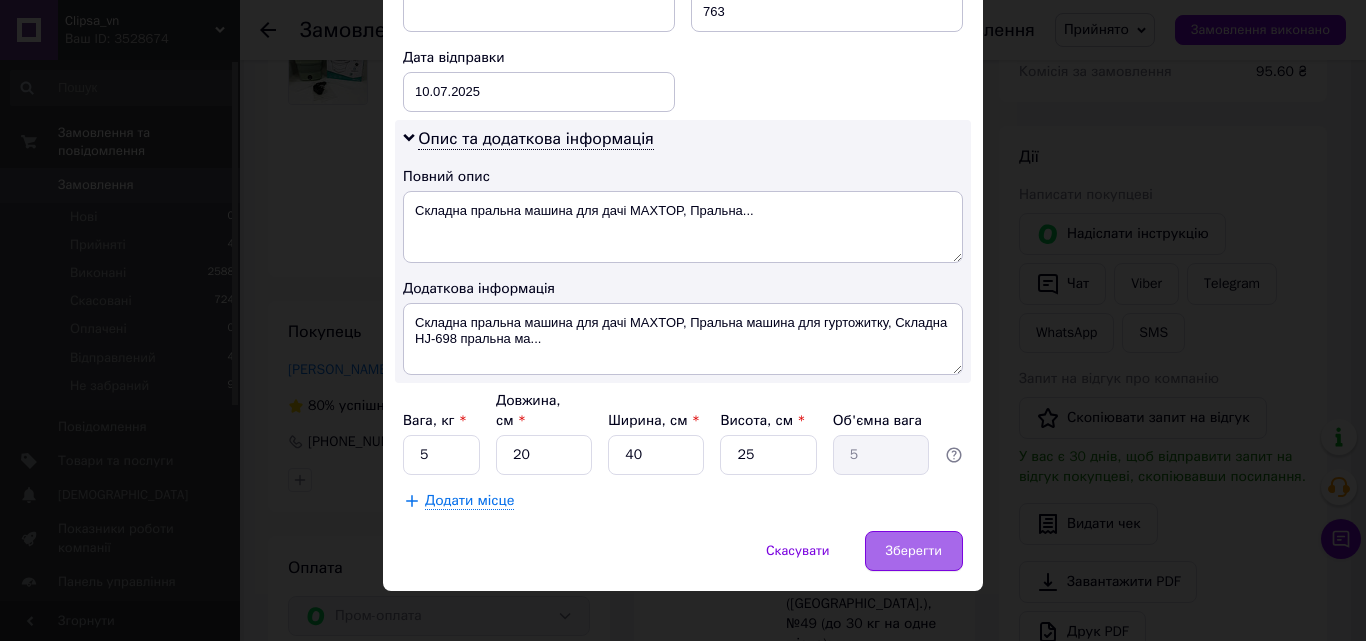 click on "Зберегти" at bounding box center [914, 551] 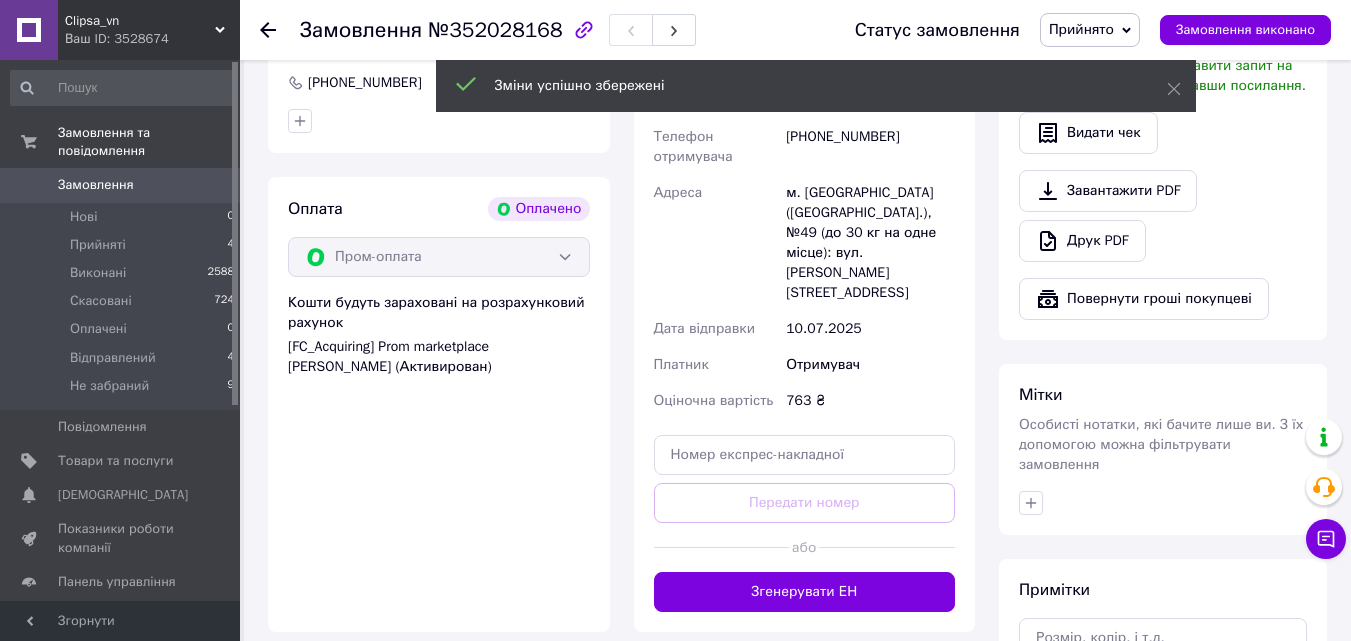 scroll, scrollTop: 800, scrollLeft: 0, axis: vertical 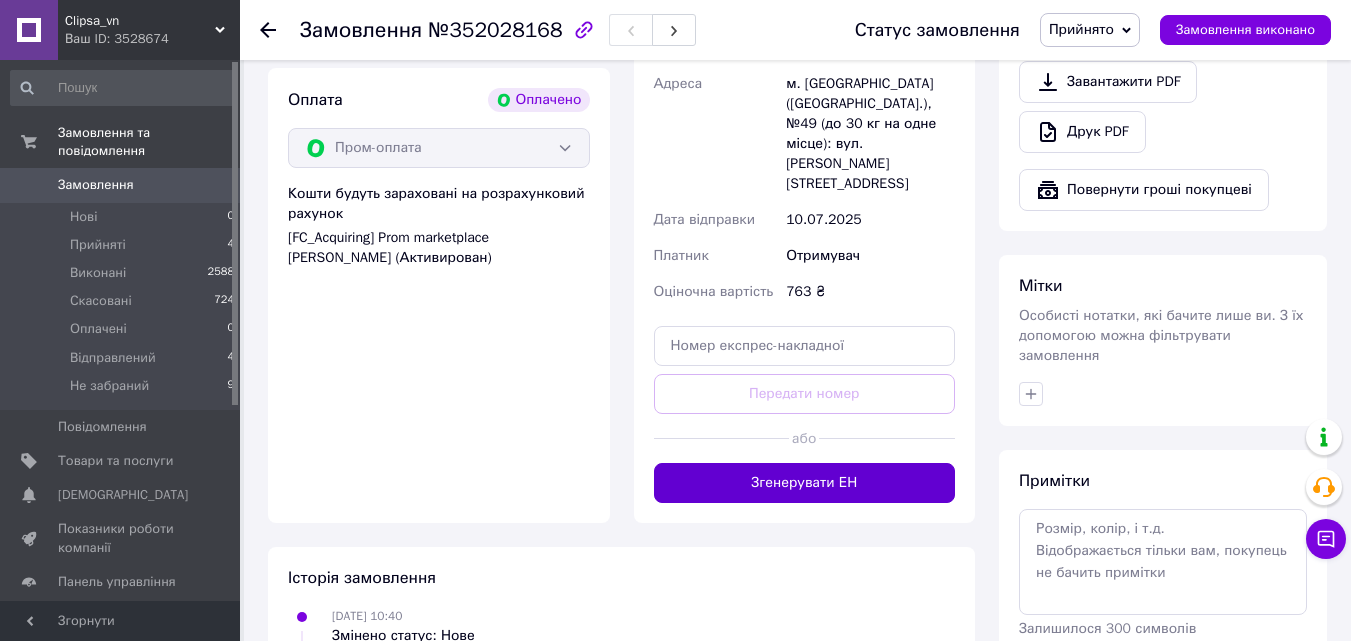 click on "Згенерувати ЕН" at bounding box center [805, 483] 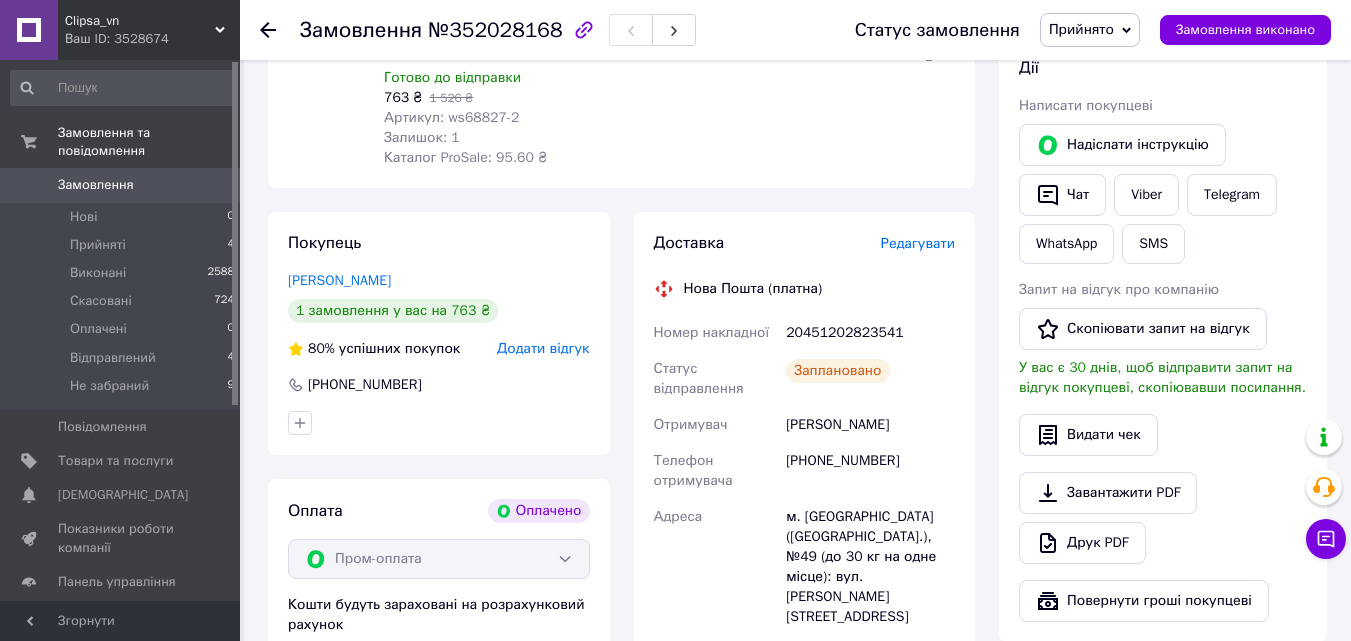 scroll, scrollTop: 400, scrollLeft: 0, axis: vertical 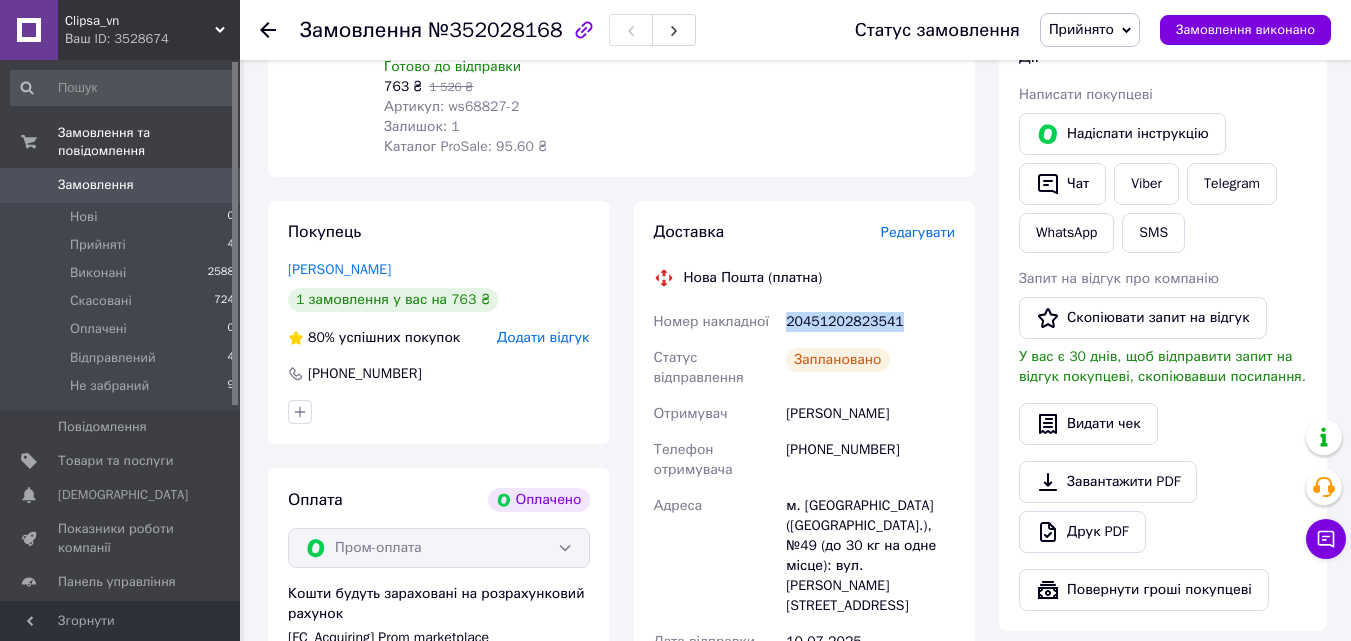 drag, startPoint x: 895, startPoint y: 313, endPoint x: 787, endPoint y: 320, distance: 108.226616 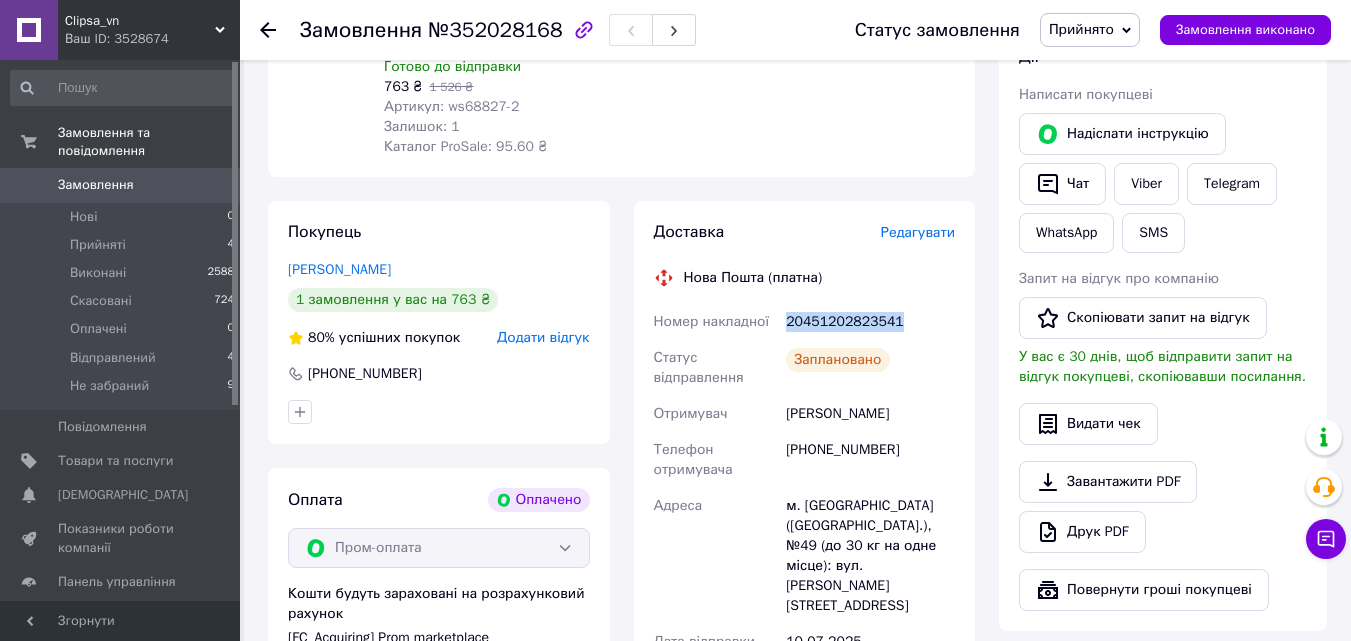 drag, startPoint x: 899, startPoint y: 320, endPoint x: 788, endPoint y: 320, distance: 111 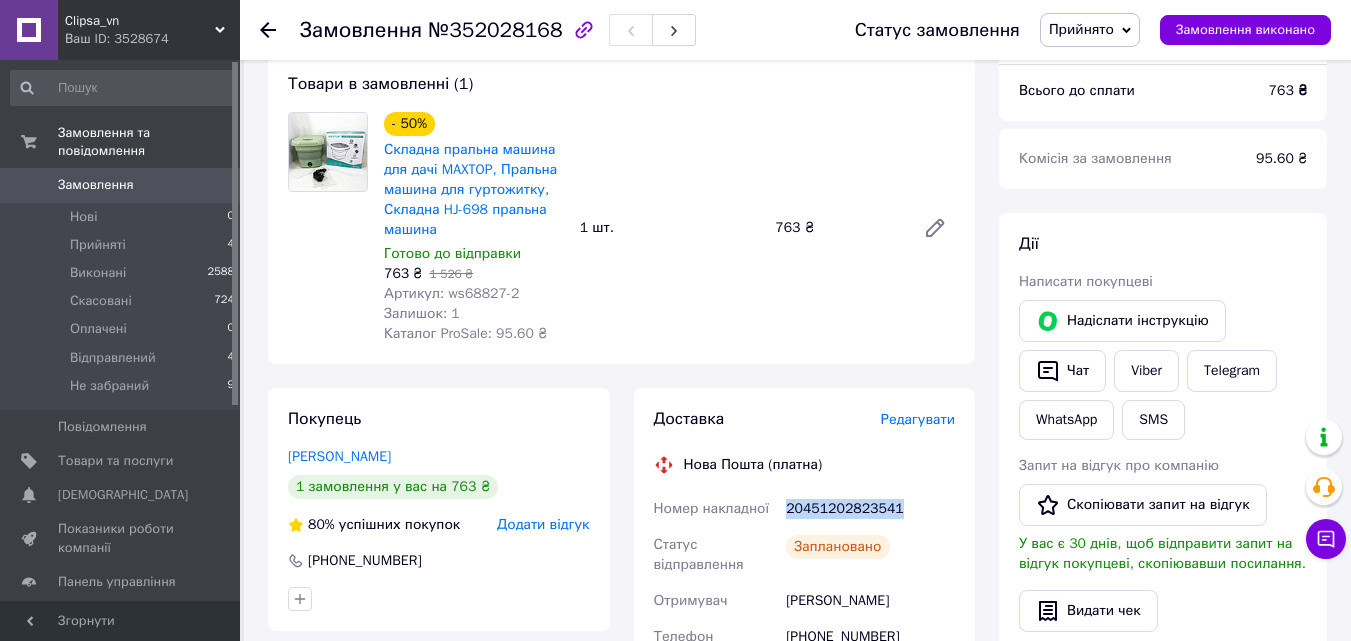 scroll, scrollTop: 300, scrollLeft: 0, axis: vertical 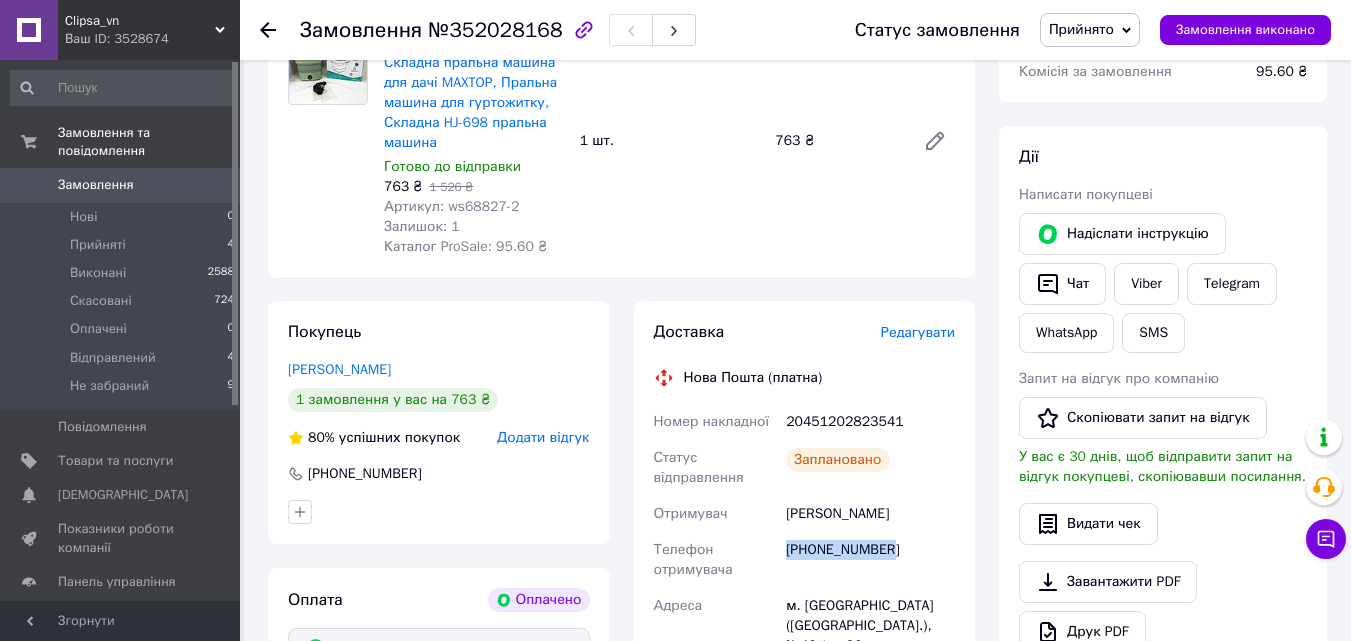 drag, startPoint x: 890, startPoint y: 554, endPoint x: 783, endPoint y: 555, distance: 107.00467 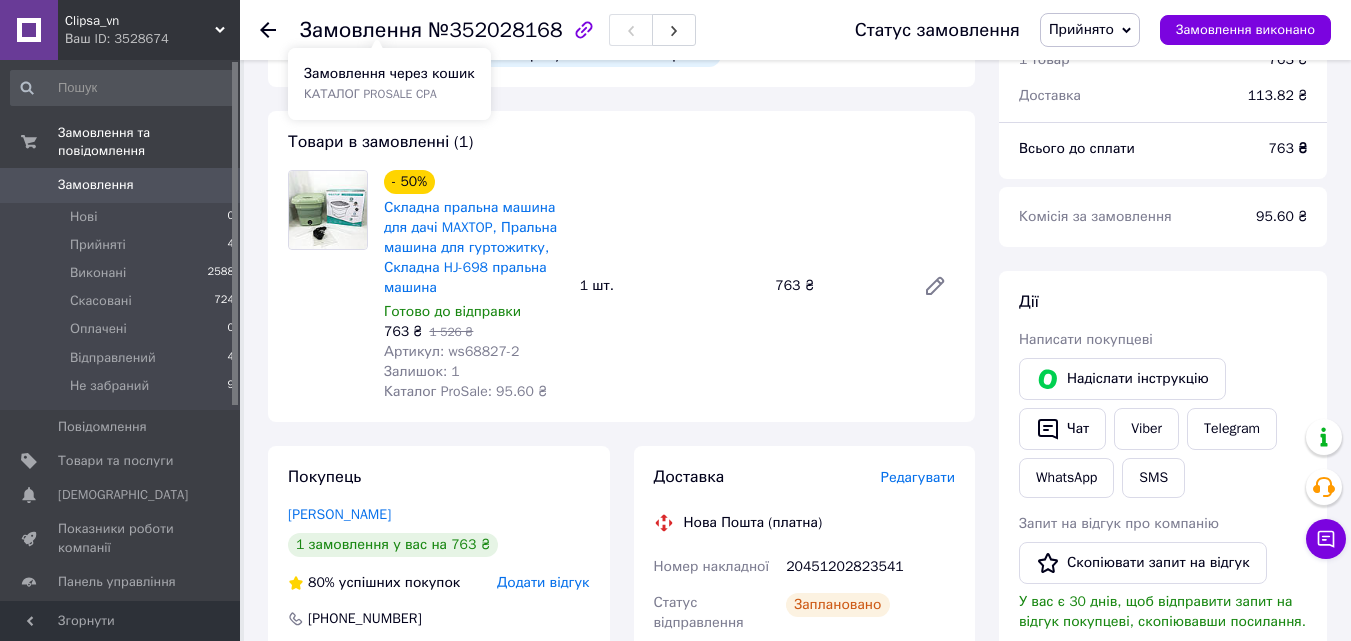 scroll, scrollTop: 200, scrollLeft: 0, axis: vertical 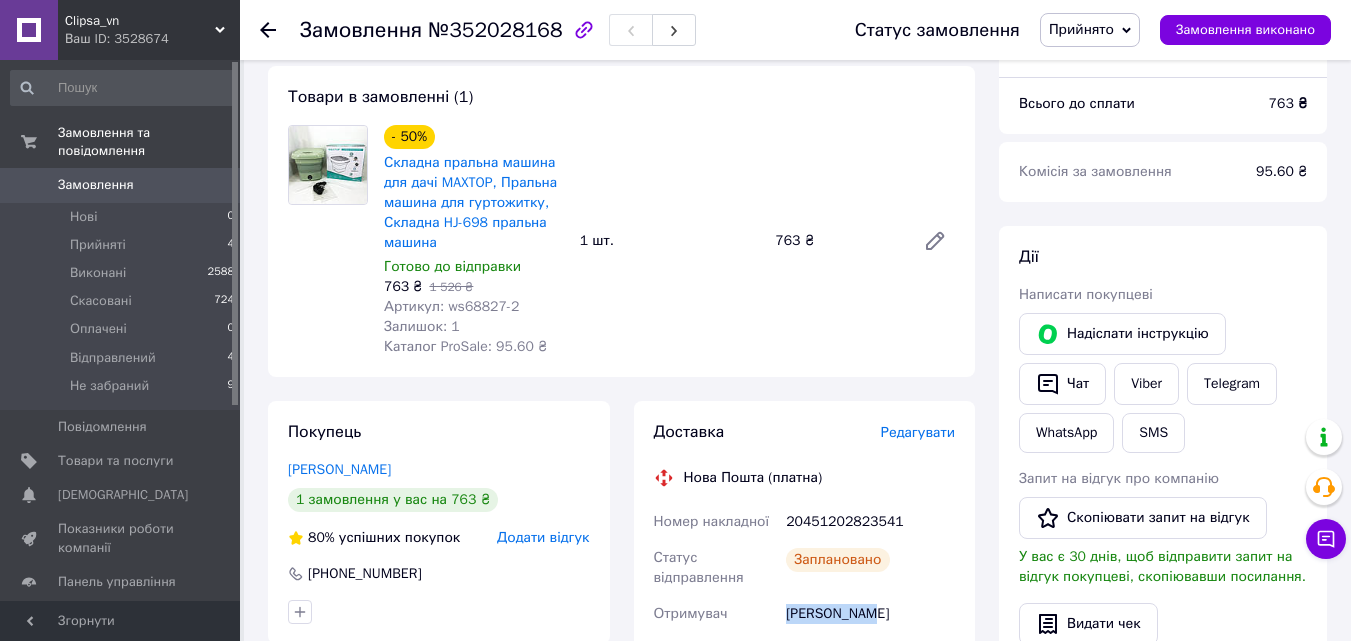 drag, startPoint x: 867, startPoint y: 616, endPoint x: 789, endPoint y: 619, distance: 78.05767 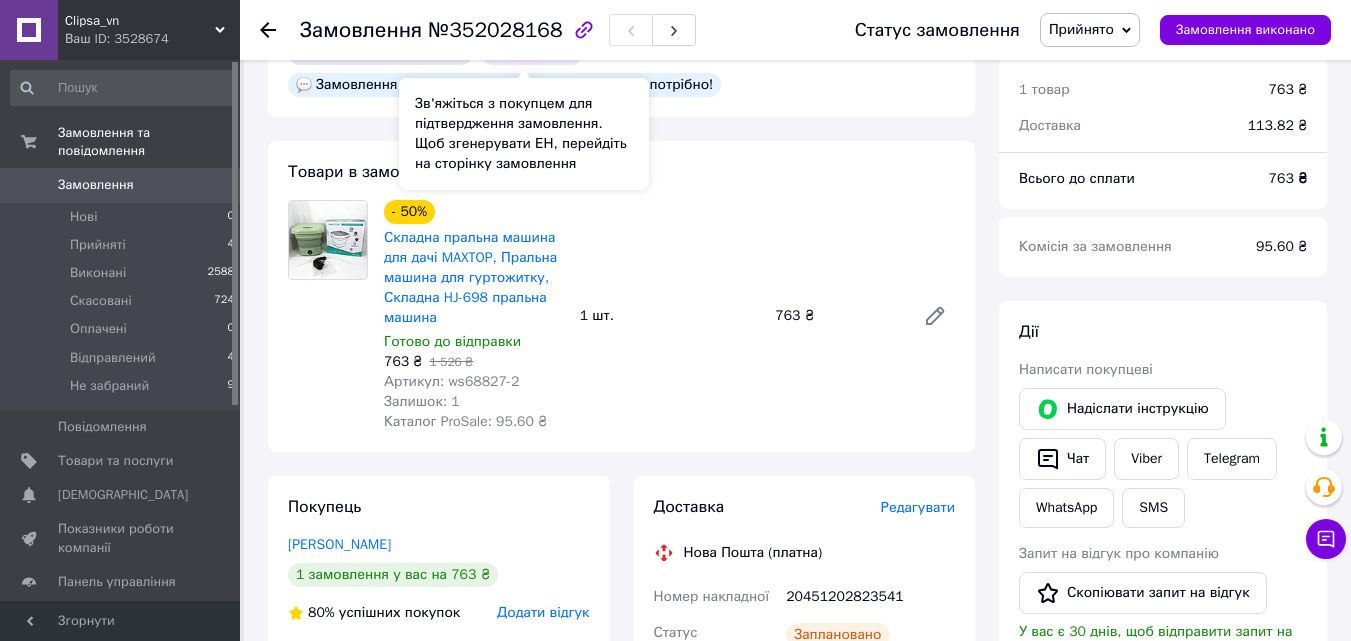 scroll, scrollTop: 300, scrollLeft: 0, axis: vertical 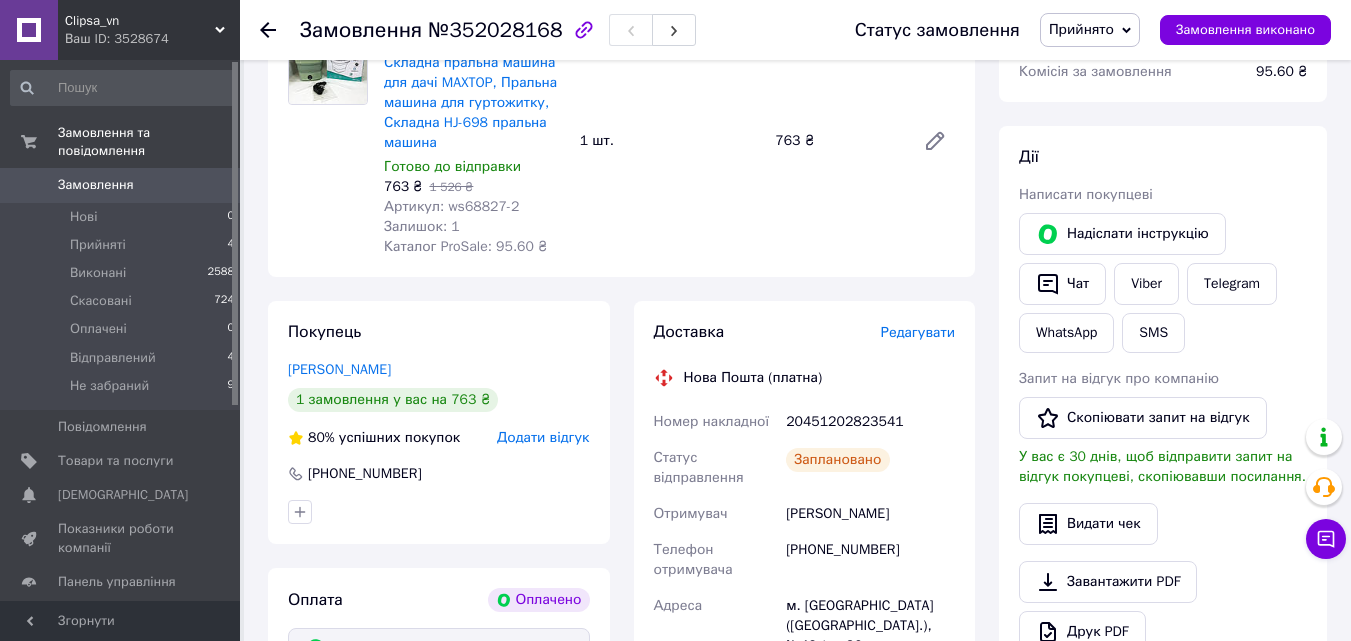 click on "1 шт." at bounding box center [670, 141] 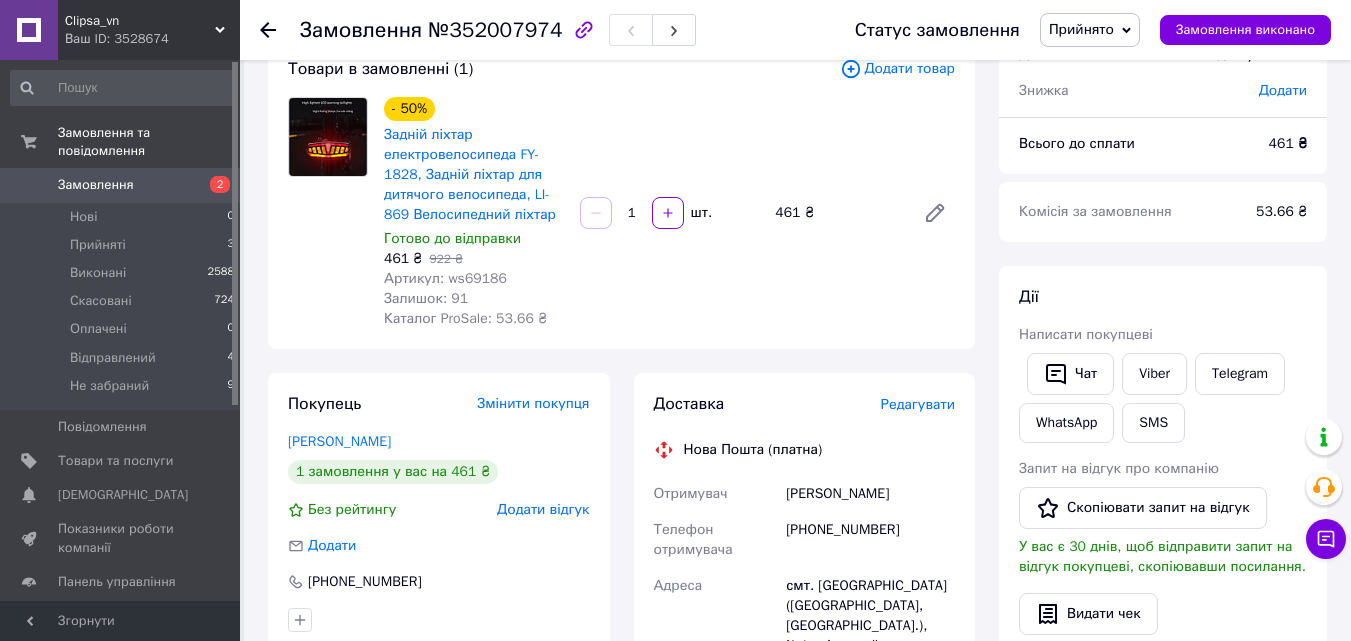 scroll, scrollTop: 100, scrollLeft: 0, axis: vertical 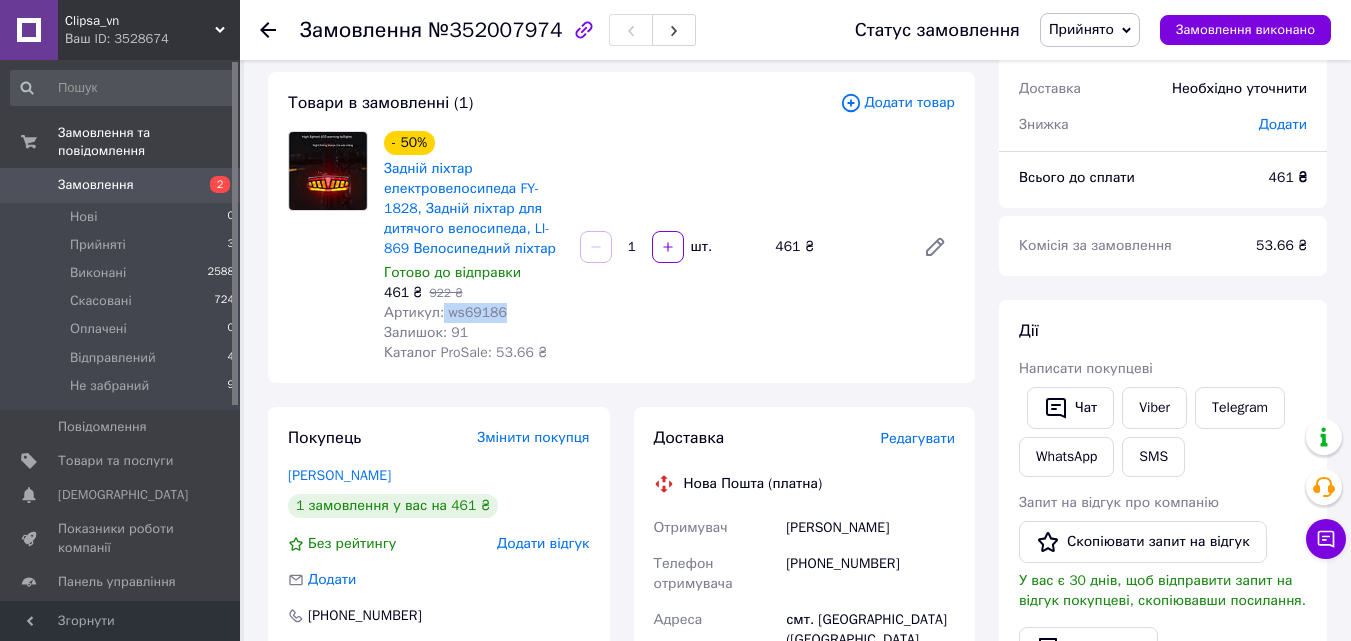 drag, startPoint x: 508, startPoint y: 311, endPoint x: 441, endPoint y: 304, distance: 67.36468 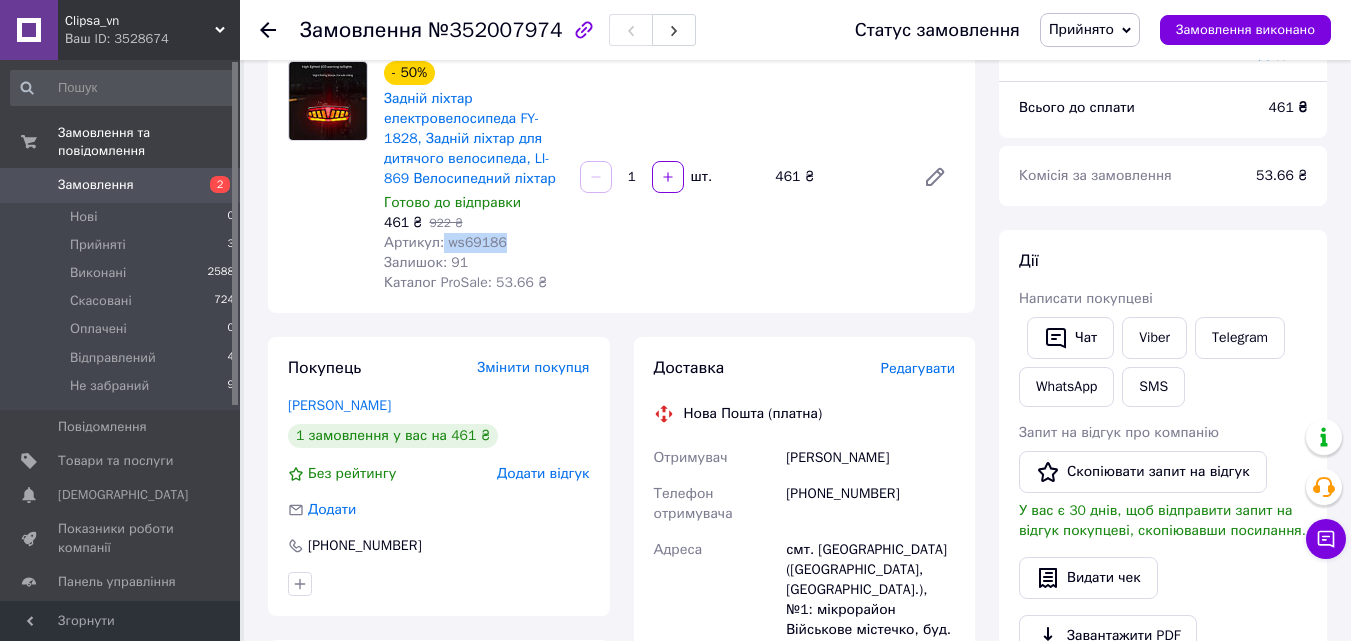 scroll, scrollTop: 200, scrollLeft: 0, axis: vertical 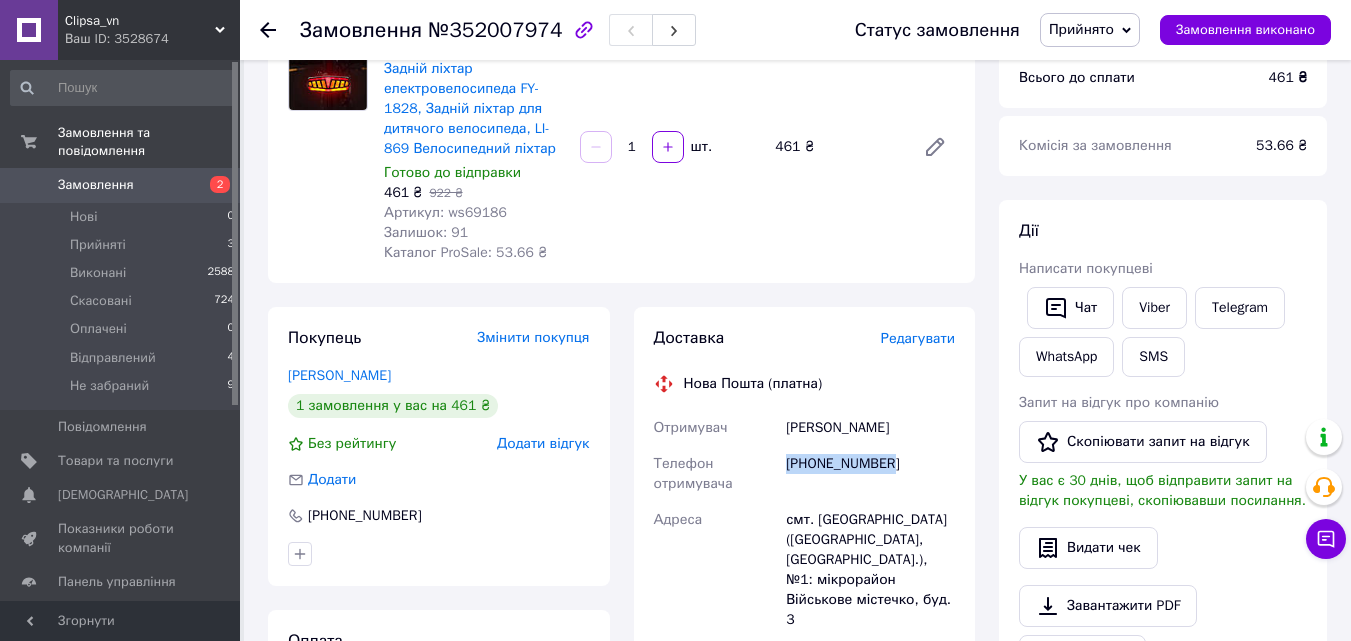 drag, startPoint x: 896, startPoint y: 462, endPoint x: 785, endPoint y: 463, distance: 111.0045 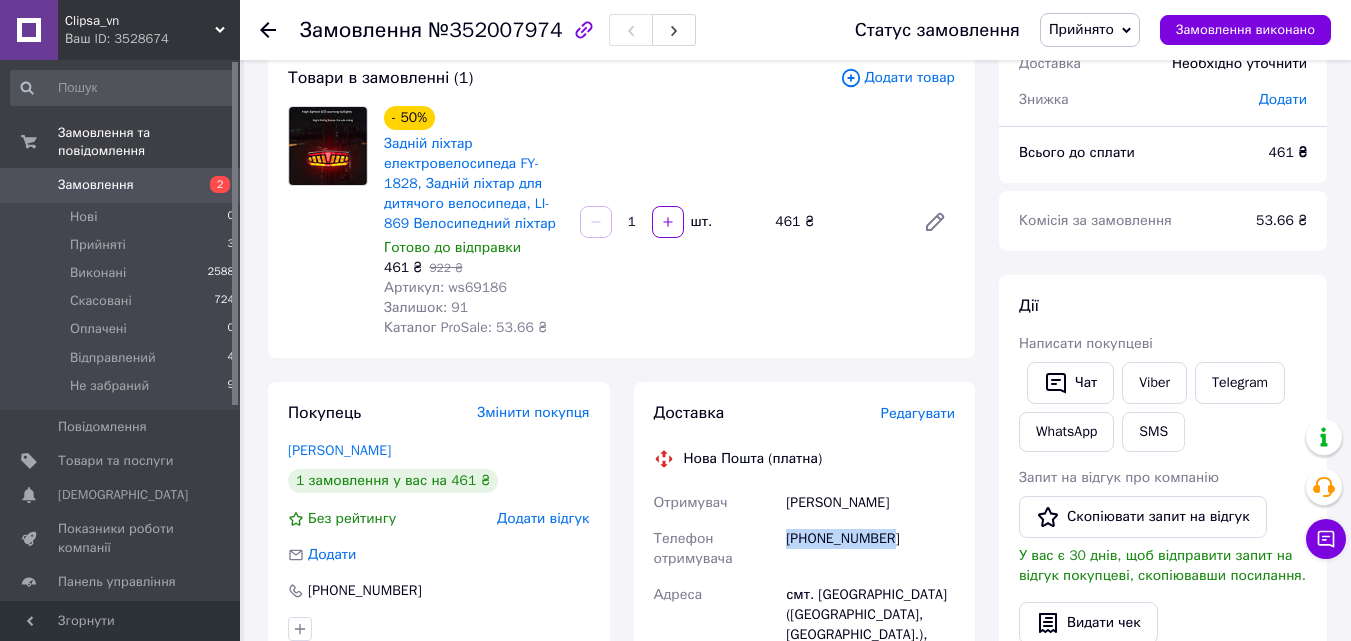 scroll, scrollTop: 0, scrollLeft: 0, axis: both 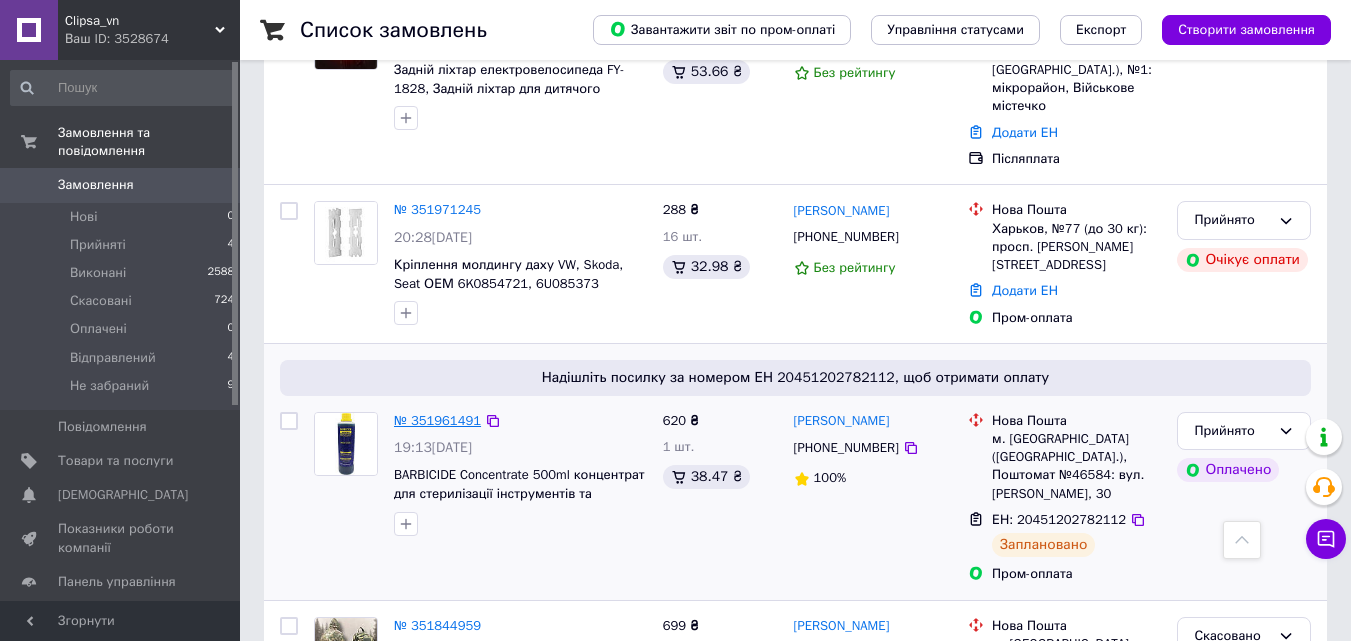 click on "№ 351961491" at bounding box center [437, 420] 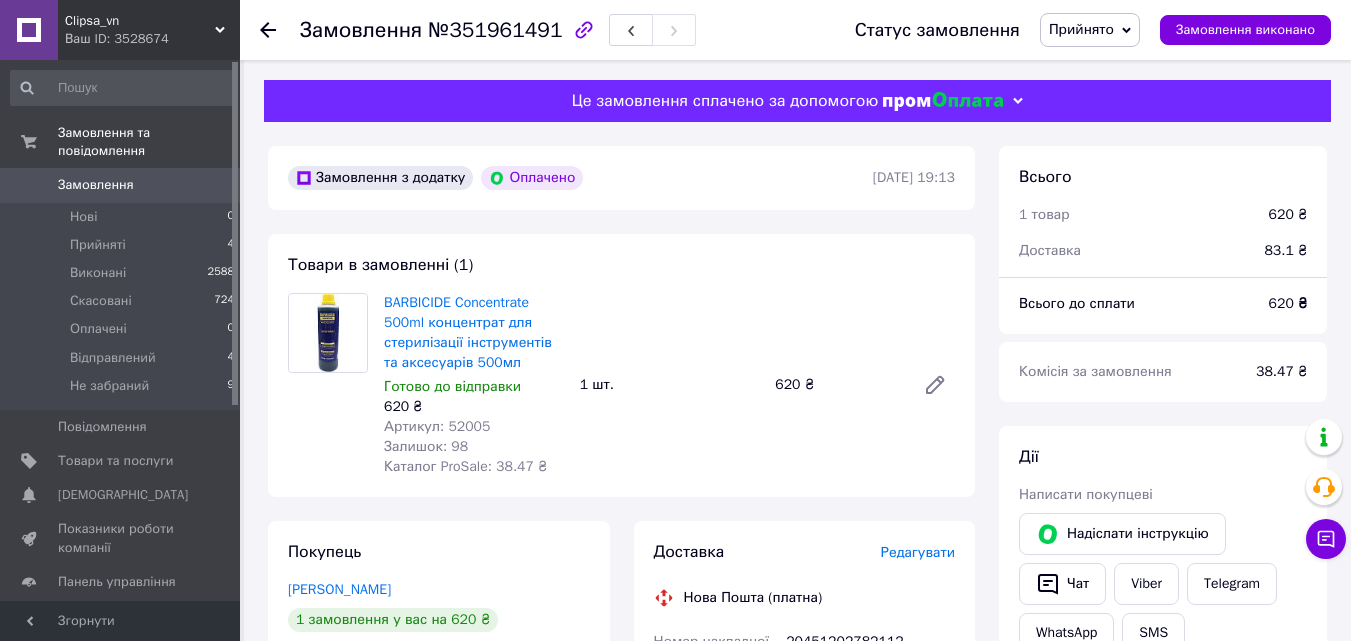 scroll, scrollTop: 100, scrollLeft: 0, axis: vertical 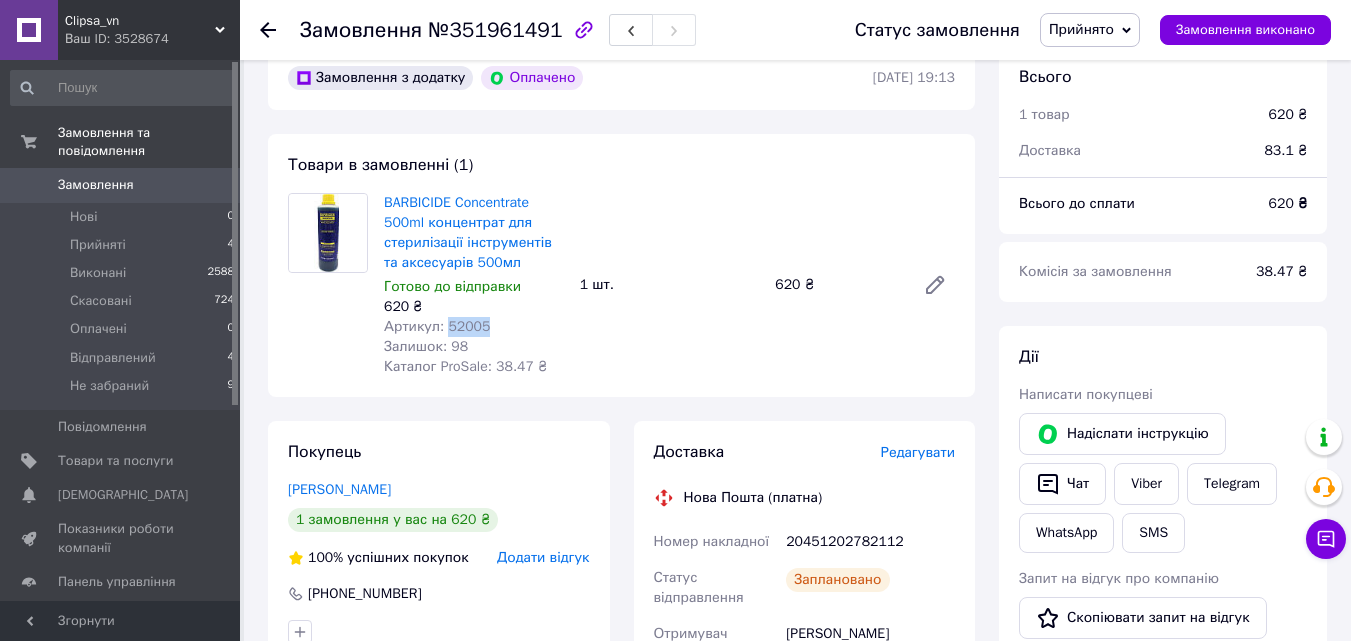 drag, startPoint x: 486, startPoint y: 331, endPoint x: 444, endPoint y: 328, distance: 42.107006 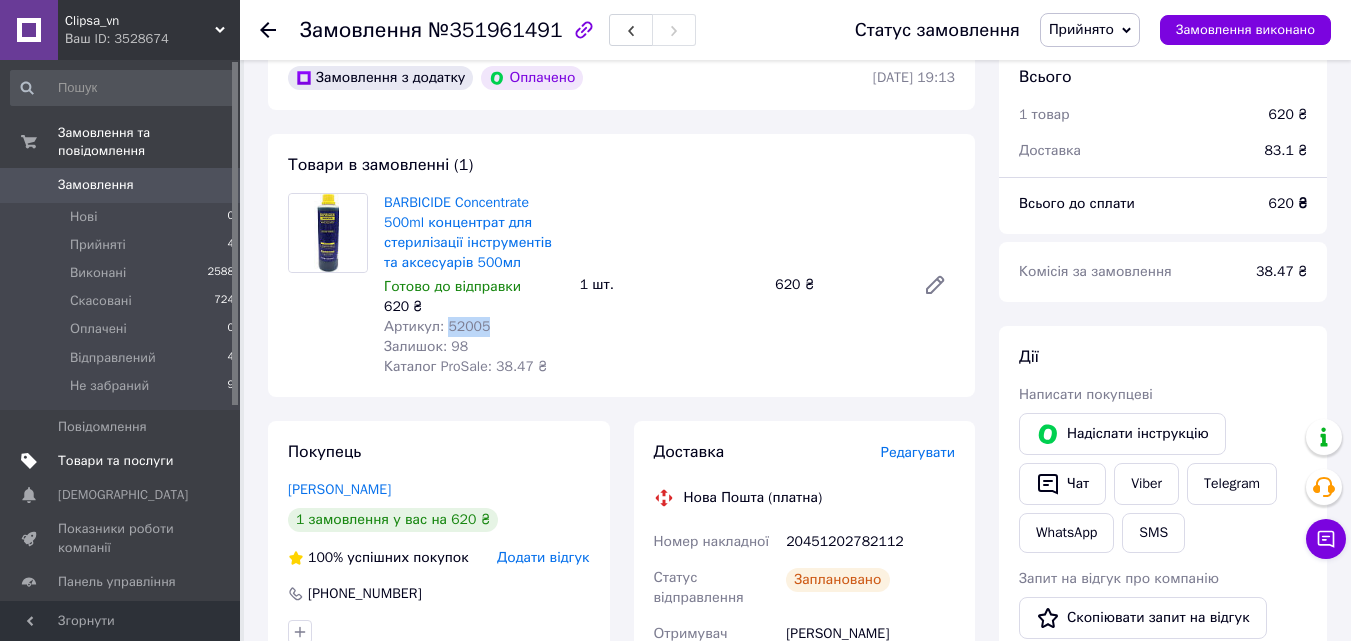 click on "Товари та послуги" at bounding box center (115, 461) 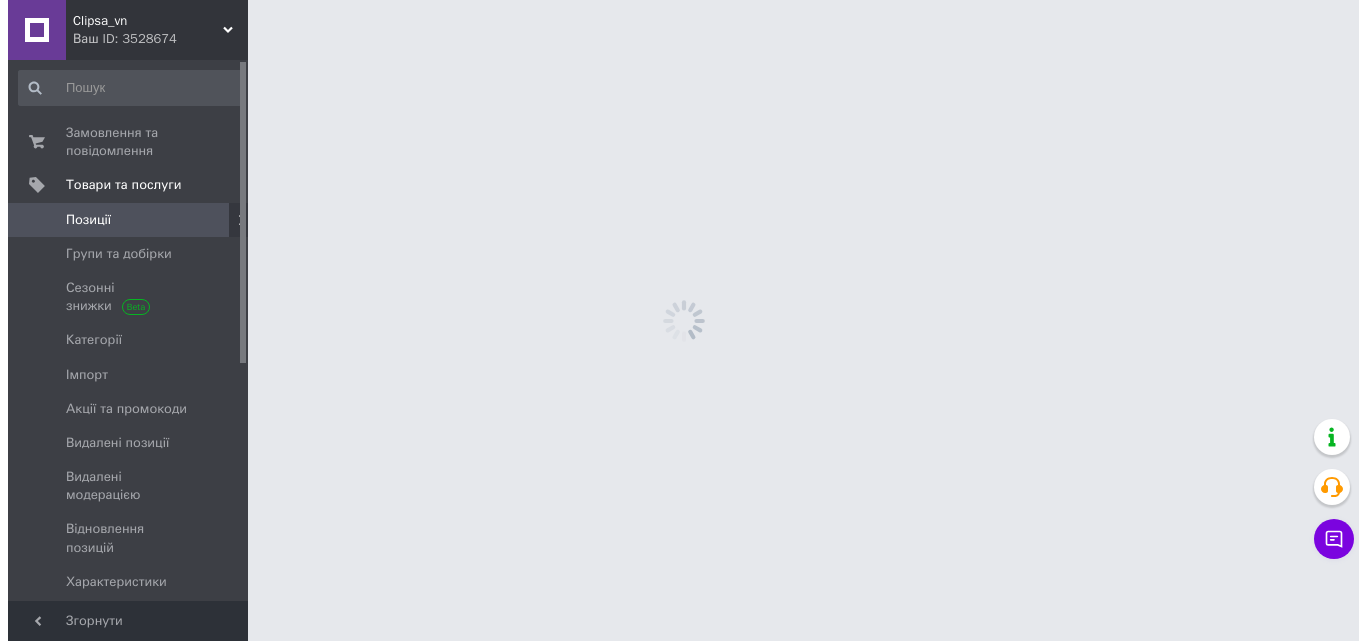 scroll, scrollTop: 0, scrollLeft: 0, axis: both 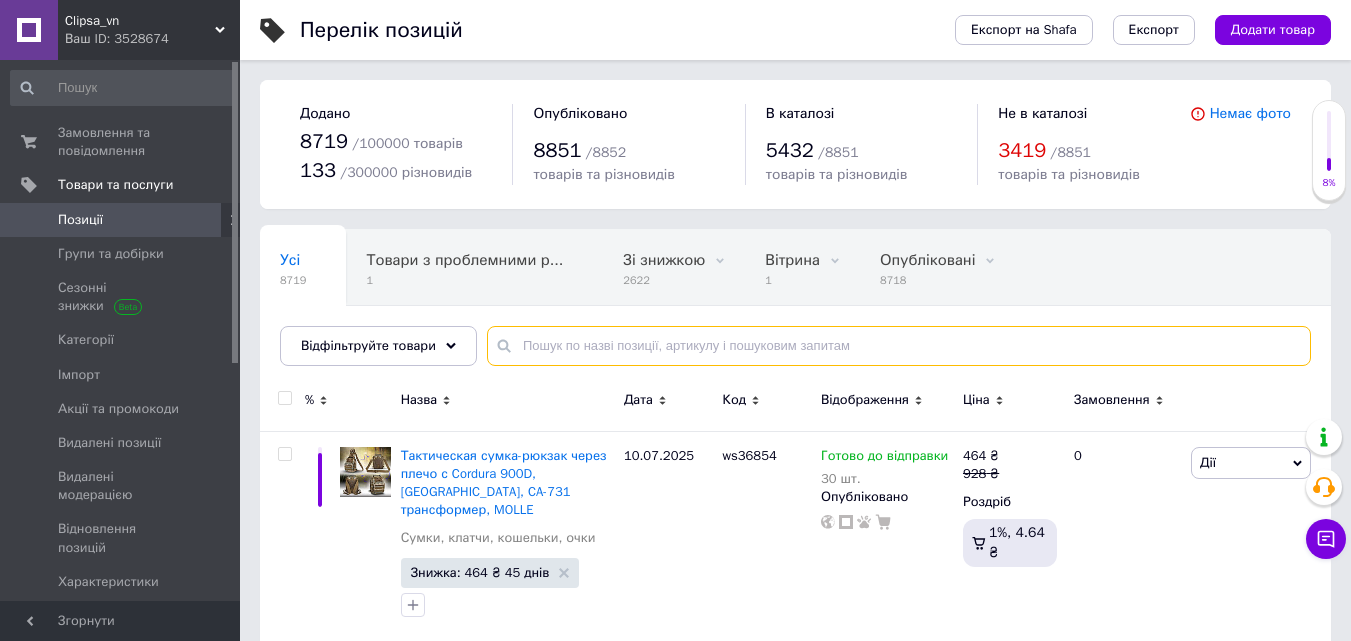 click at bounding box center [899, 346] 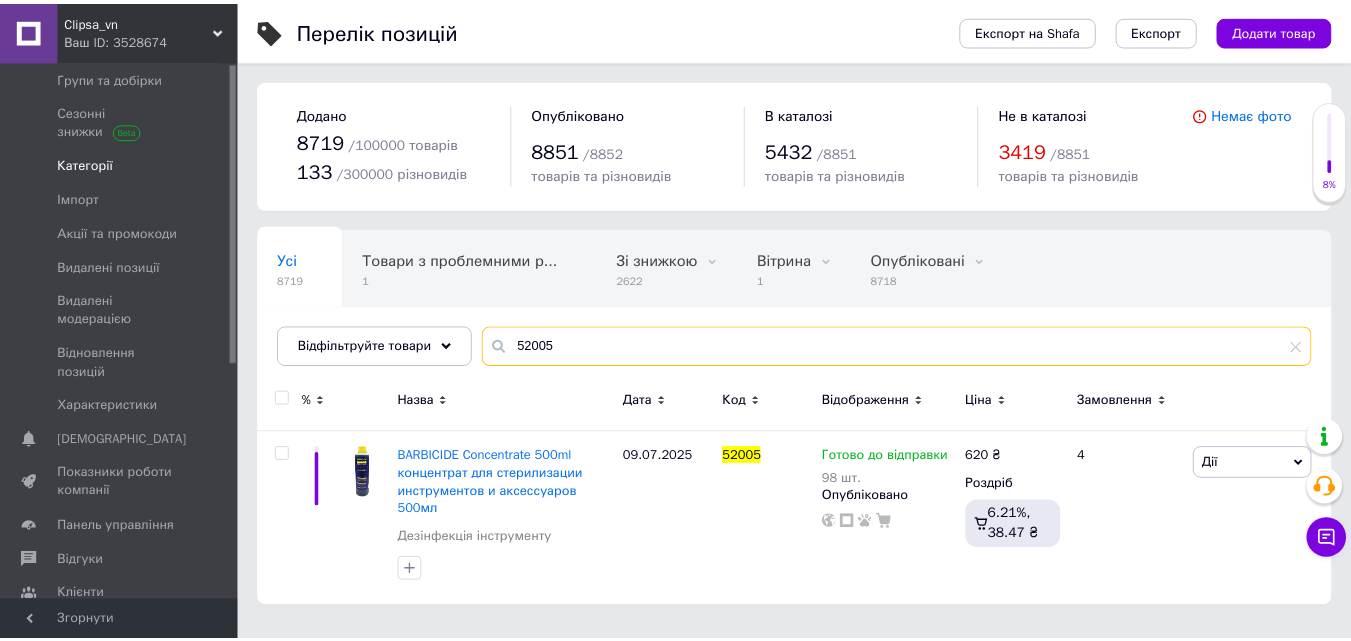 scroll, scrollTop: 0, scrollLeft: 0, axis: both 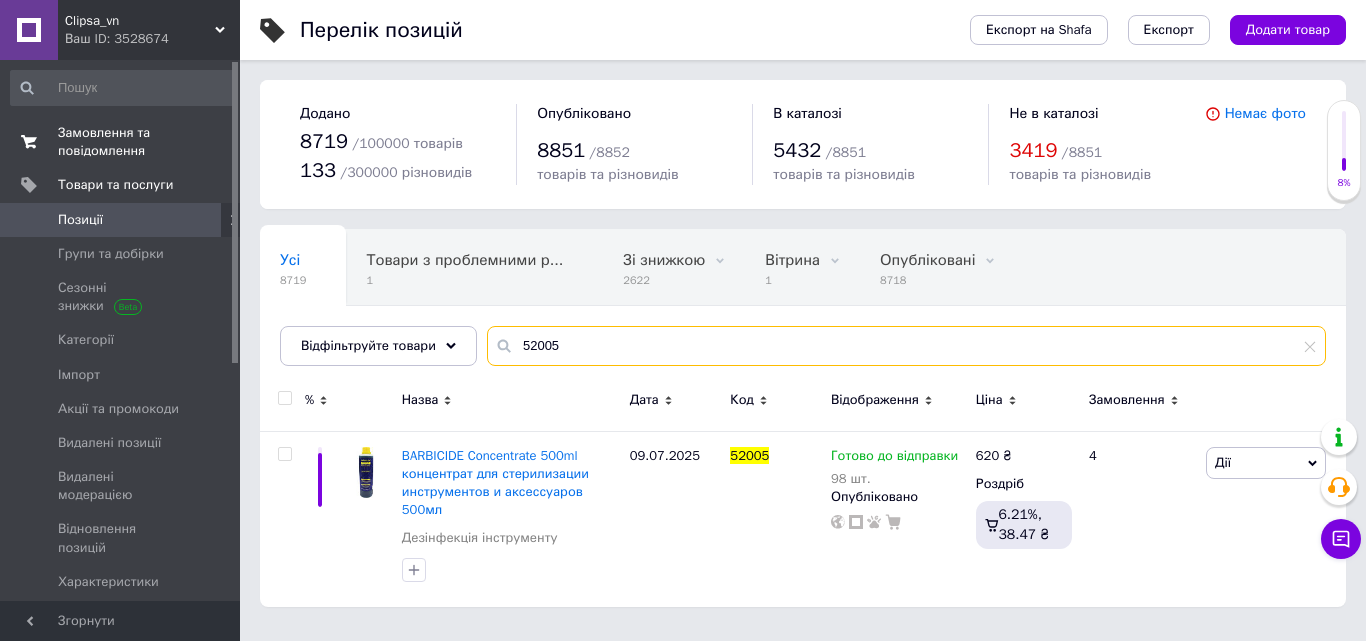 type on "52005" 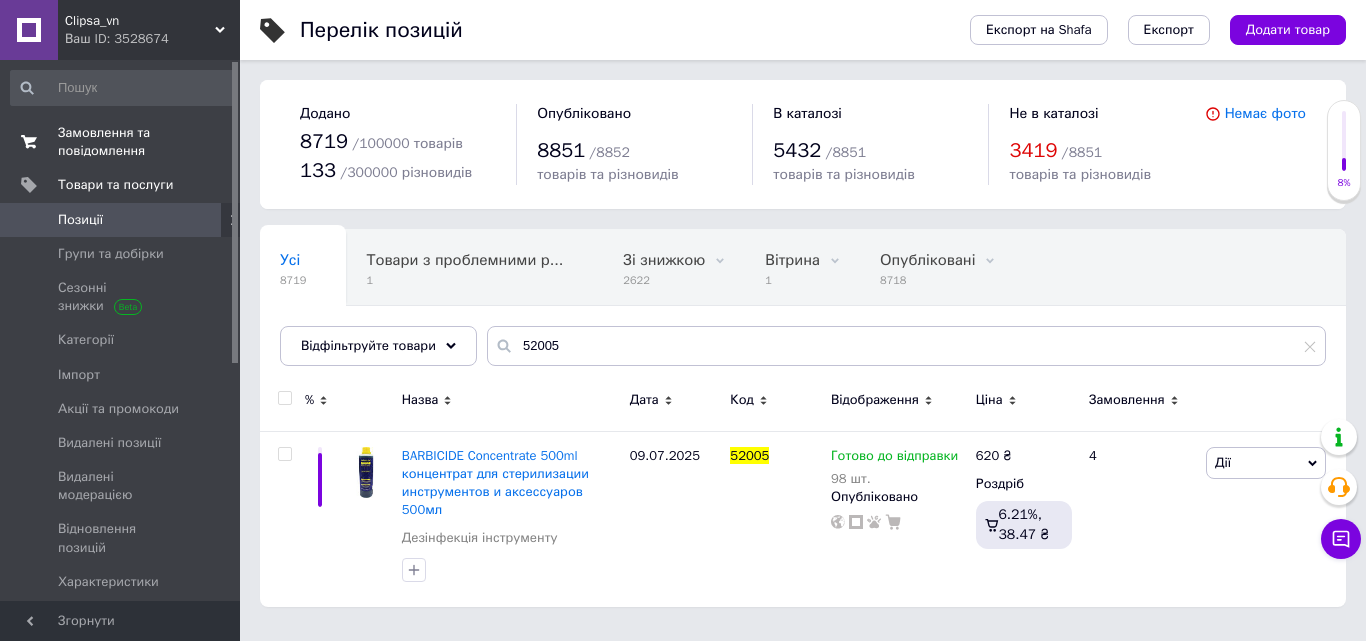 click on "Замовлення та повідомлення" at bounding box center [121, 142] 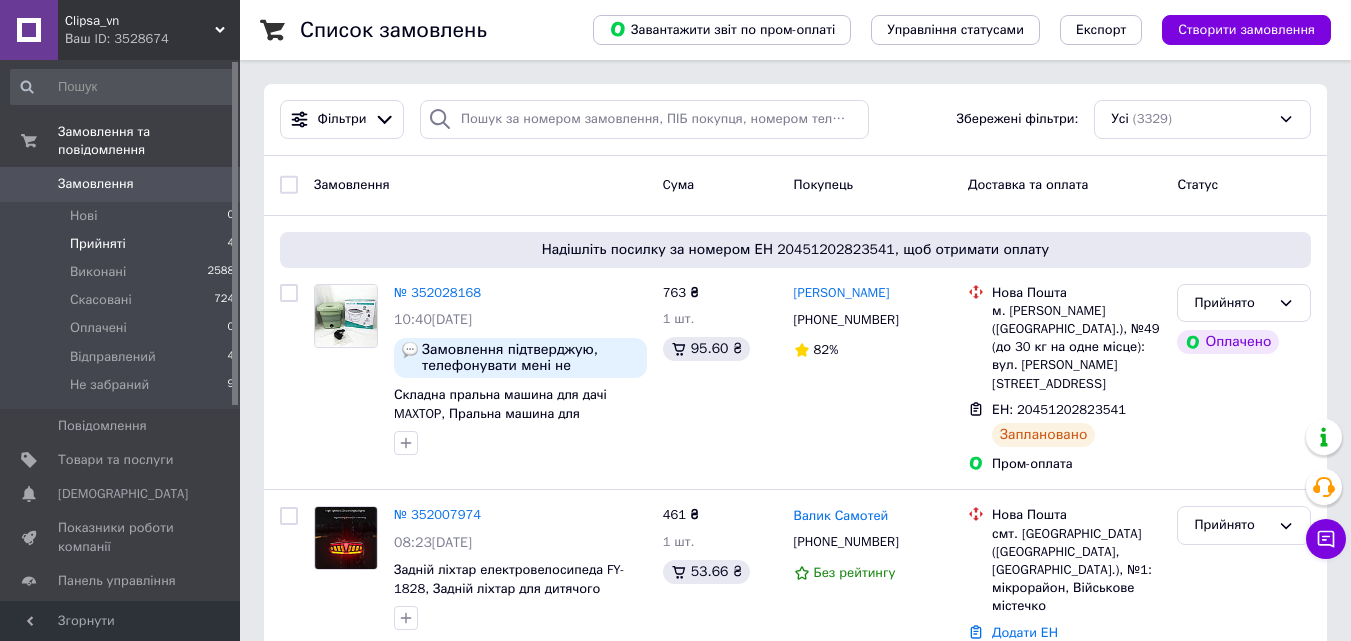 scroll, scrollTop: 0, scrollLeft: 0, axis: both 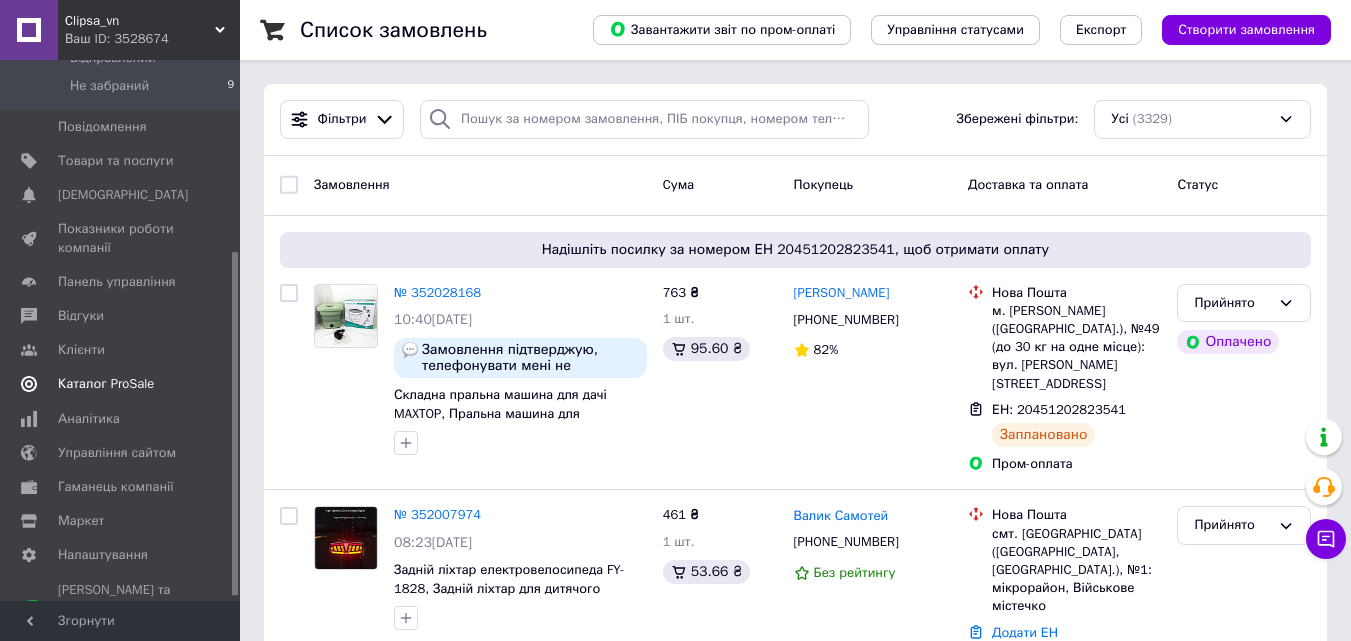 click on "Каталог ProSale" at bounding box center (123, 384) 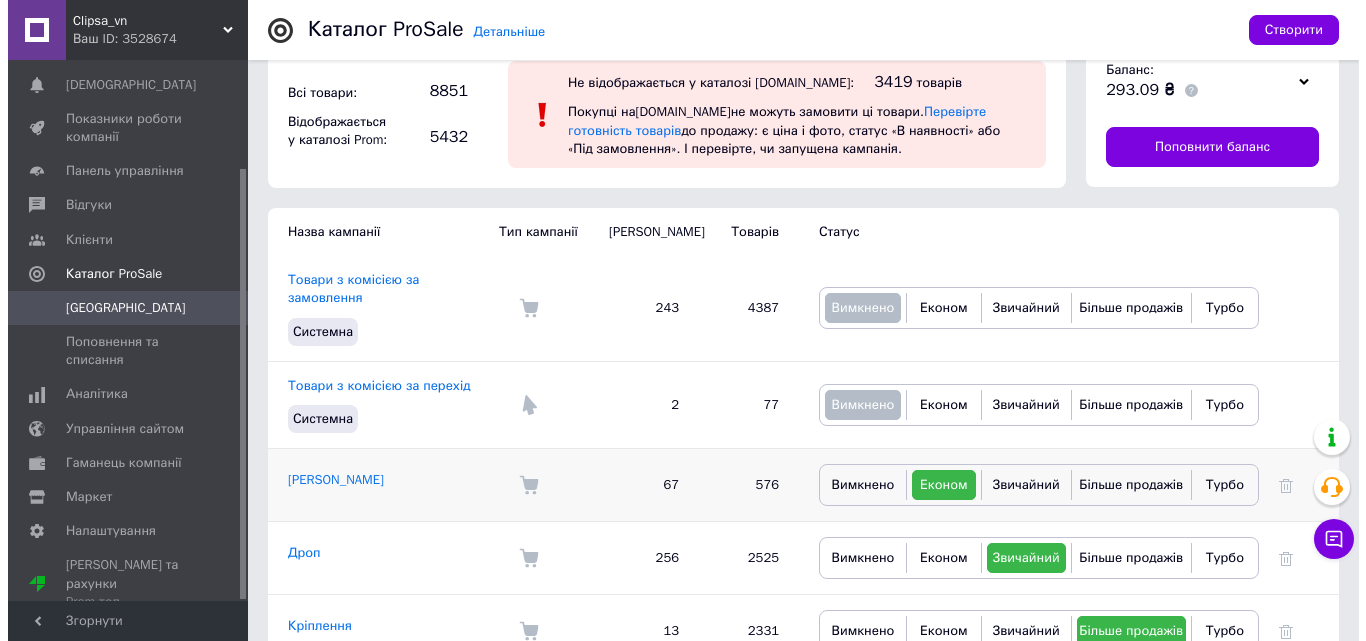 scroll, scrollTop: 0, scrollLeft: 0, axis: both 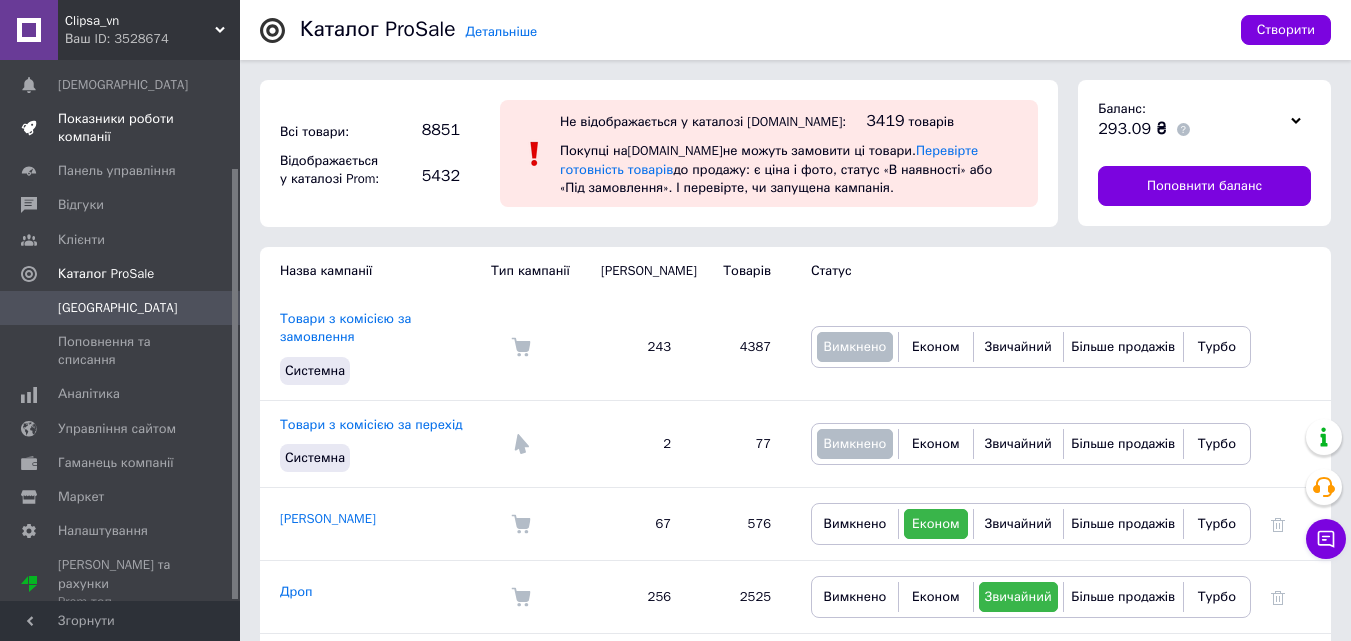 click on "Показники роботи компанії" at bounding box center [121, 128] 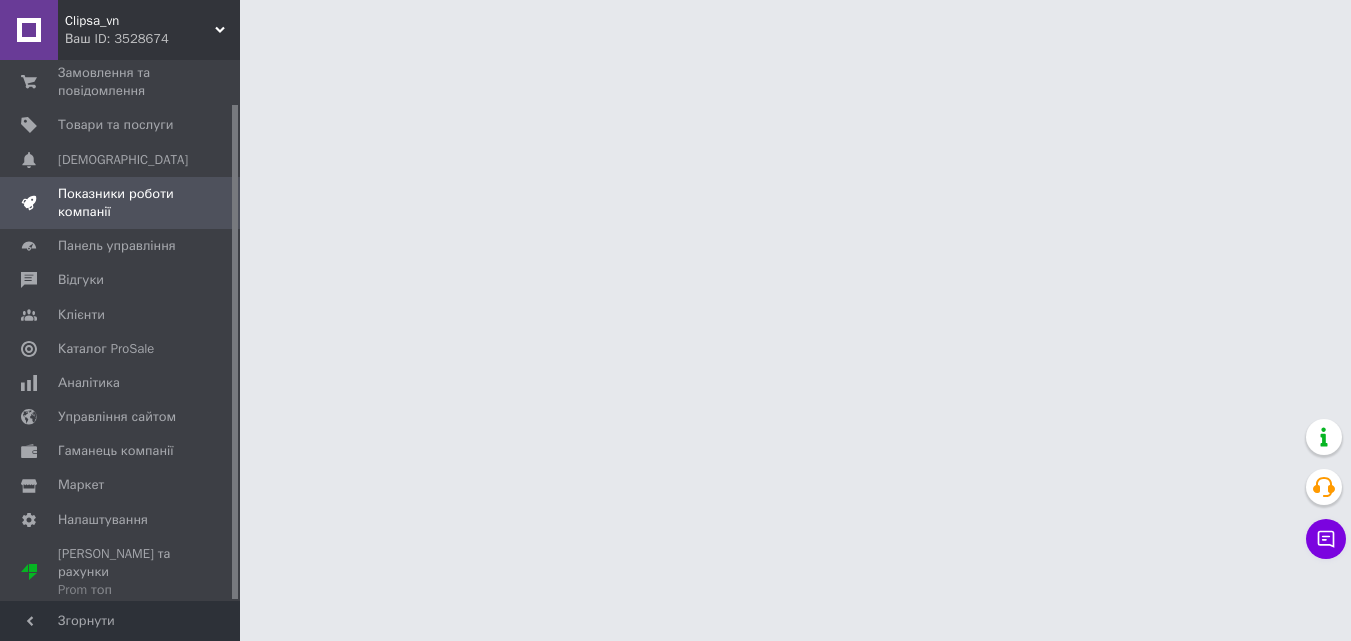 scroll, scrollTop: 48, scrollLeft: 0, axis: vertical 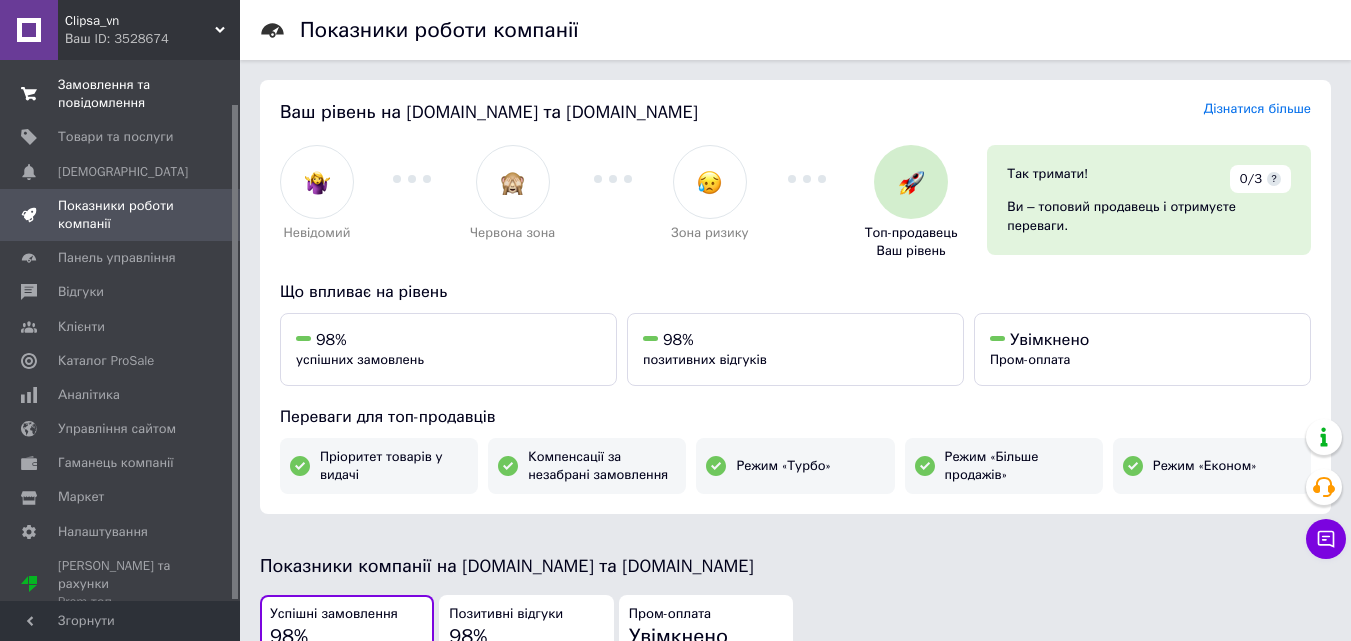 click on "Замовлення та повідомлення 0 0" at bounding box center (123, 94) 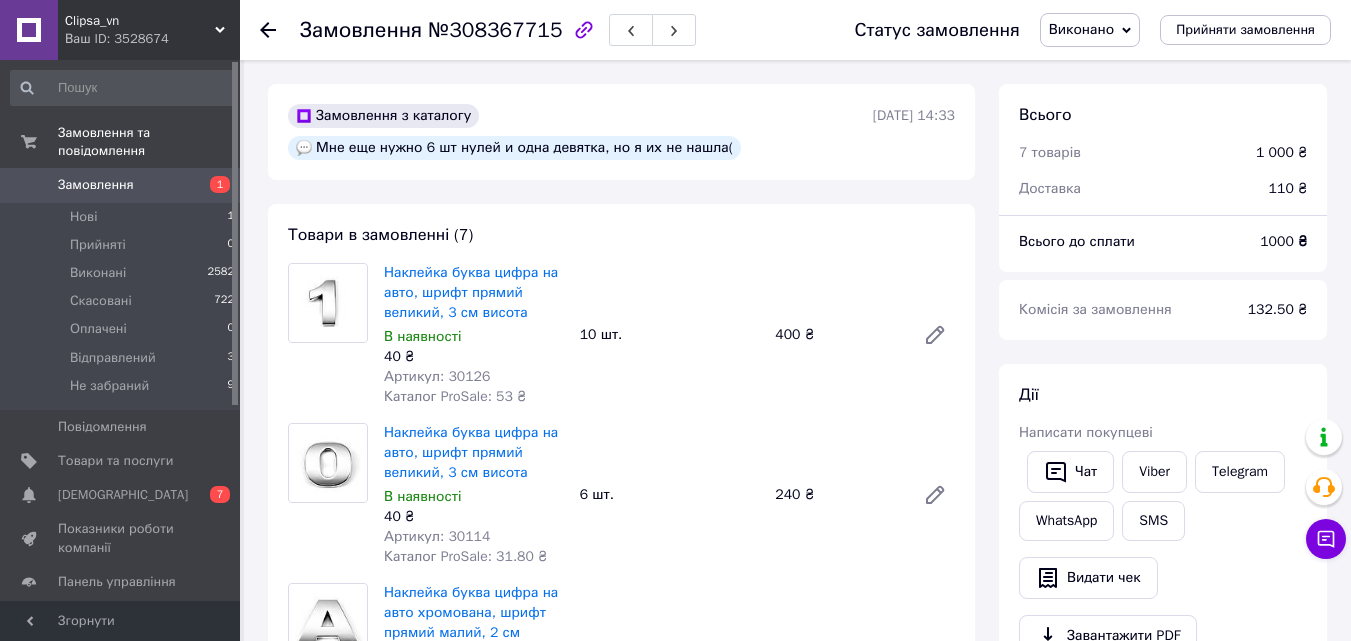 scroll, scrollTop: 0, scrollLeft: 0, axis: both 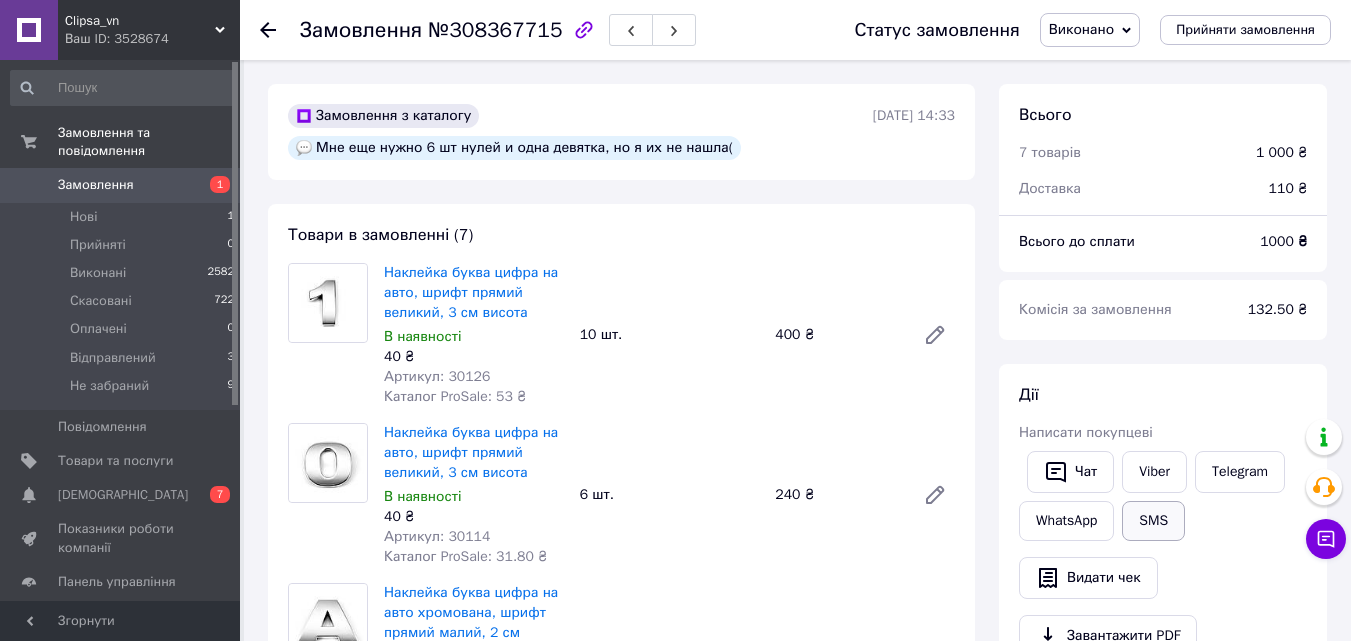 click on "SMS" at bounding box center [1153, 521] 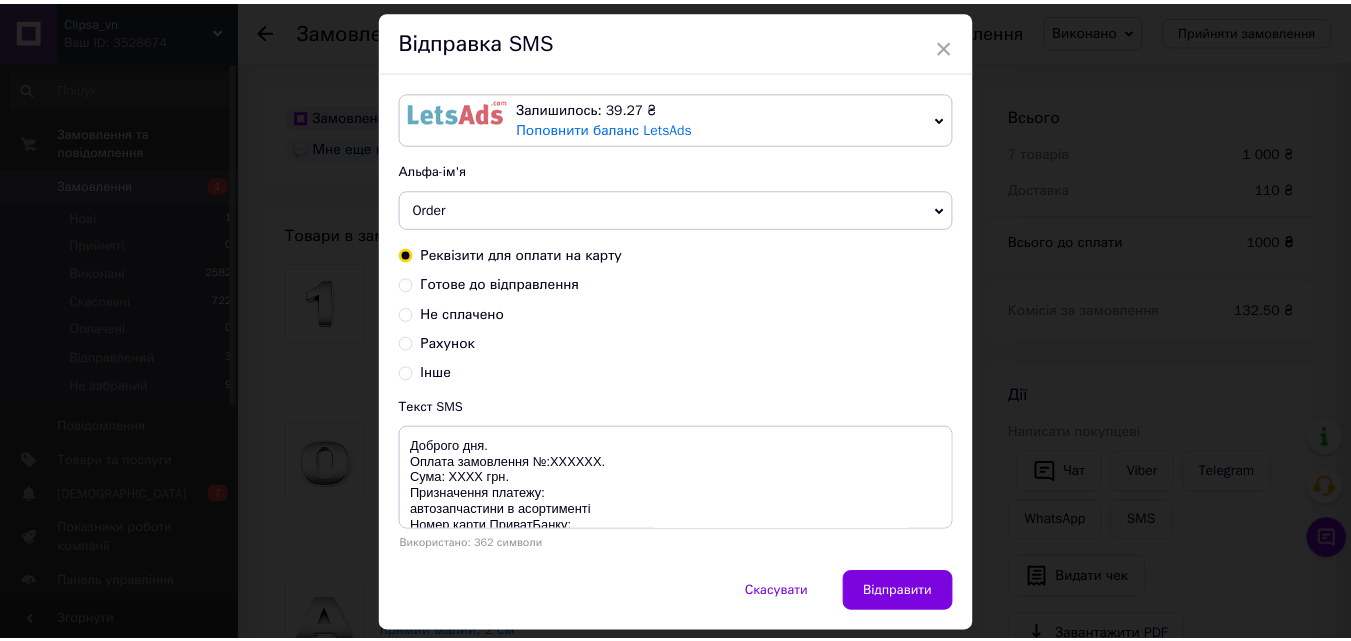 scroll, scrollTop: 119, scrollLeft: 0, axis: vertical 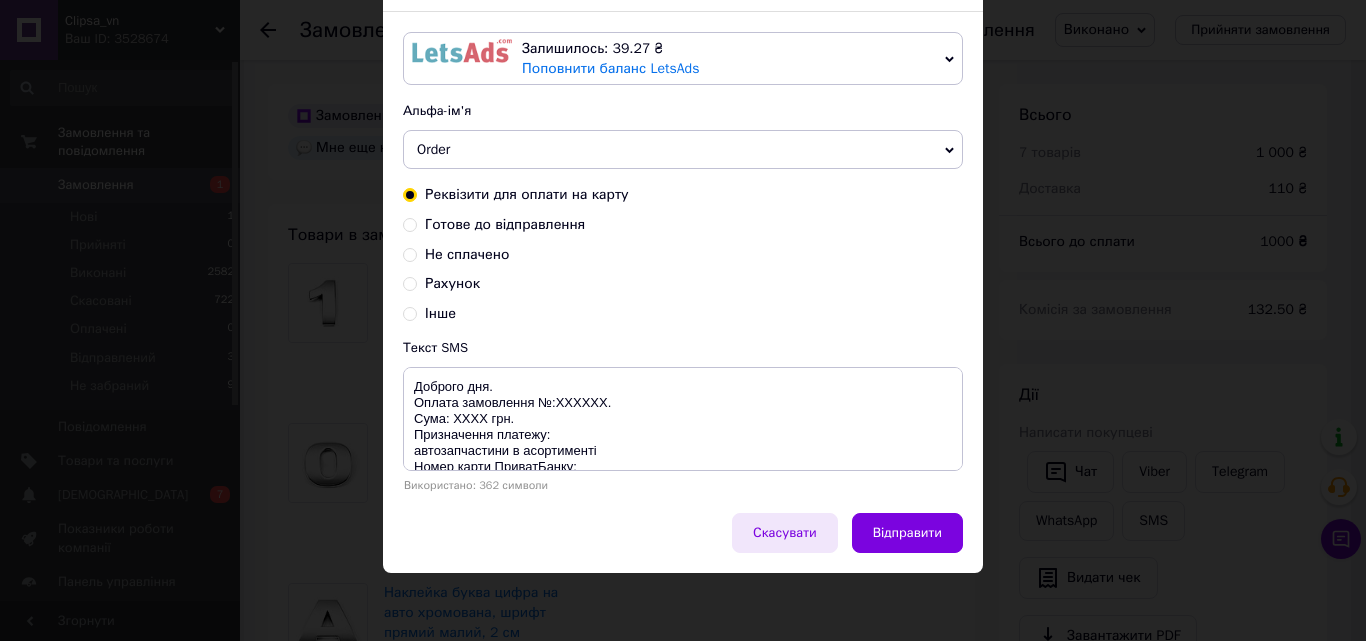 click on "Скасувати" at bounding box center [785, 533] 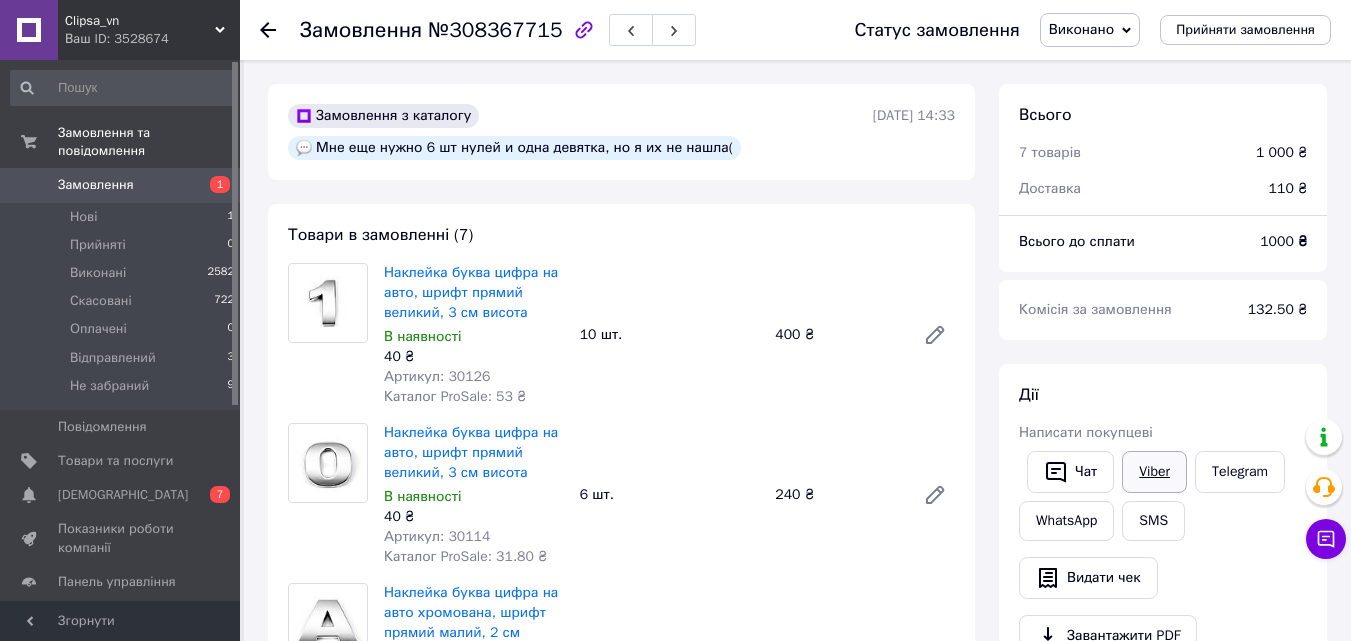 click on "Viber" at bounding box center (1154, 472) 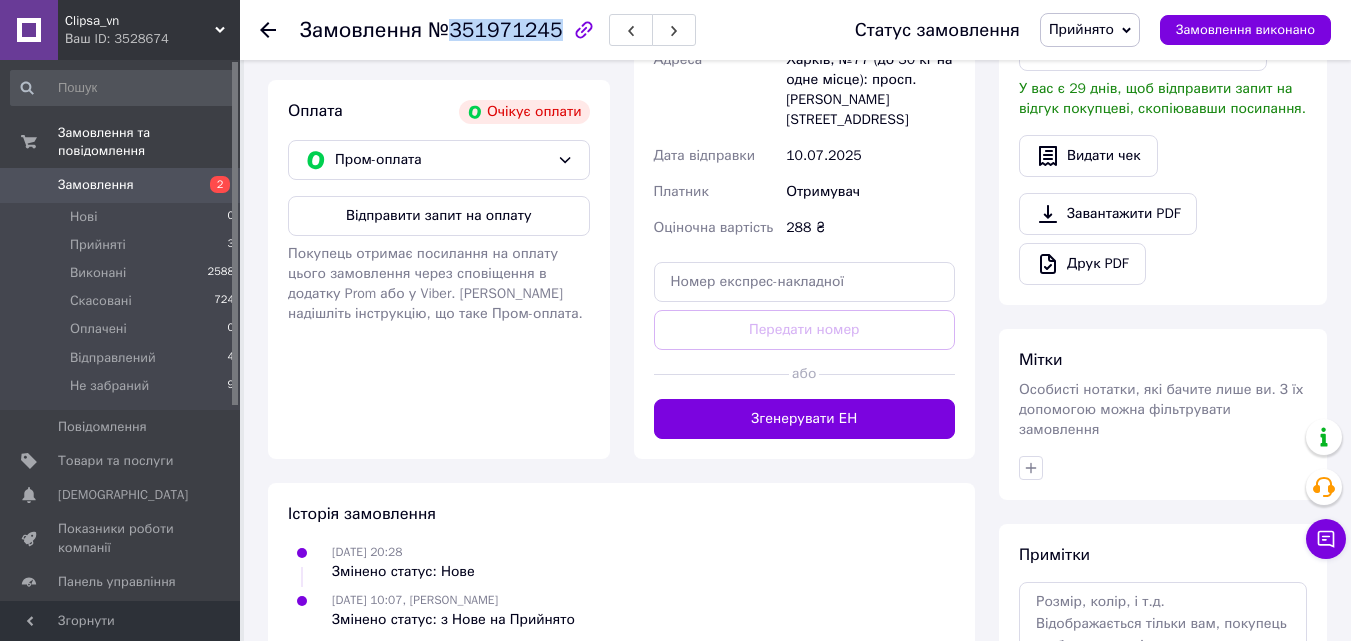scroll, scrollTop: 600, scrollLeft: 0, axis: vertical 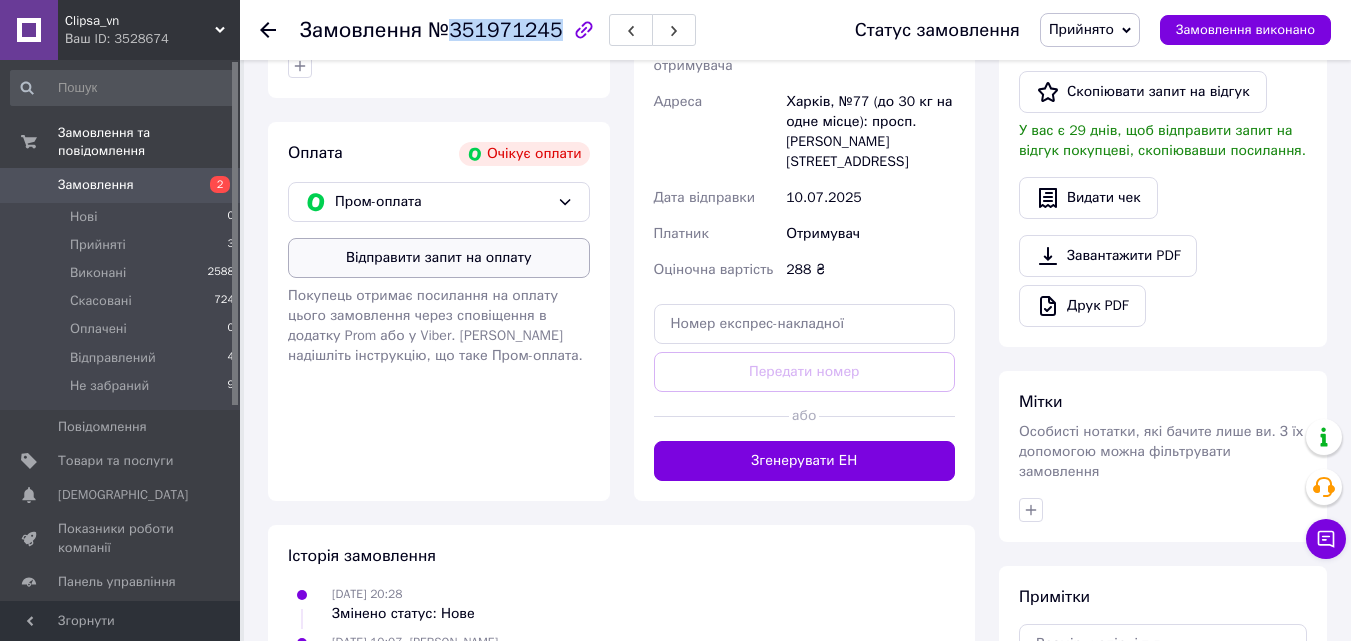 click on "Відправити запит на оплату" at bounding box center [439, 258] 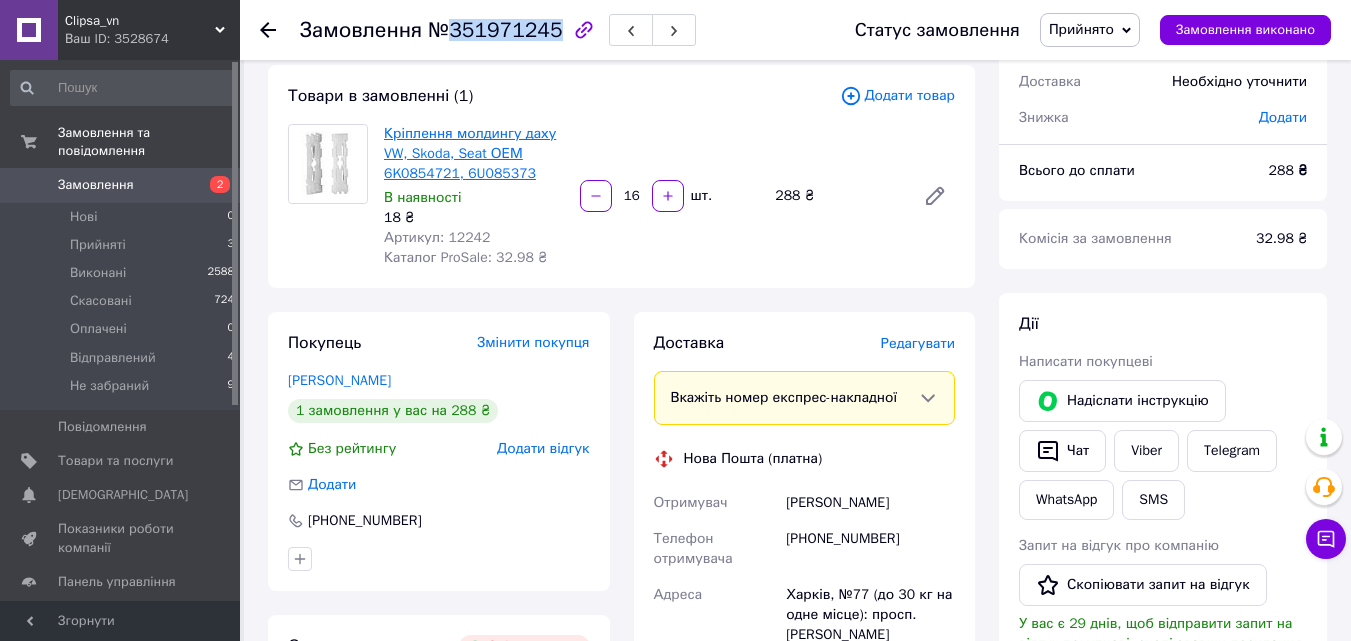 scroll, scrollTop: 0, scrollLeft: 0, axis: both 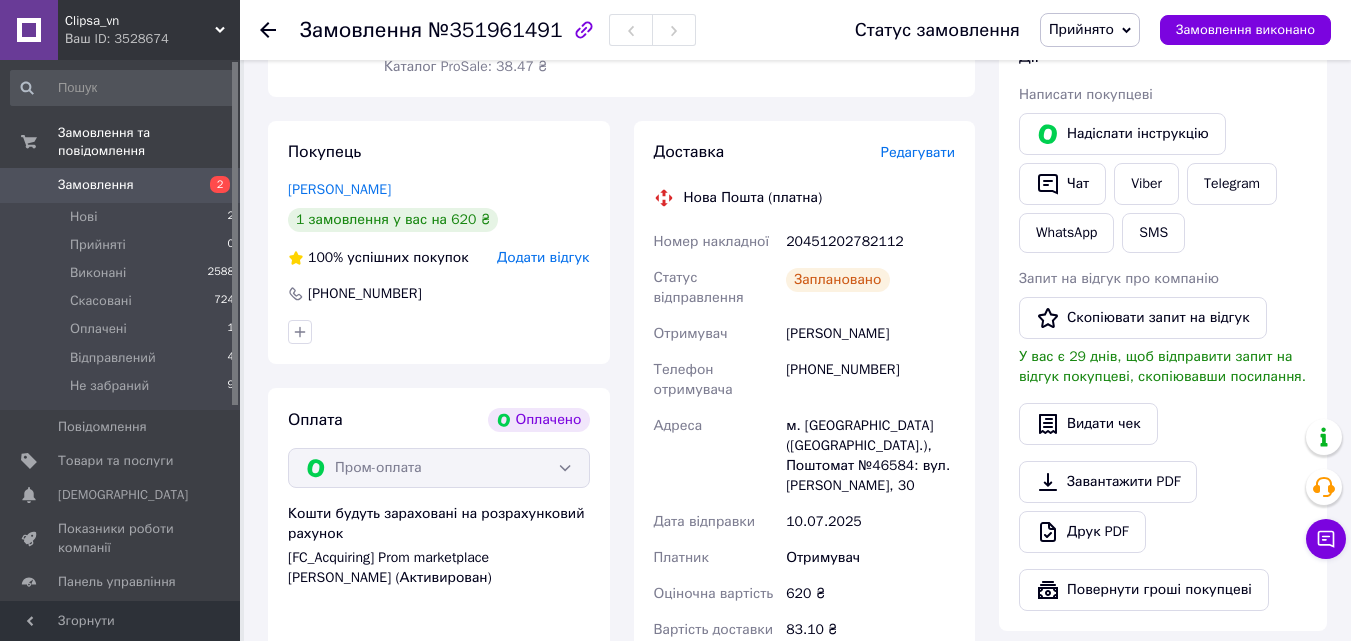 click at bounding box center [439, 332] 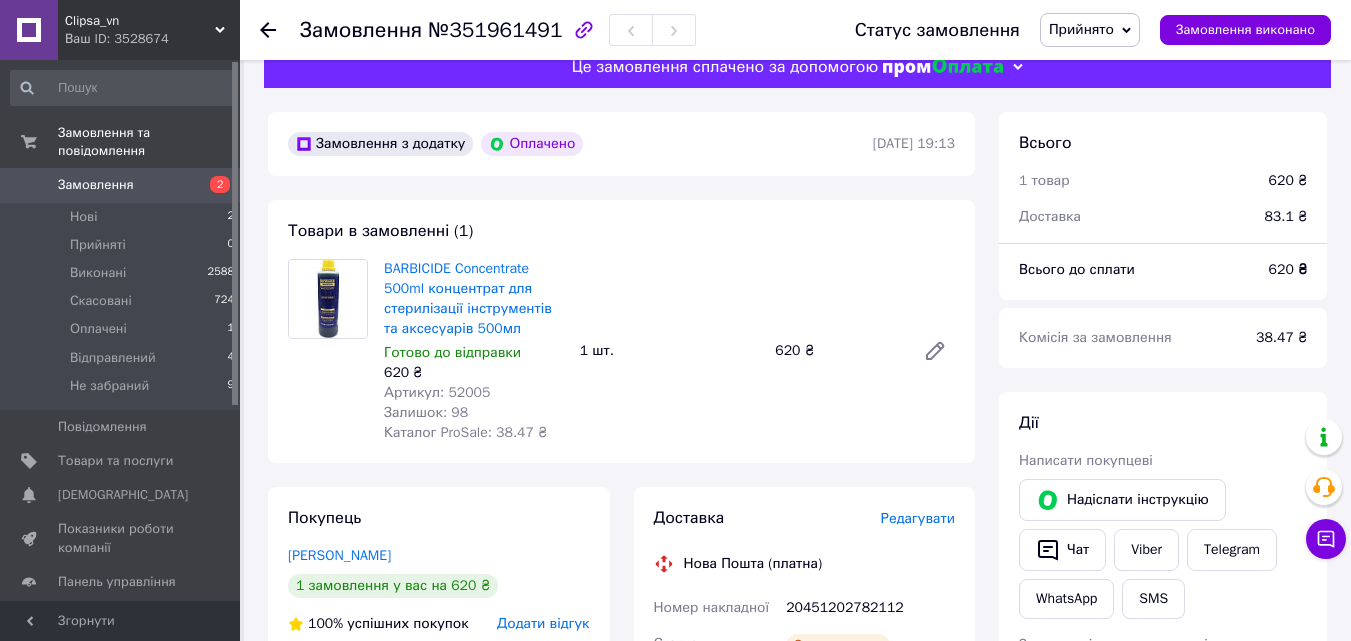 scroll, scrollTop: 0, scrollLeft: 0, axis: both 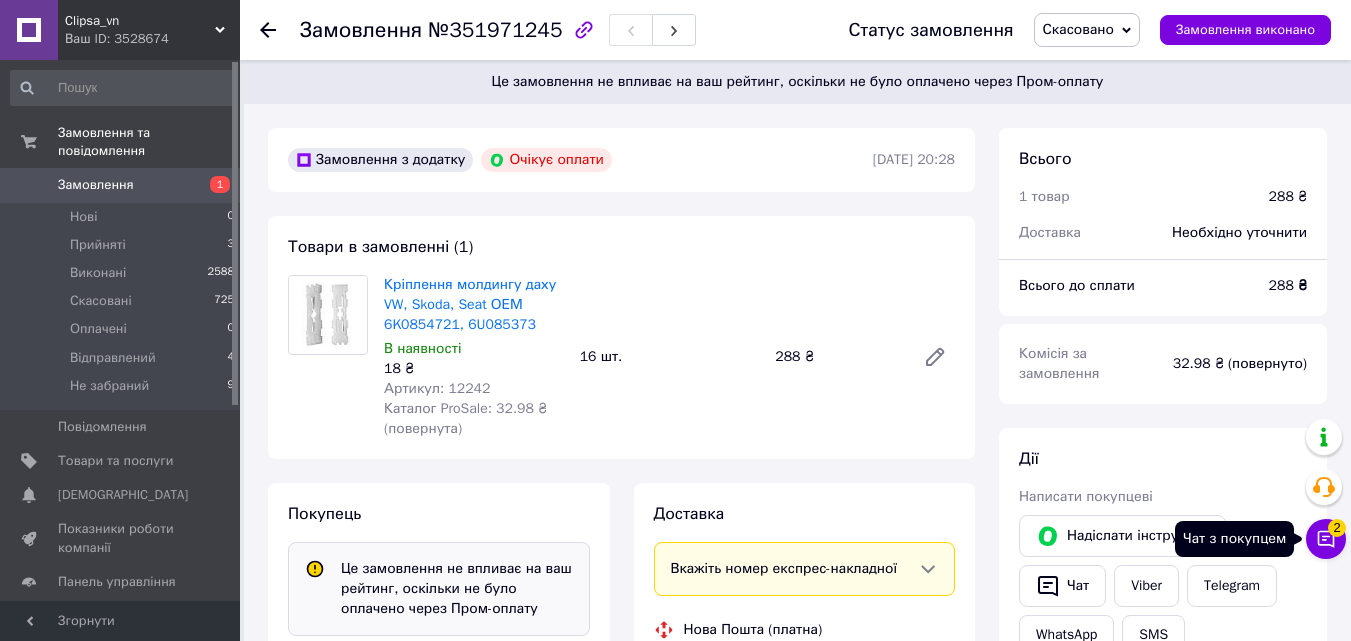 click 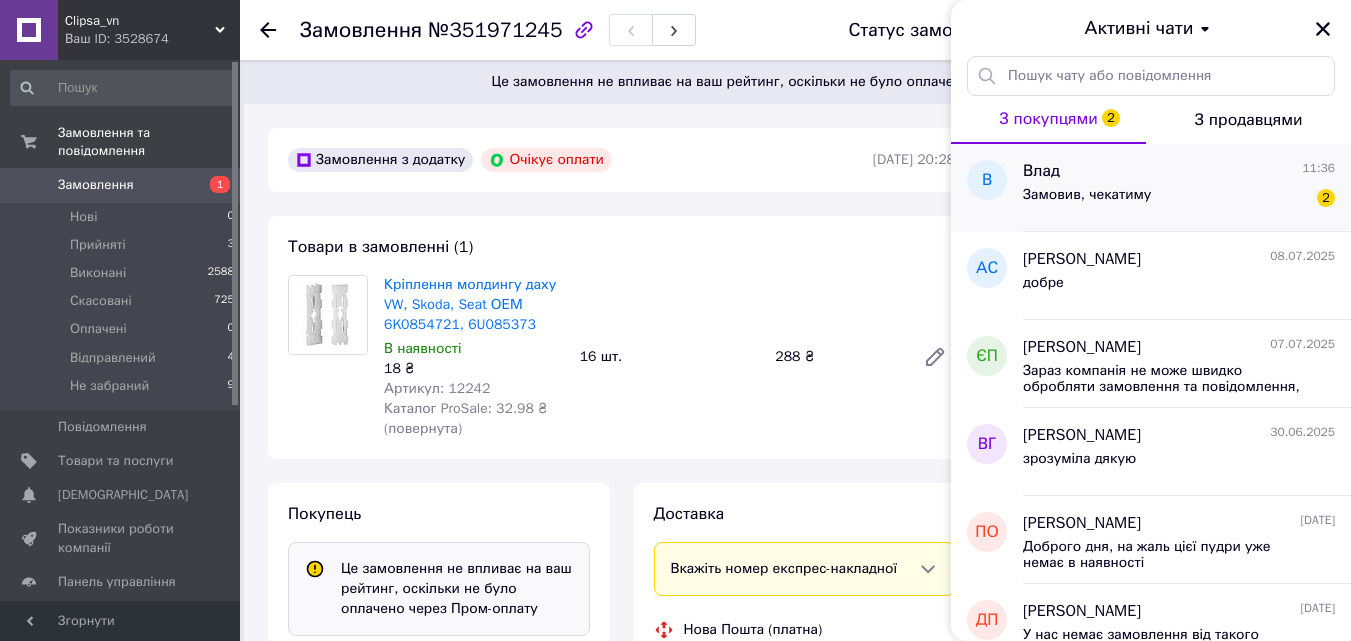 click on "Замовив, чекатиму" 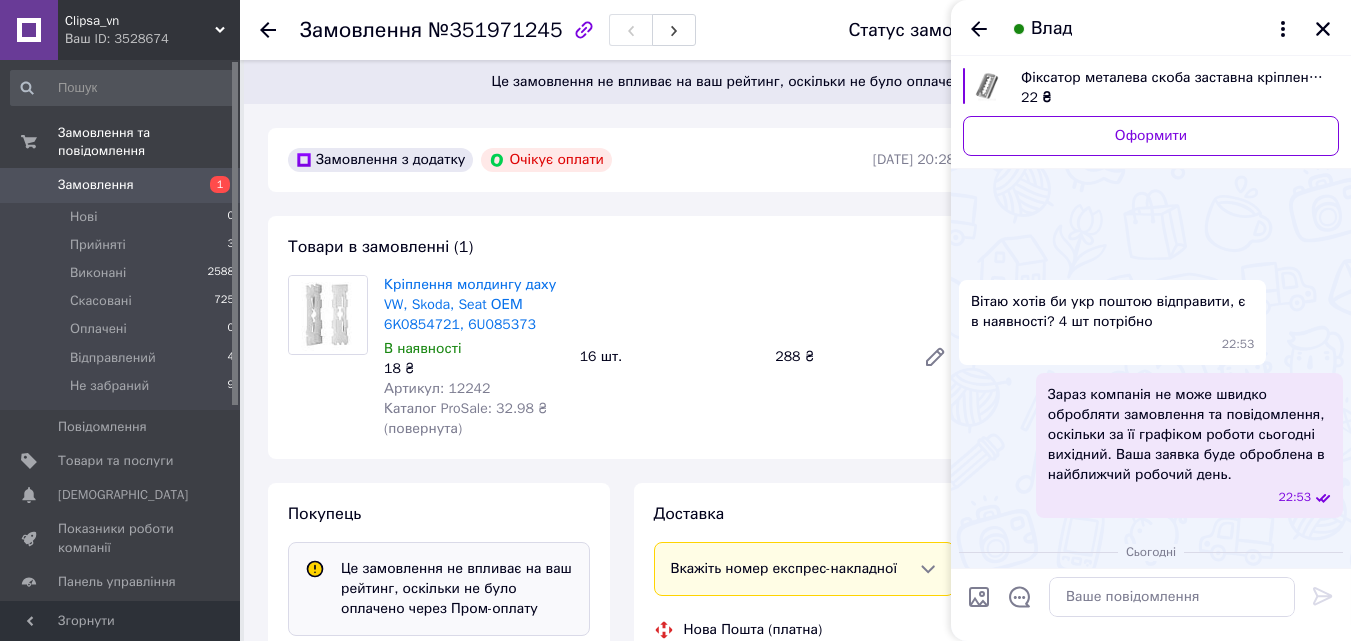 scroll, scrollTop: 602, scrollLeft: 0, axis: vertical 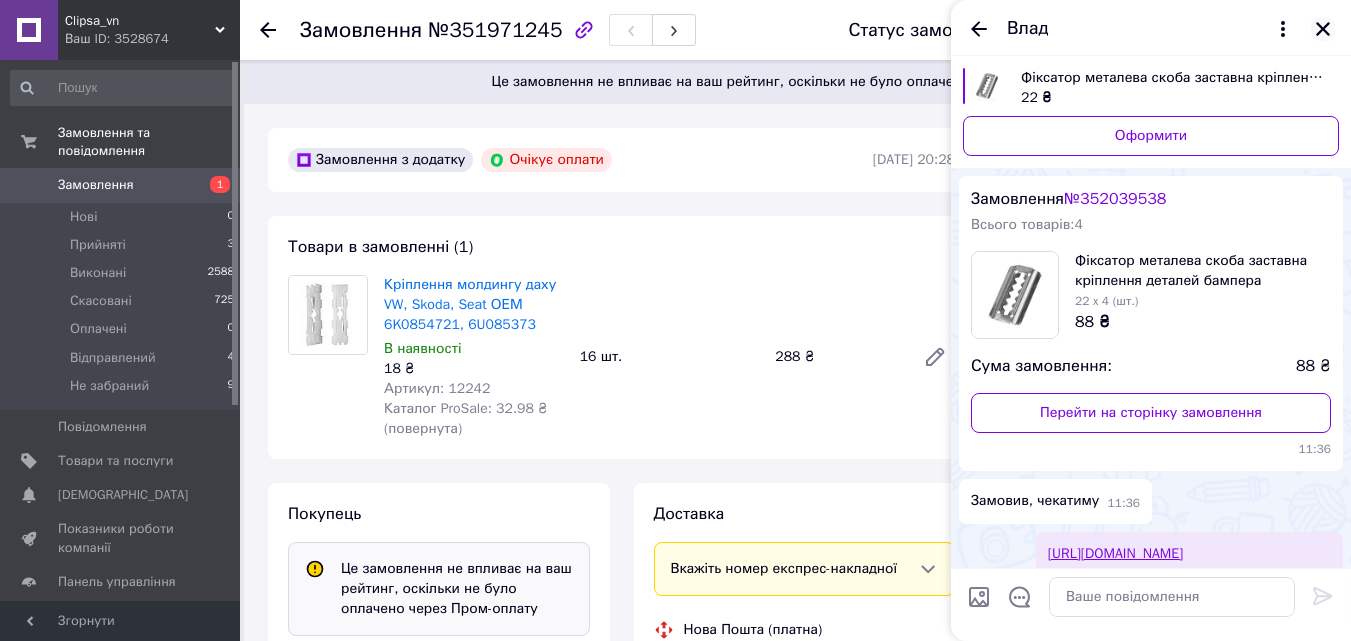 click 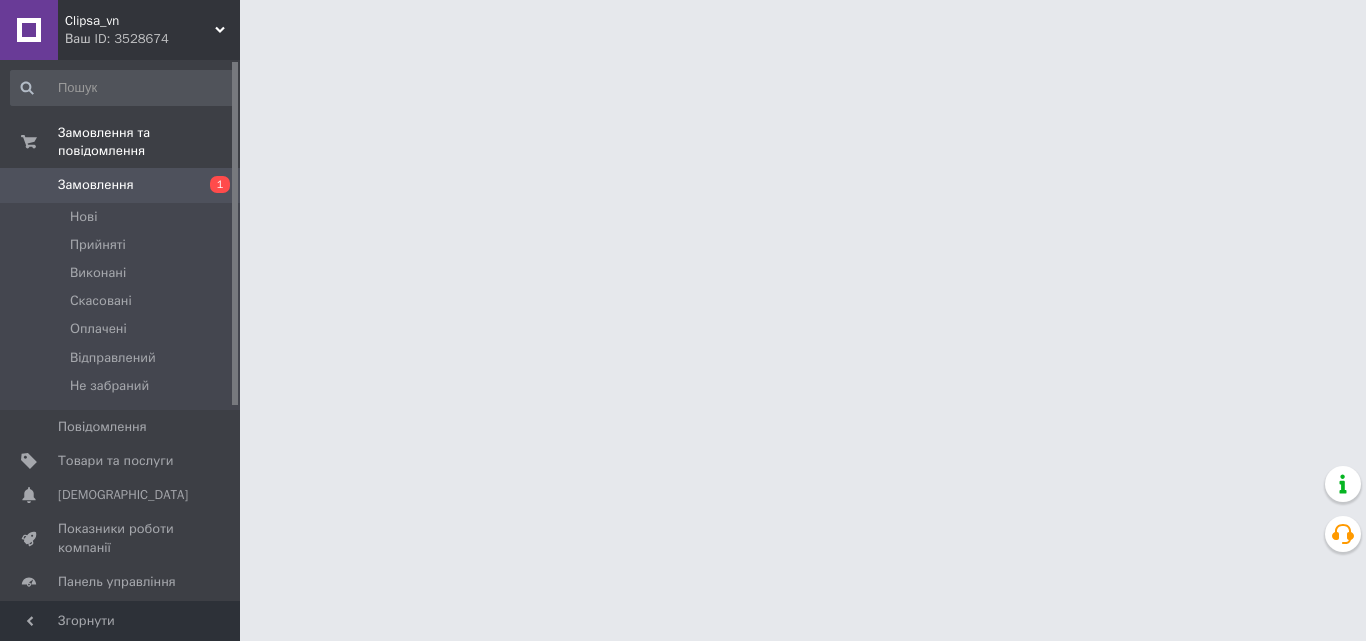 scroll, scrollTop: 0, scrollLeft: 0, axis: both 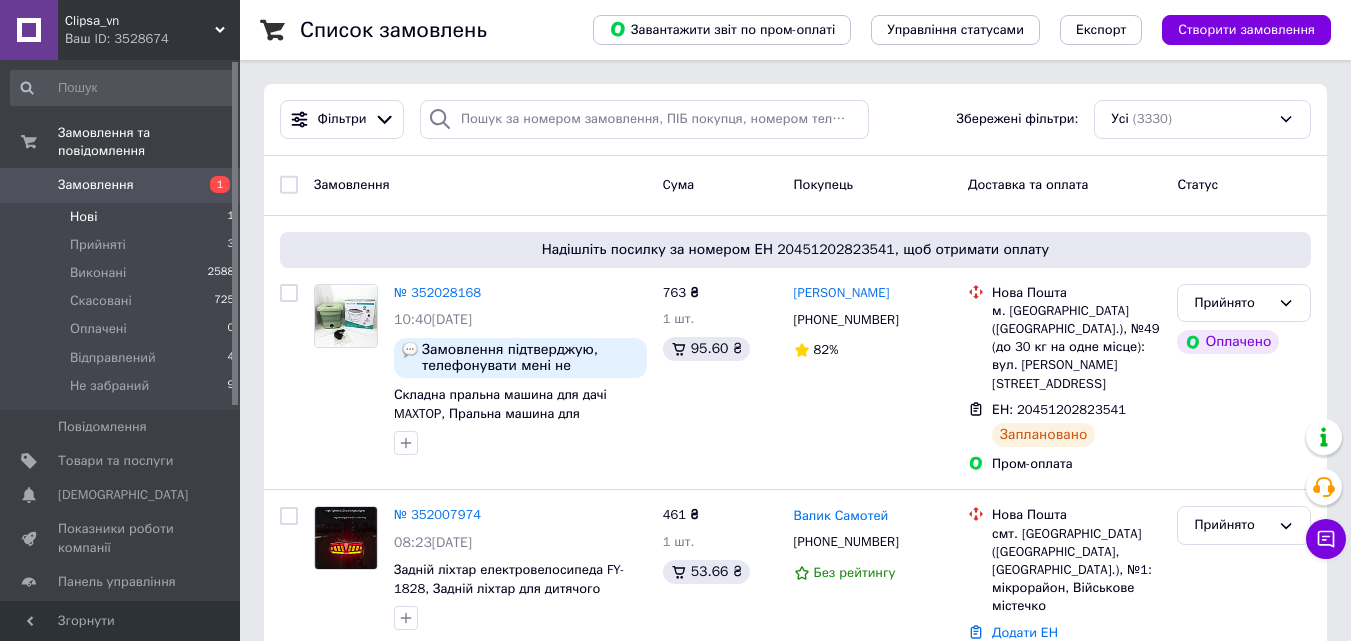 click on "Нові 1" at bounding box center [123, 217] 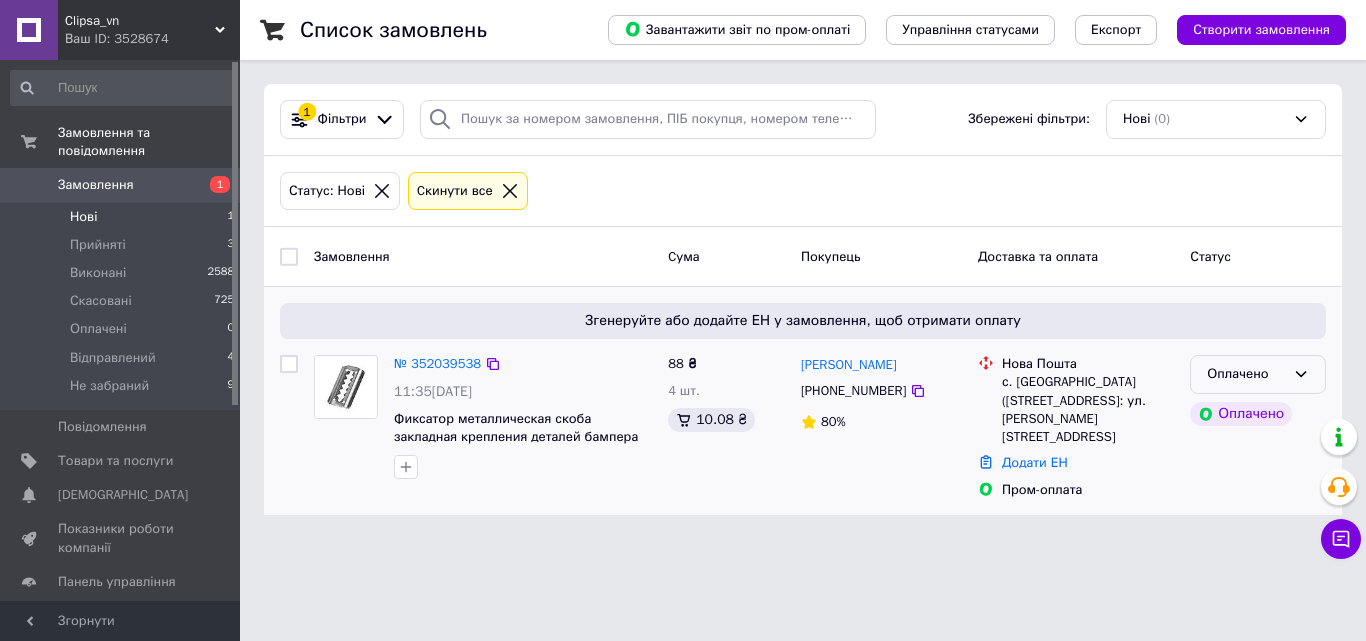 click on "Оплачено" at bounding box center (1258, 374) 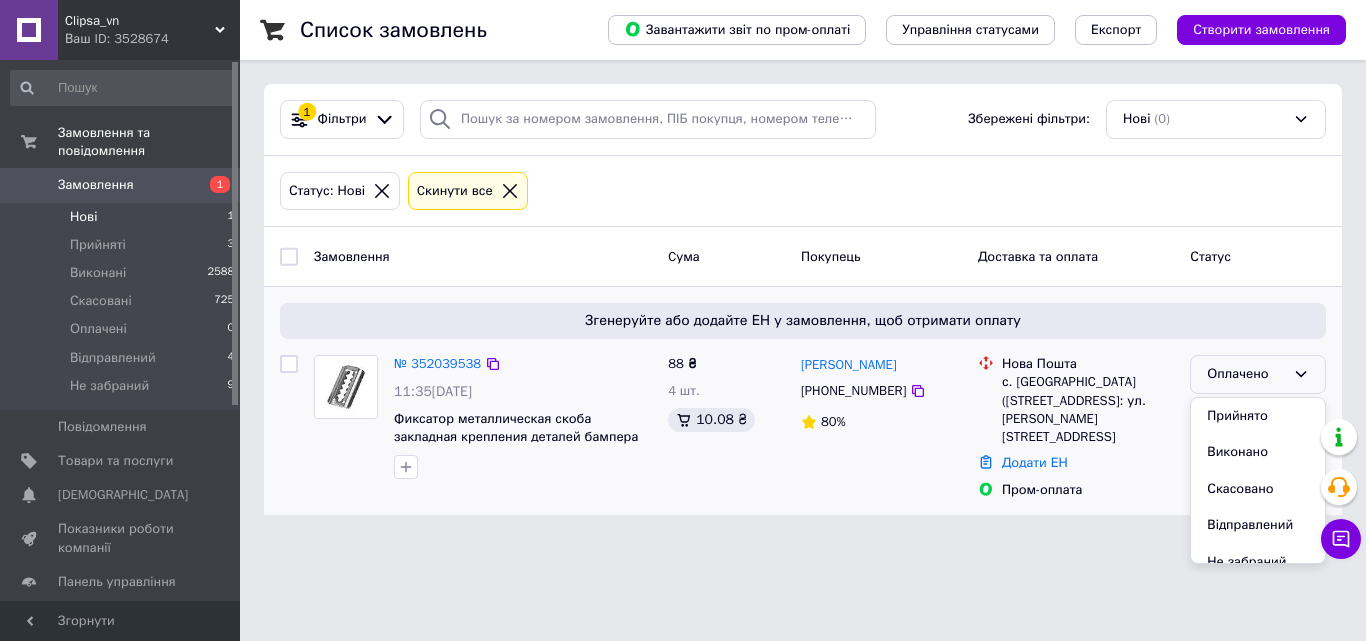 drag, startPoint x: 1223, startPoint y: 415, endPoint x: 1169, endPoint y: 416, distance: 54.00926 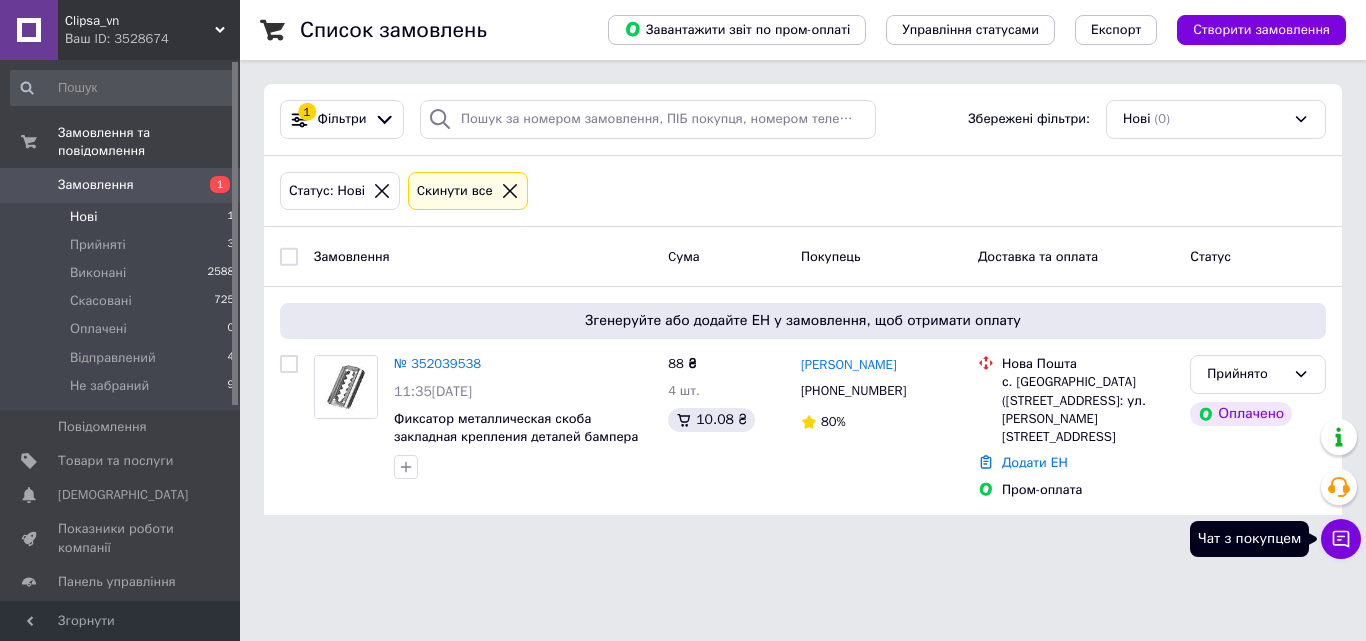 click 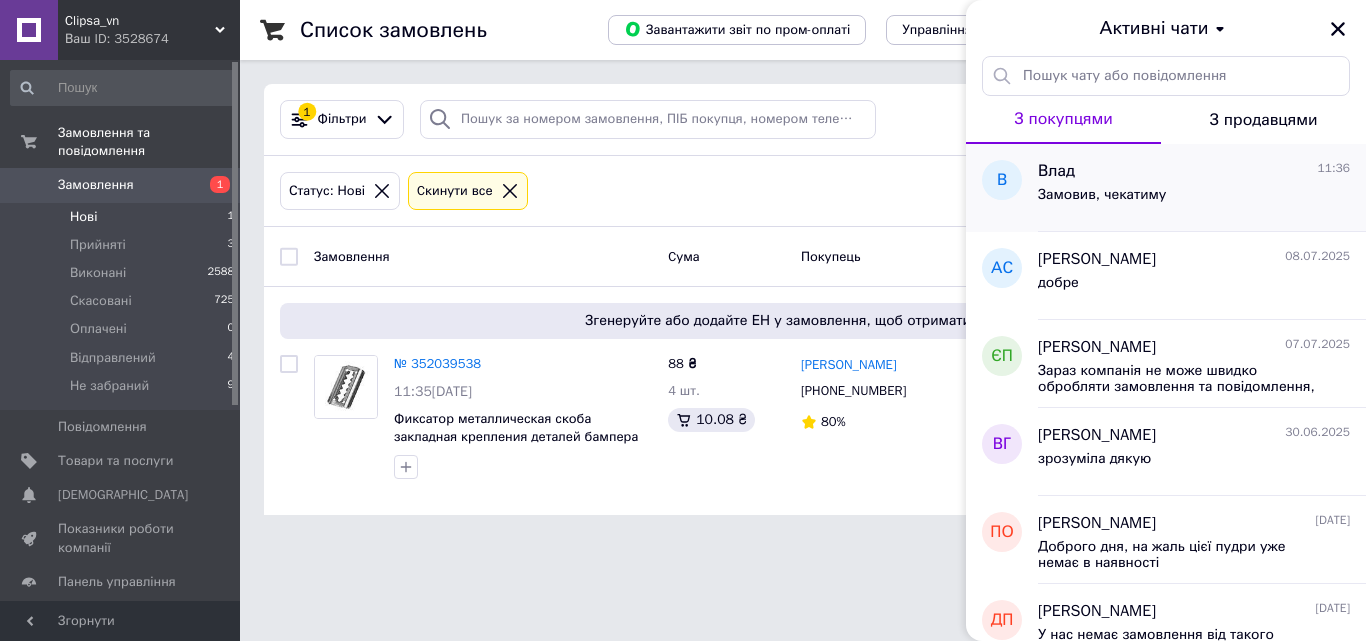 click on "Замовив, чекатиму" at bounding box center (1194, 199) 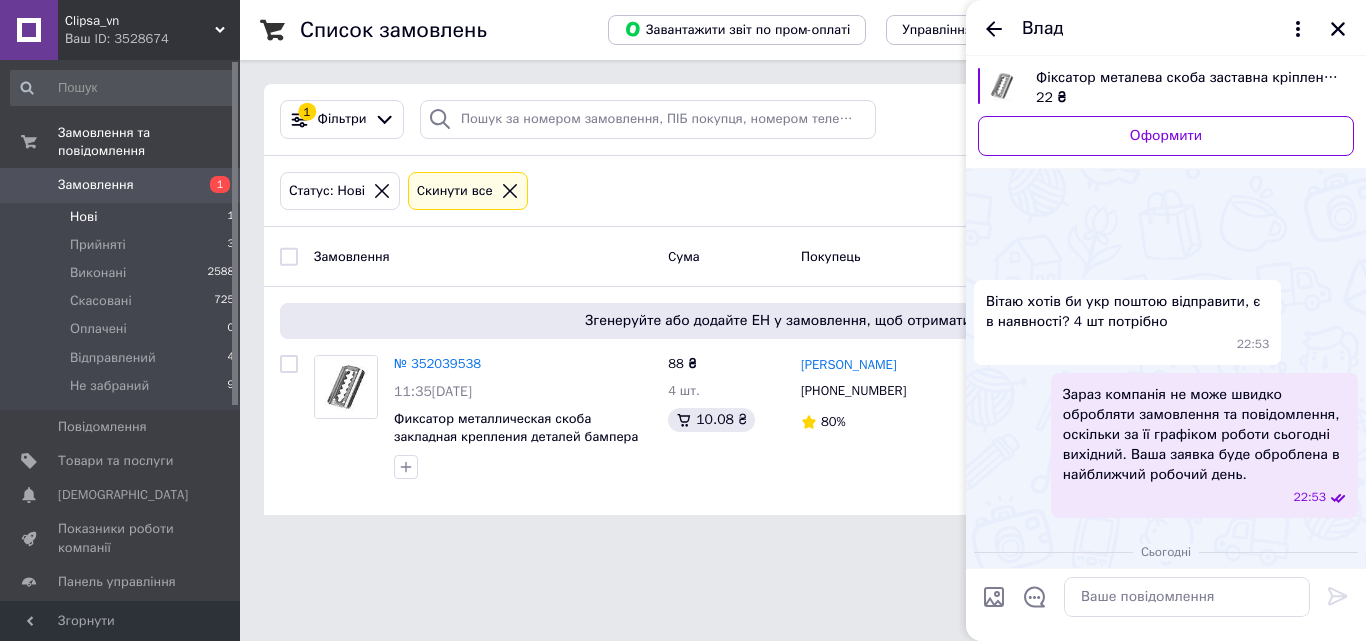scroll, scrollTop: 566, scrollLeft: 0, axis: vertical 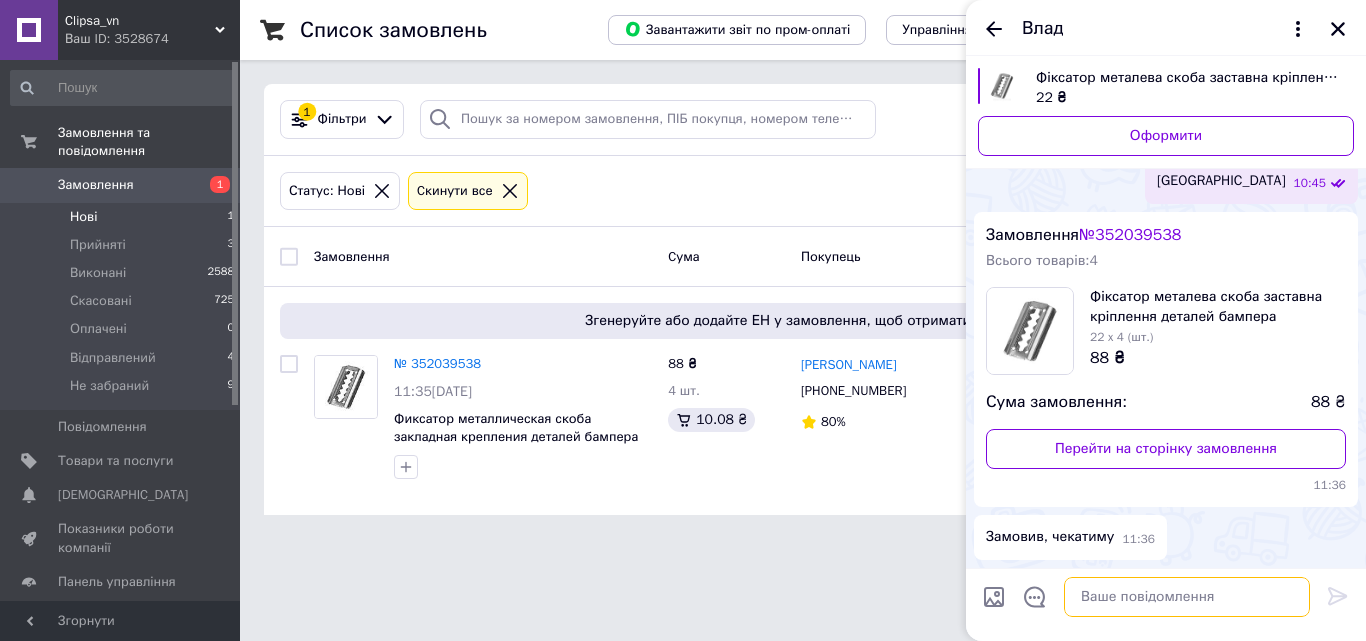 paste on "https://check.checkbox.ua/4d25c65a-0c1e-459b-b3d9-f869c570f697" 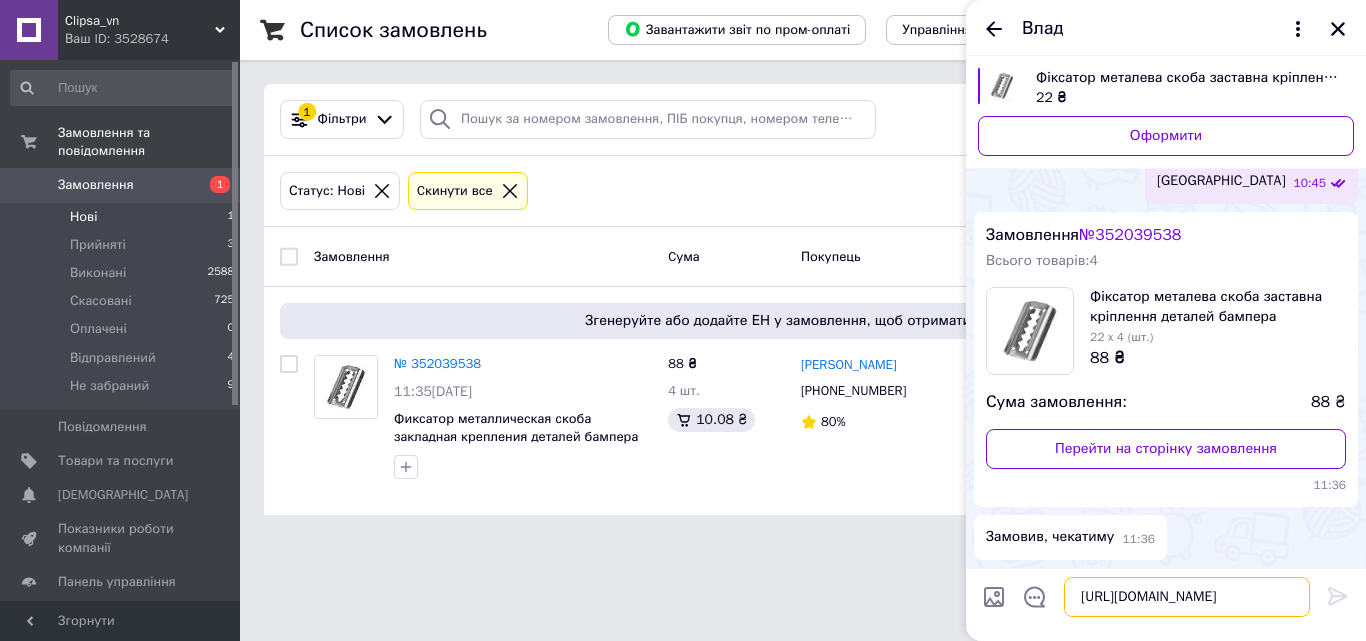 scroll, scrollTop: 2, scrollLeft: 0, axis: vertical 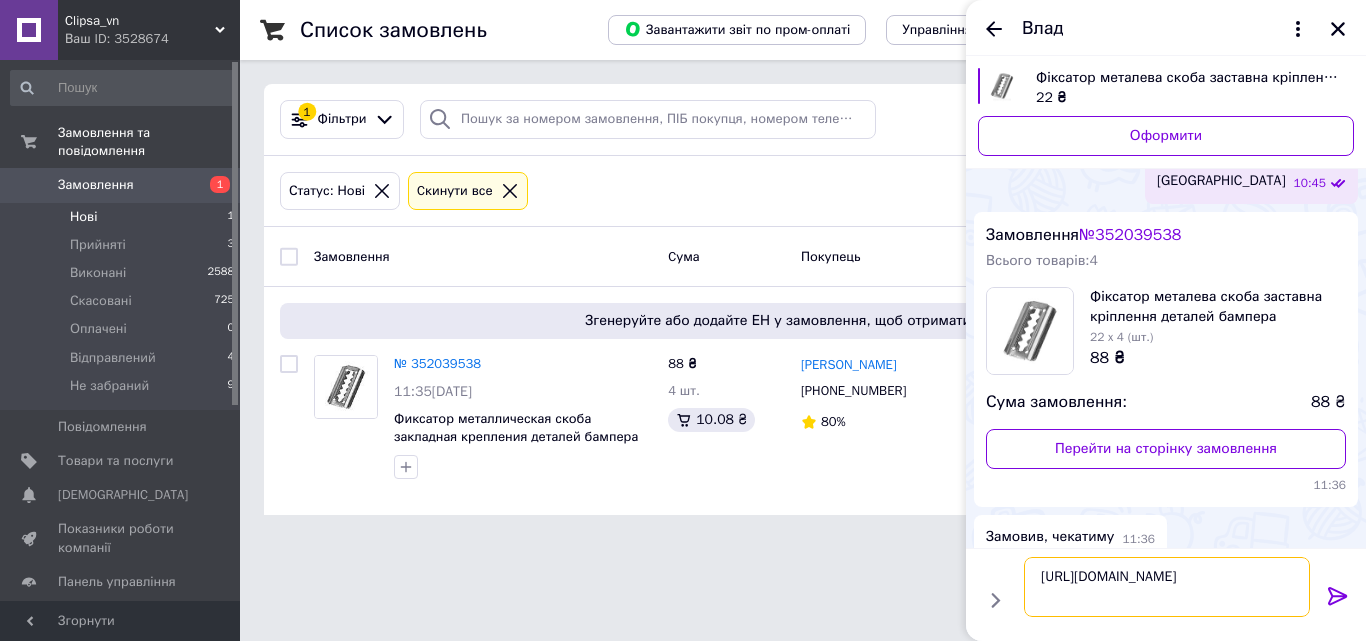 type on "https://check.checkbox.ua/4d25c65a-0c1e-459b-b3d9-f869c570f697" 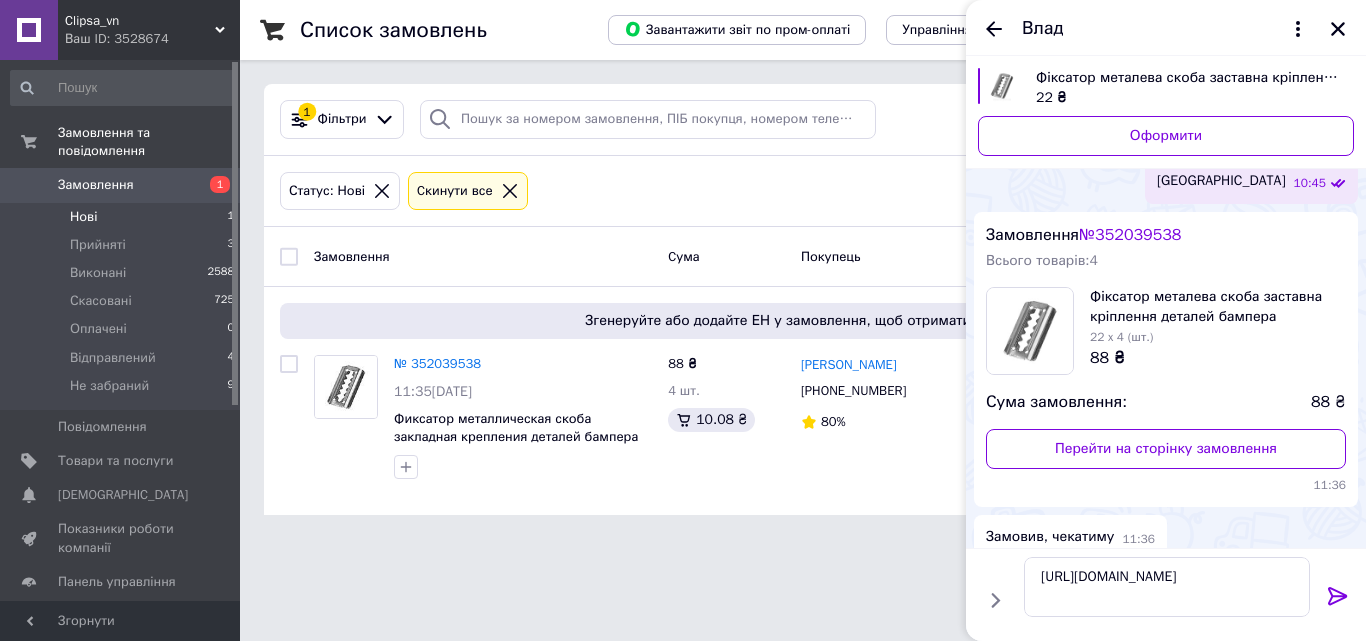 click 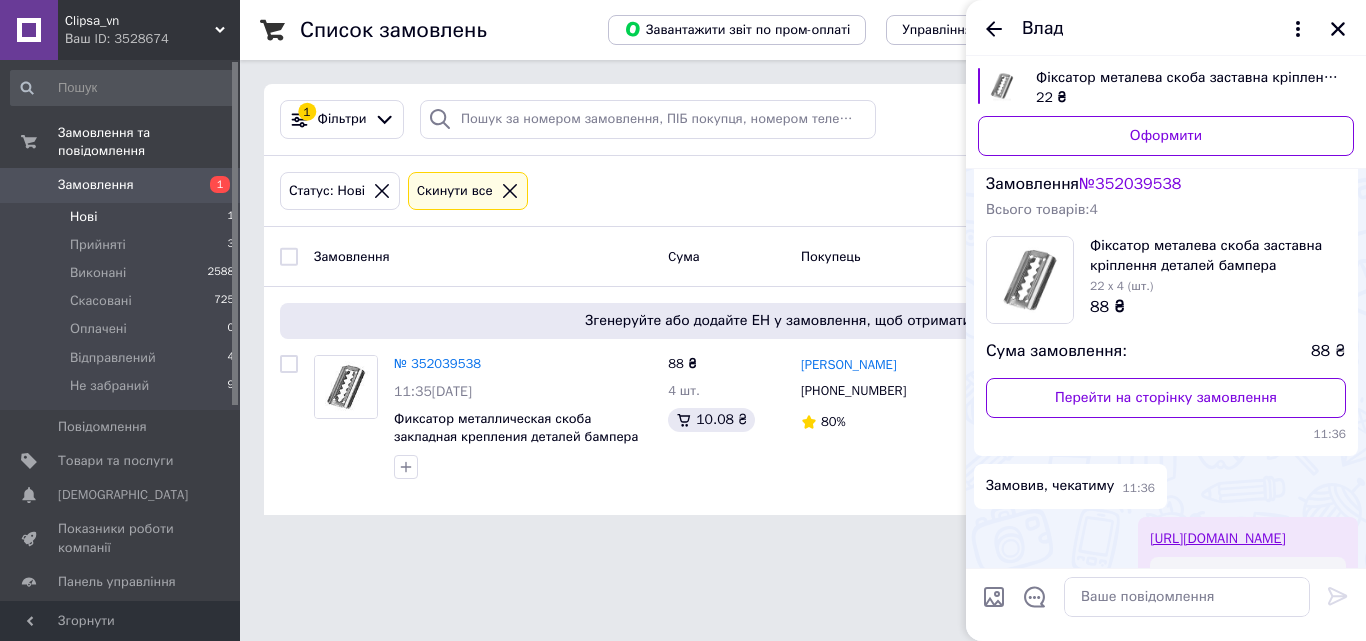scroll, scrollTop: 0, scrollLeft: 0, axis: both 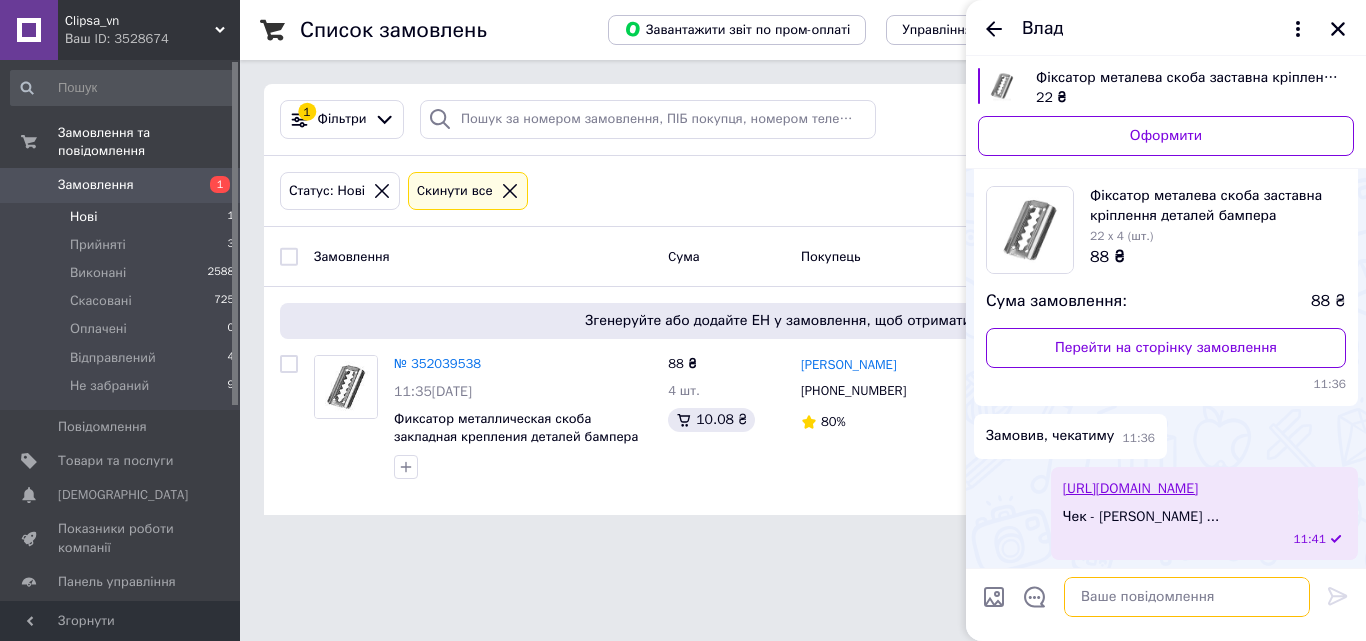 click at bounding box center (1187, 597) 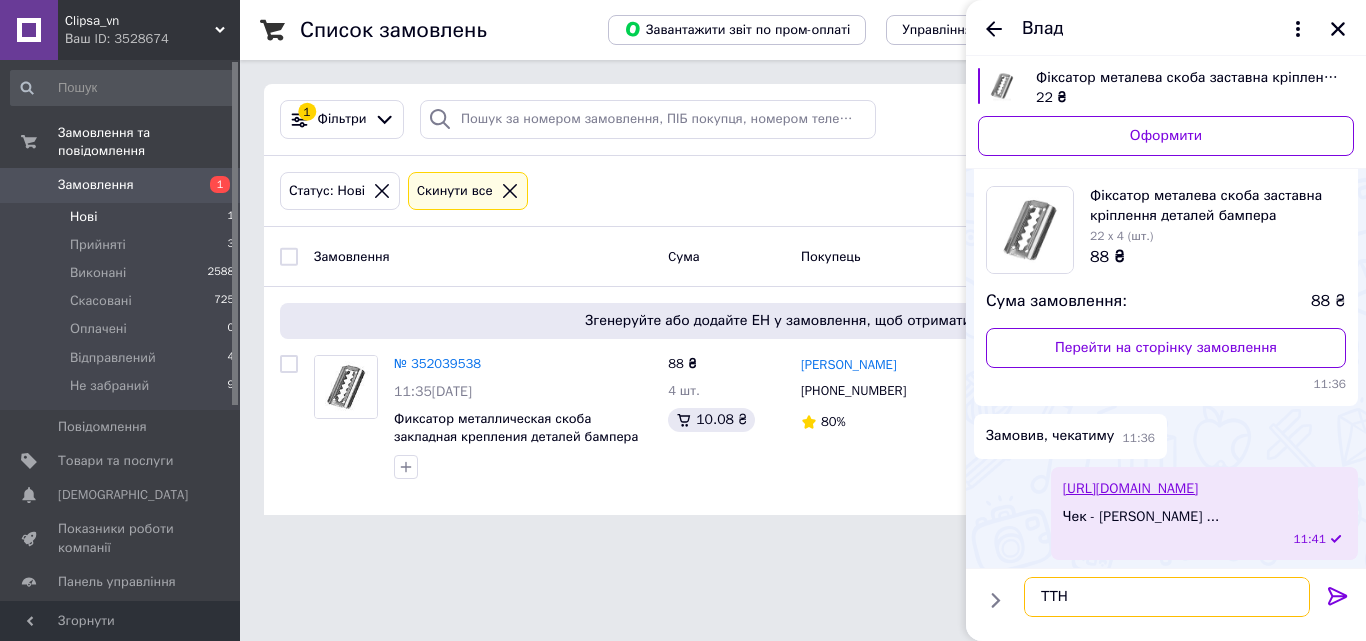 paste on "20451202888731" 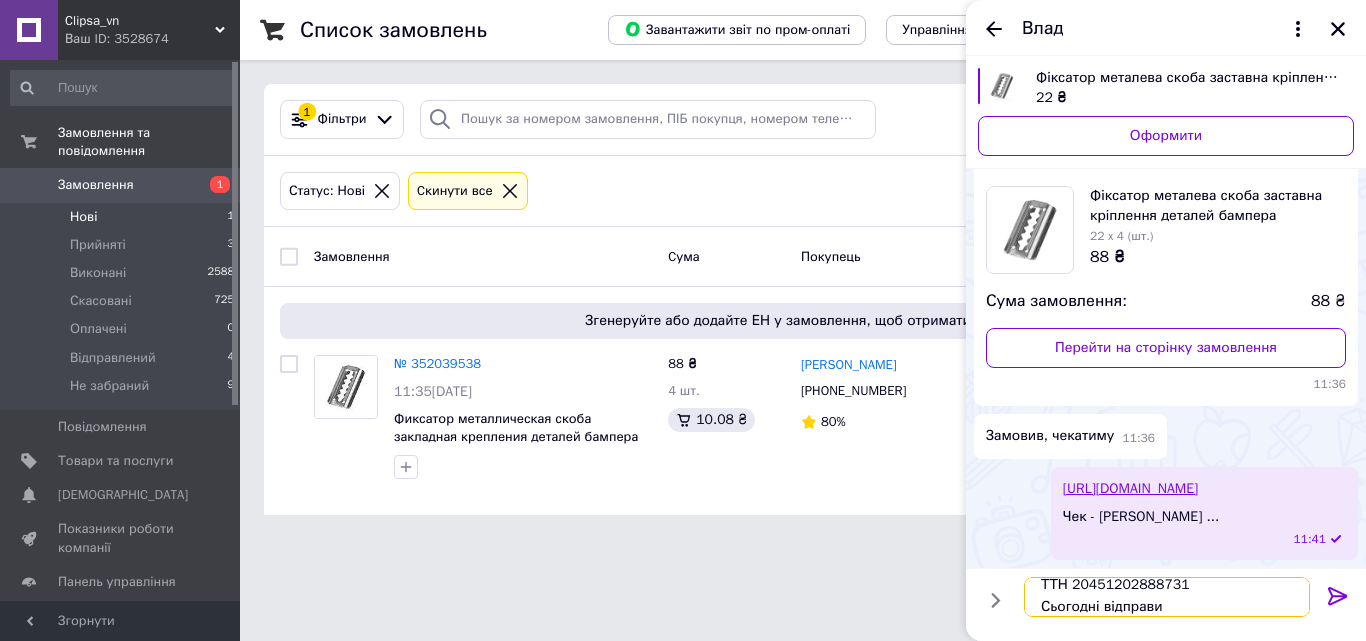 scroll, scrollTop: 2, scrollLeft: 0, axis: vertical 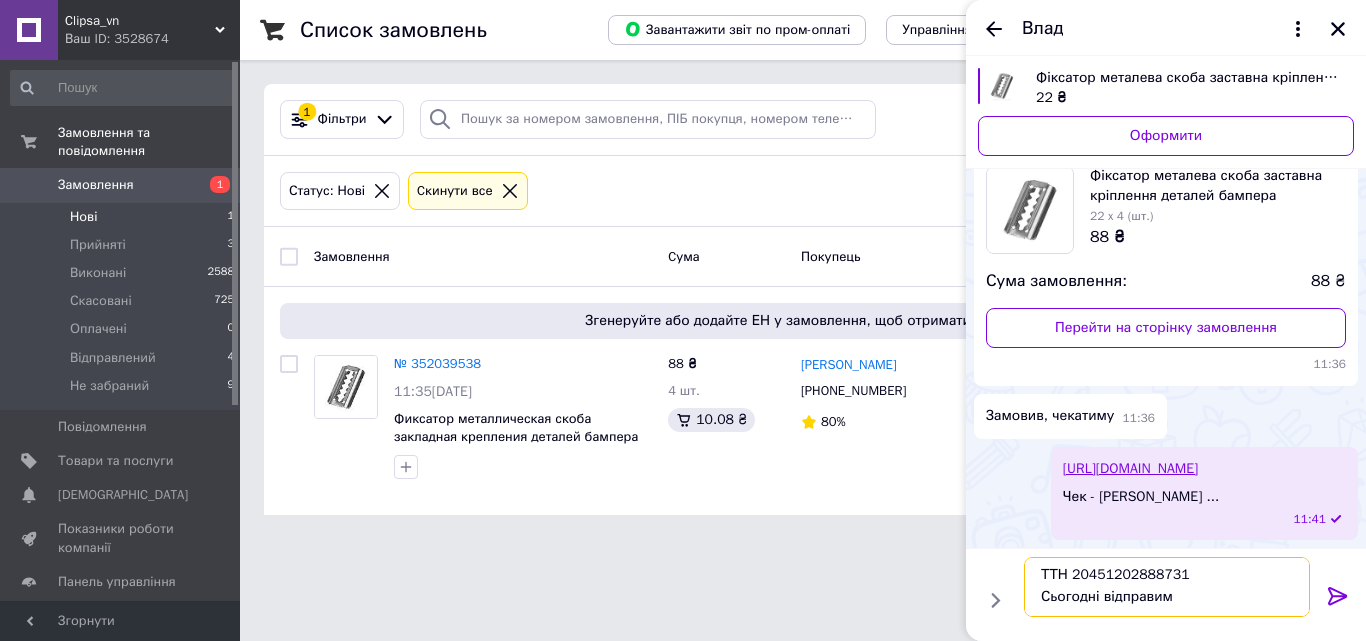 type on "ТТН 20451202888731
Сьогодні відправимо" 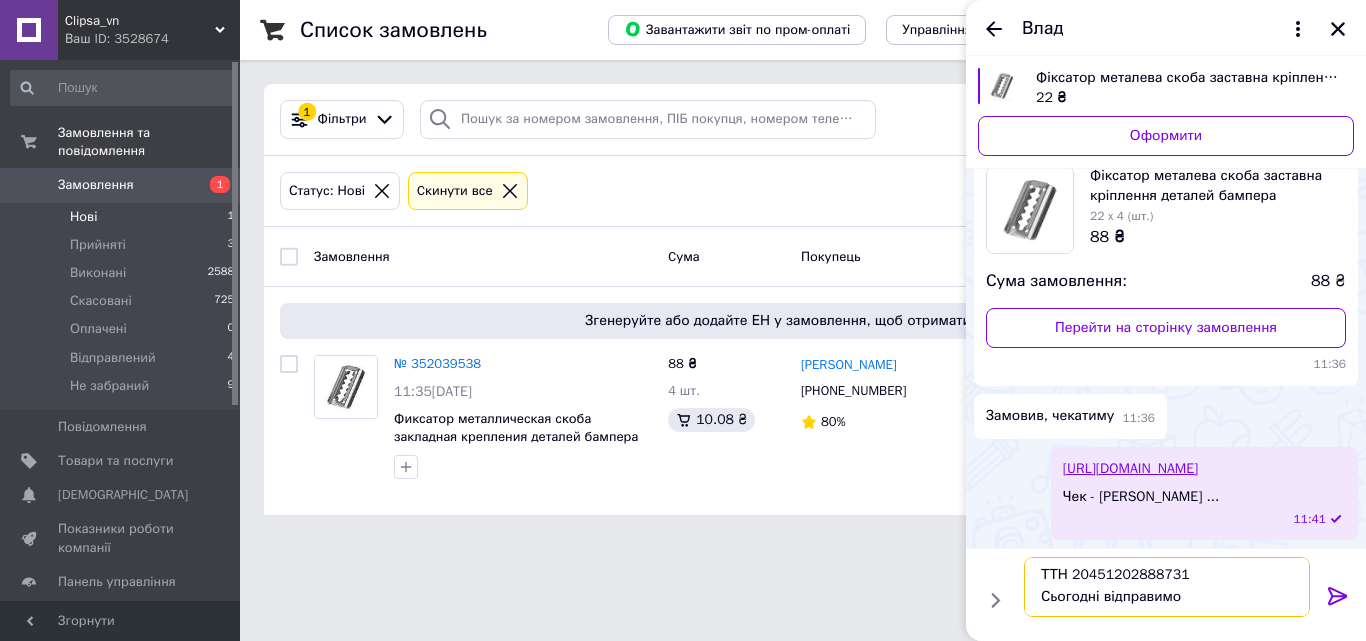 type 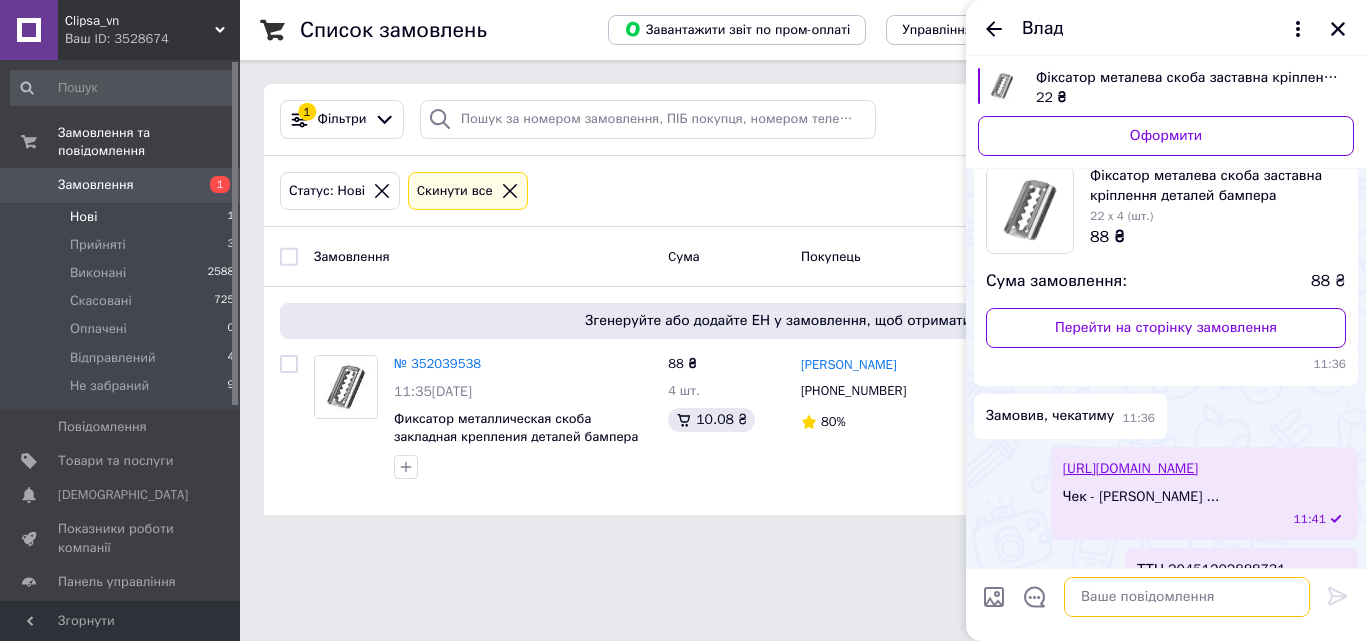 scroll, scrollTop: 0, scrollLeft: 0, axis: both 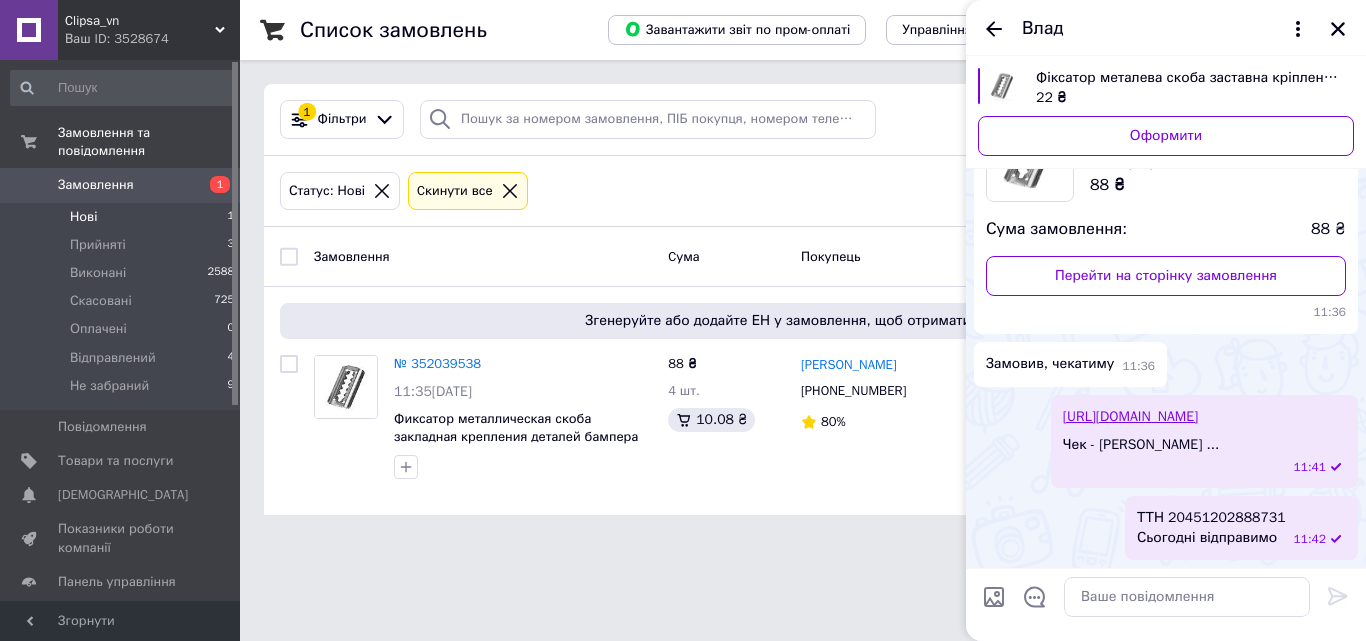 click 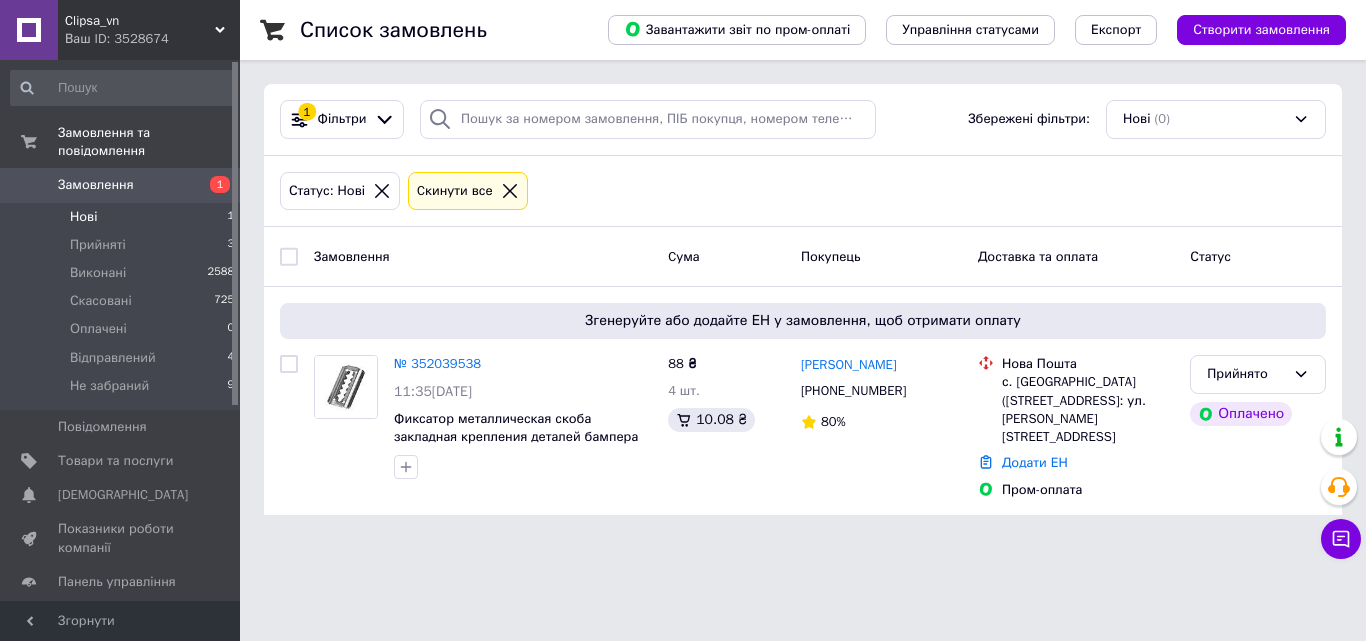 click 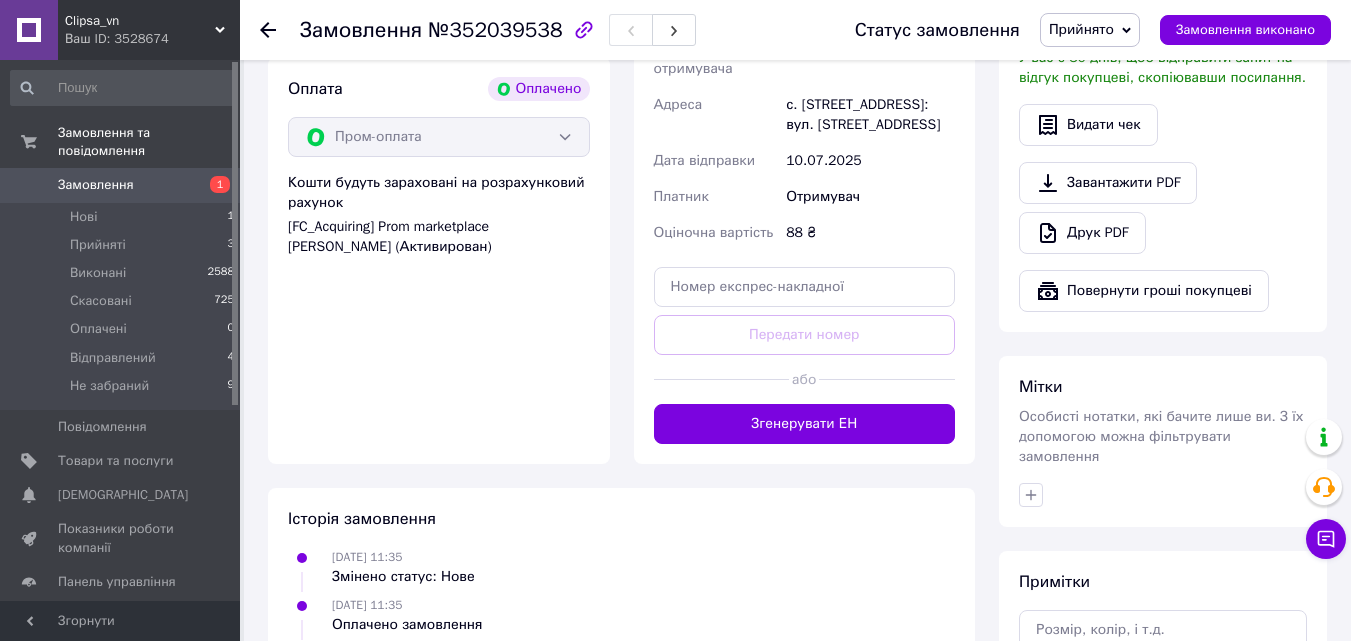 scroll, scrollTop: 700, scrollLeft: 0, axis: vertical 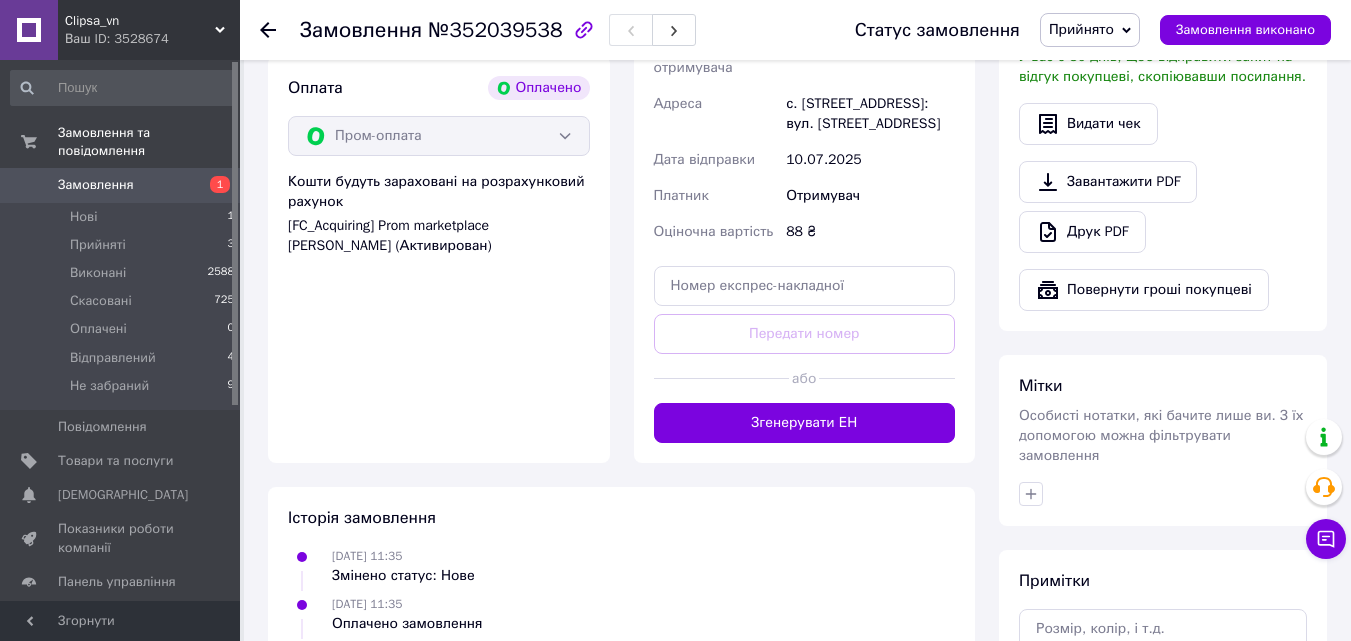 click on "Згенерувати ЕН" at bounding box center (805, 423) 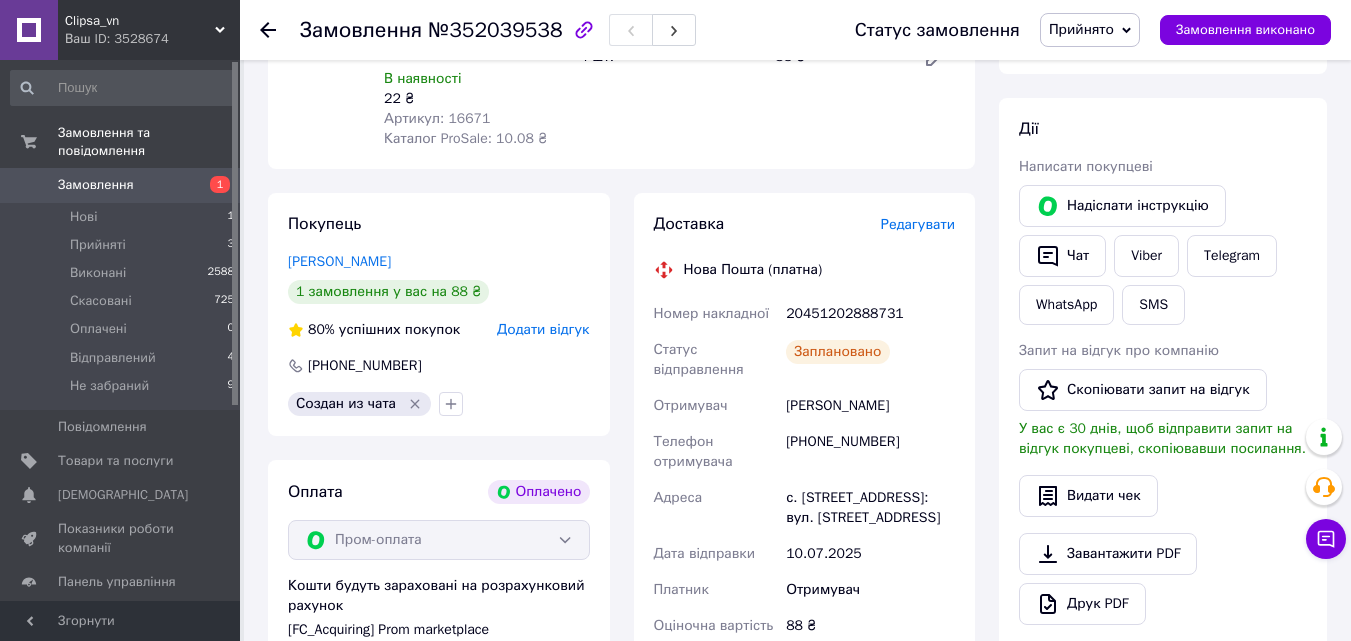 scroll, scrollTop: 200, scrollLeft: 0, axis: vertical 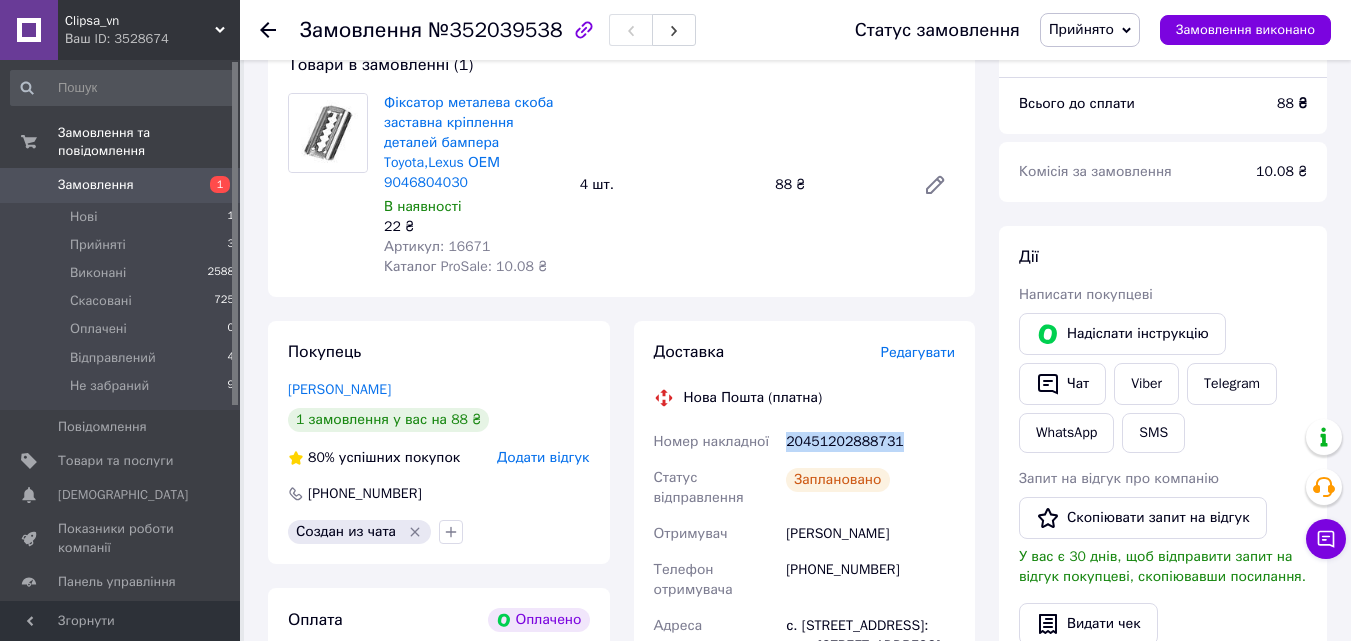 drag, startPoint x: 909, startPoint y: 422, endPoint x: 783, endPoint y: 425, distance: 126.035706 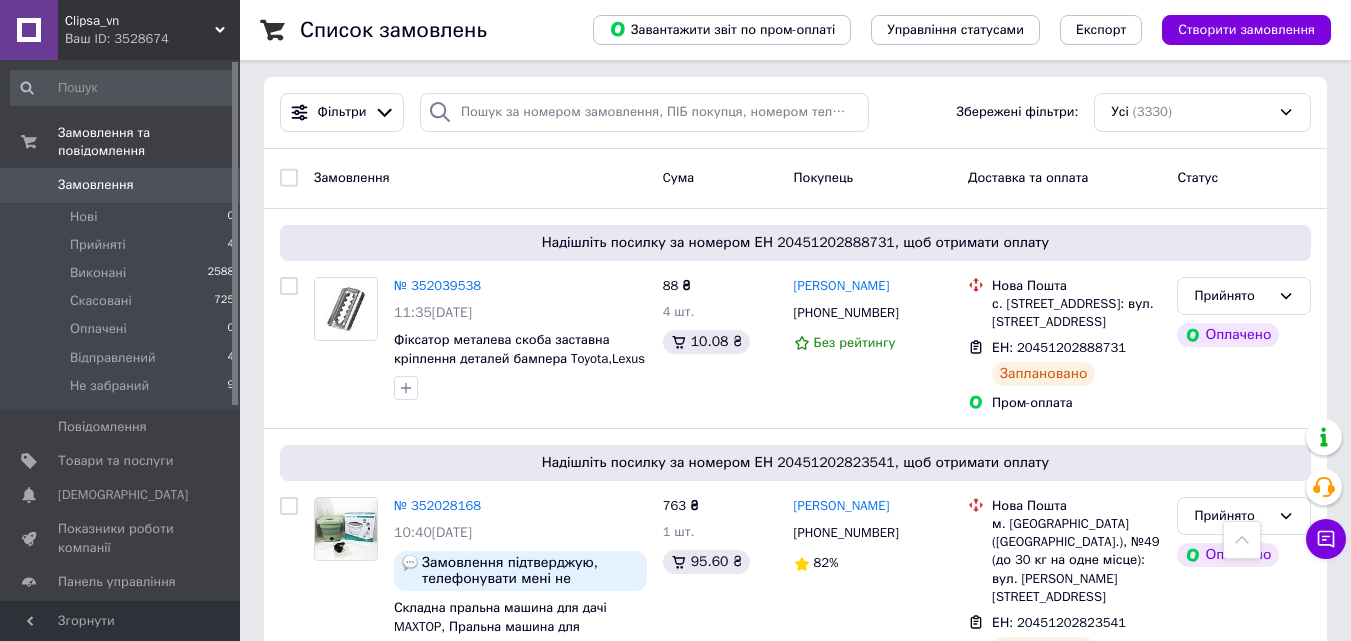 scroll, scrollTop: 0, scrollLeft: 0, axis: both 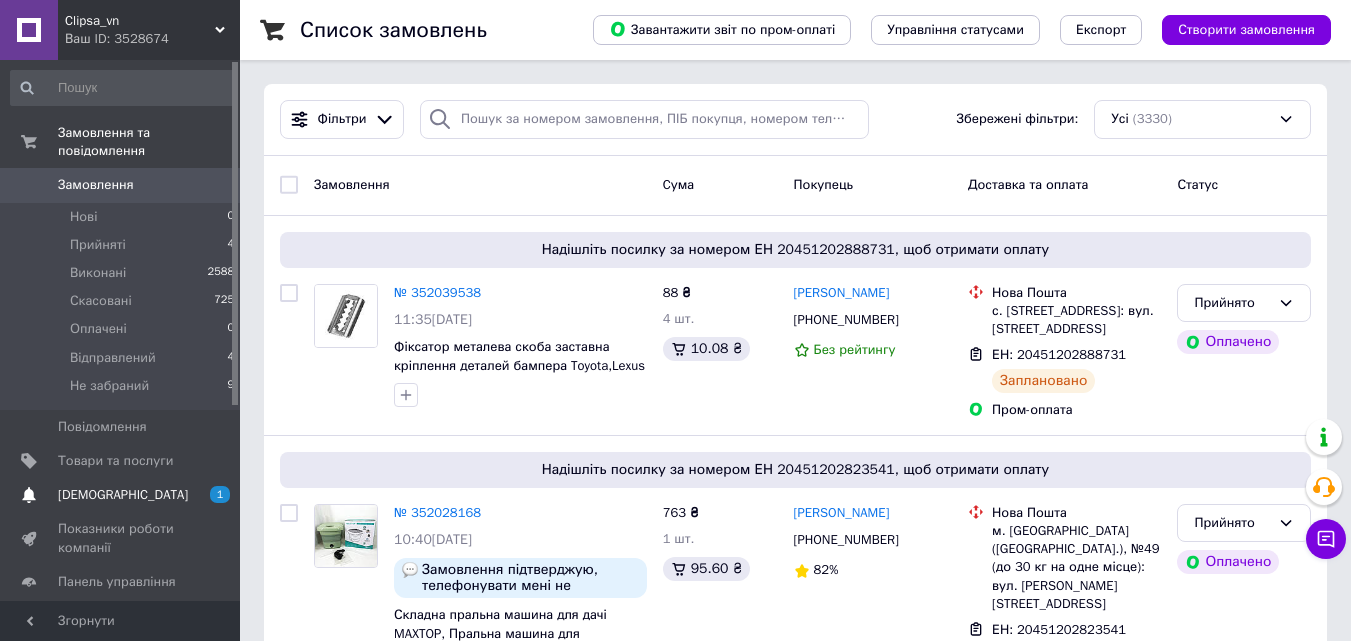 click on "[DEMOGRAPHIC_DATA]" at bounding box center (123, 495) 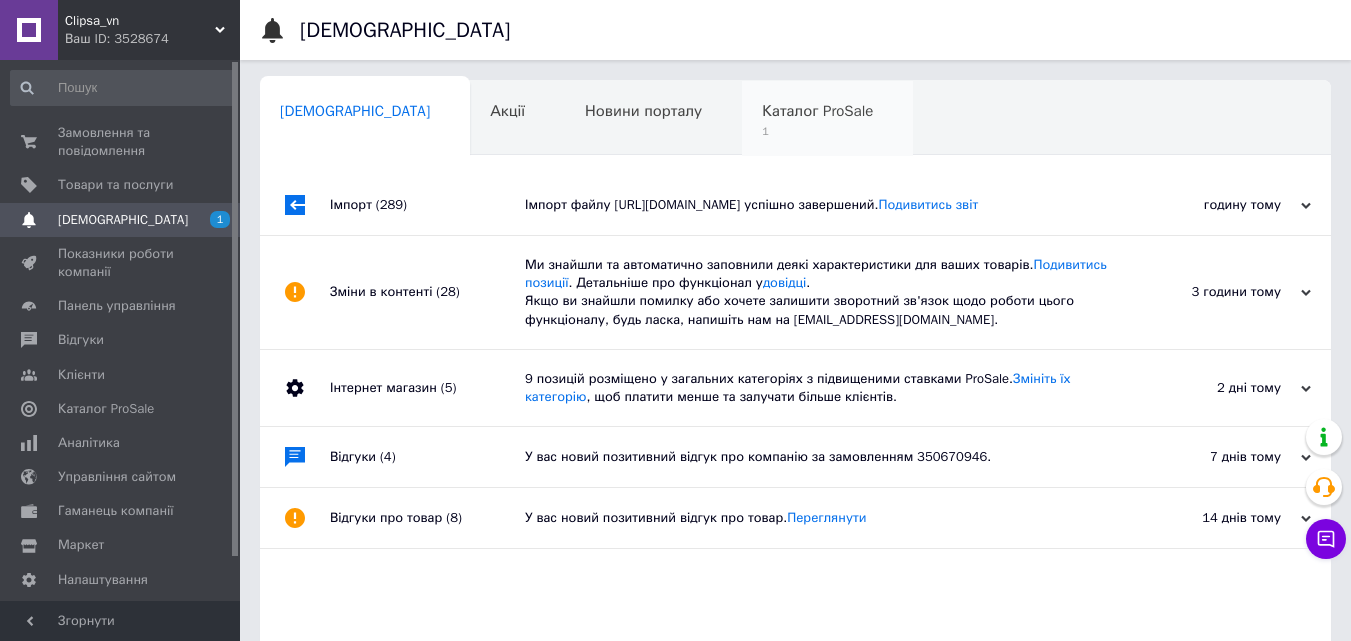 click on "1" at bounding box center (817, 131) 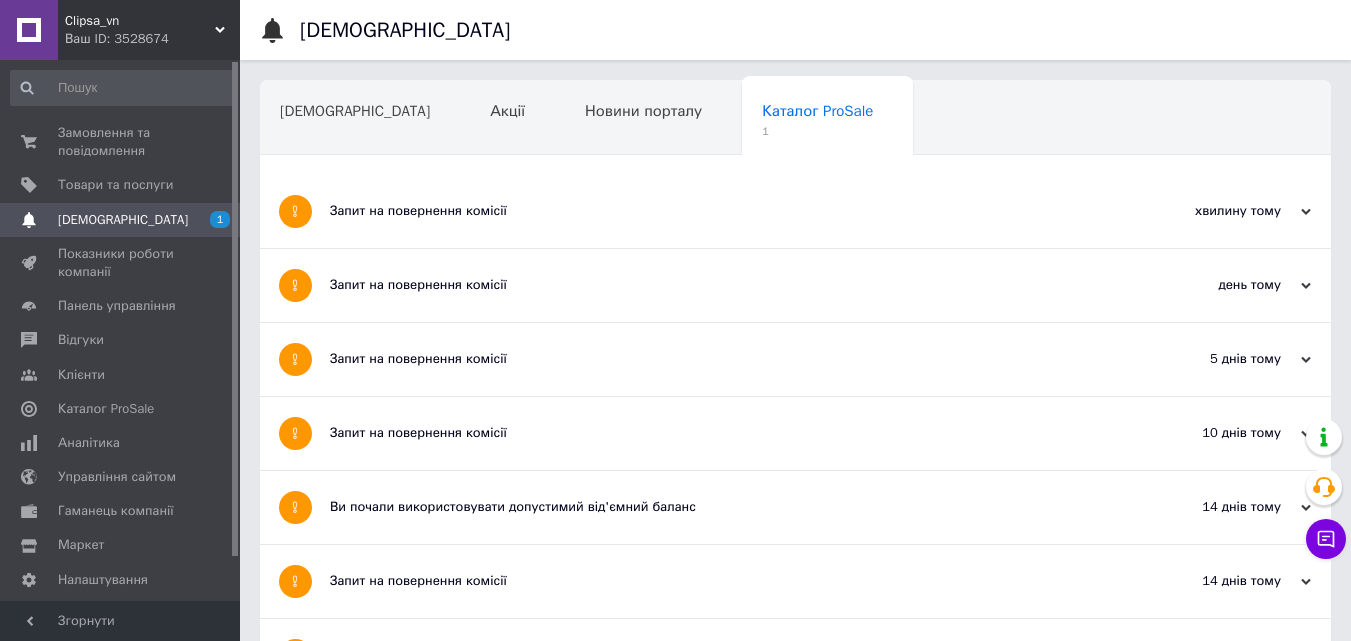 click 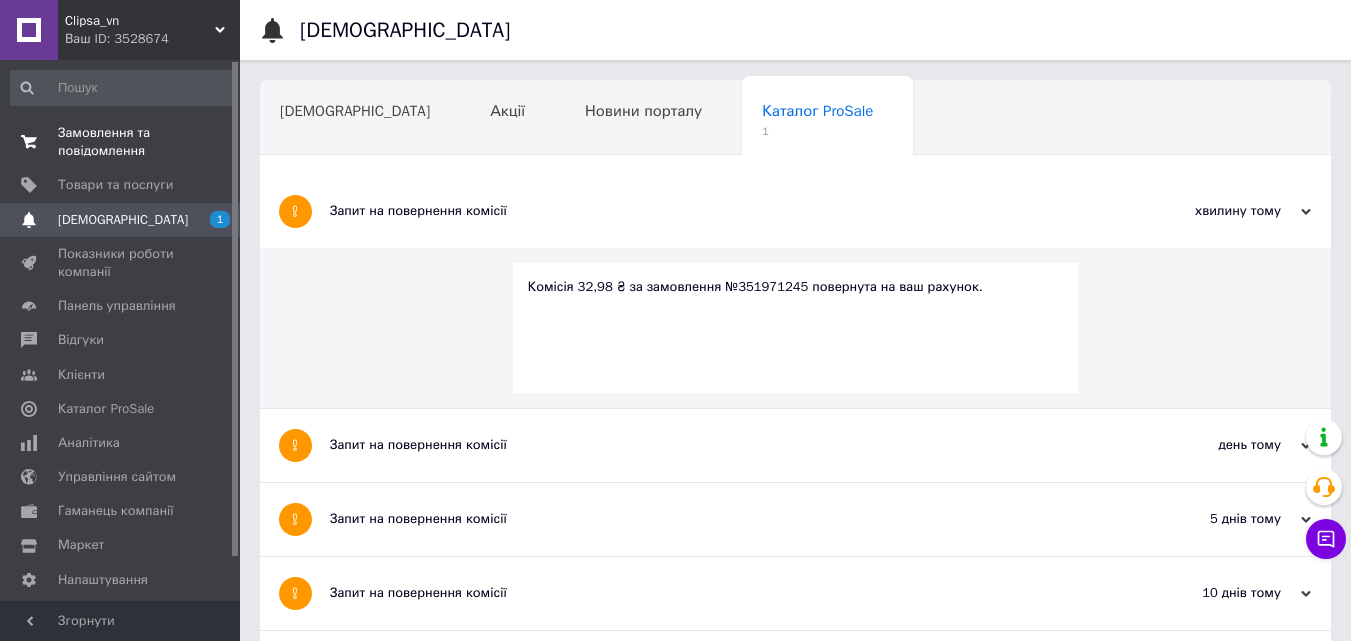 click on "Замовлення та повідомлення" at bounding box center (121, 142) 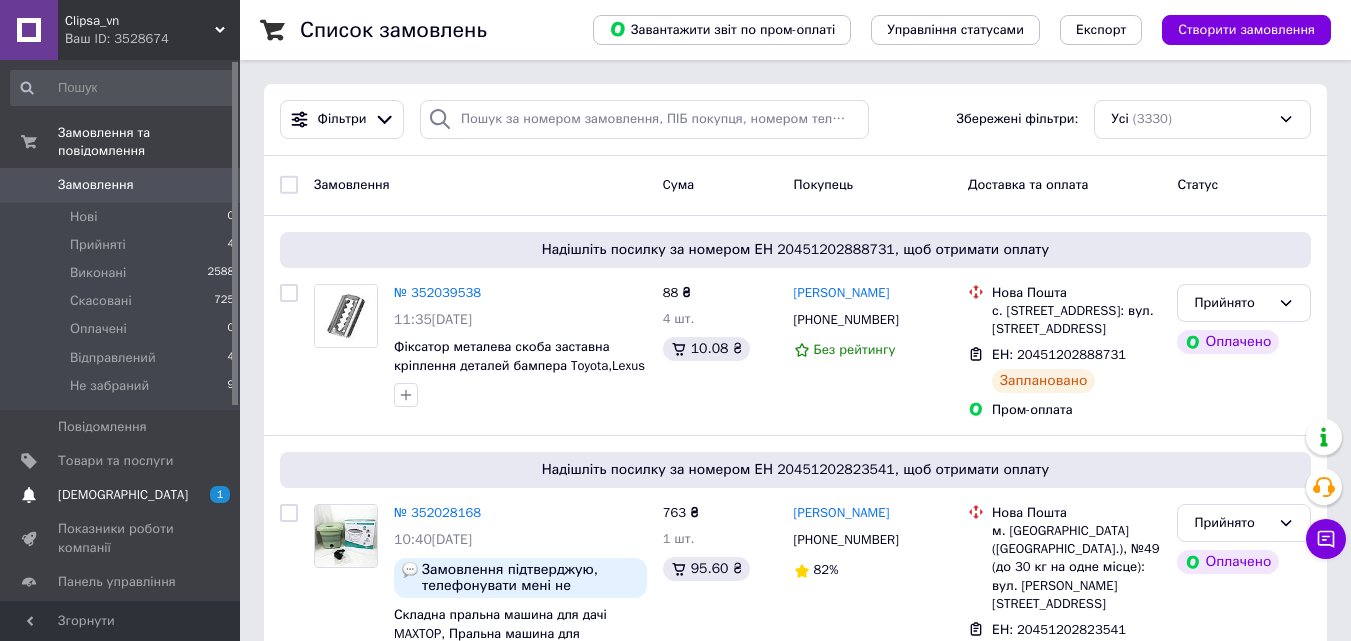 click on "[DEMOGRAPHIC_DATA]" at bounding box center (121, 495) 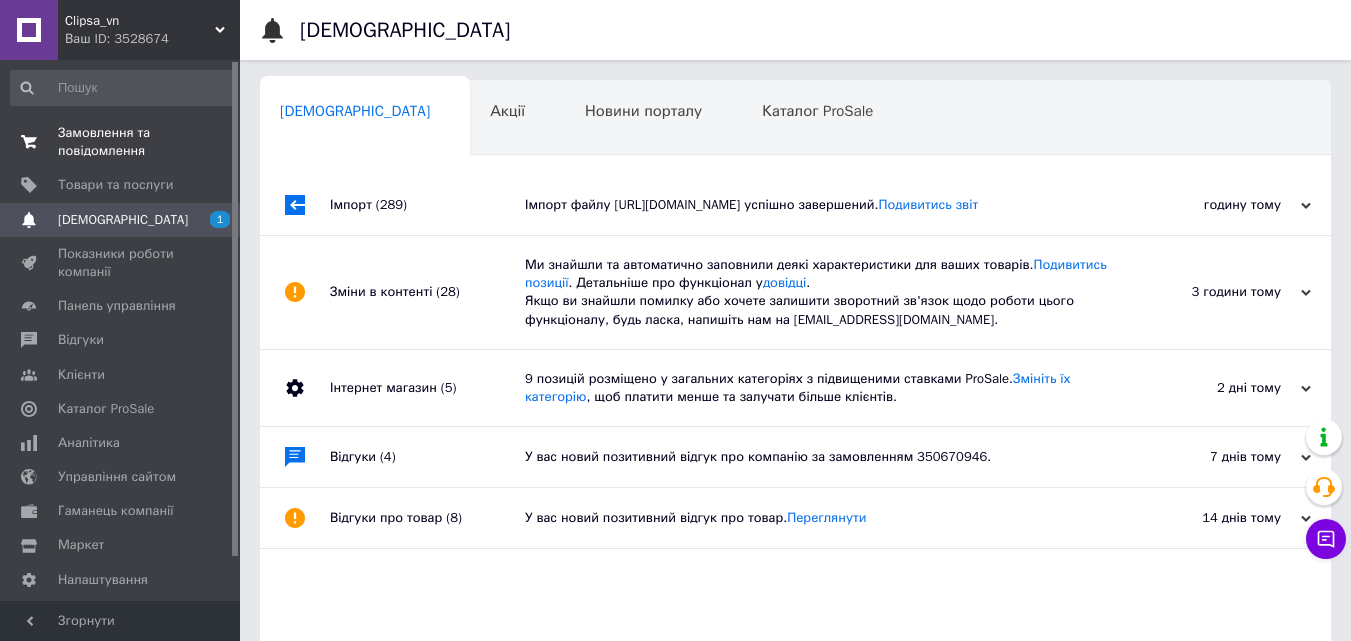 click on "Замовлення та повідомлення" at bounding box center (121, 142) 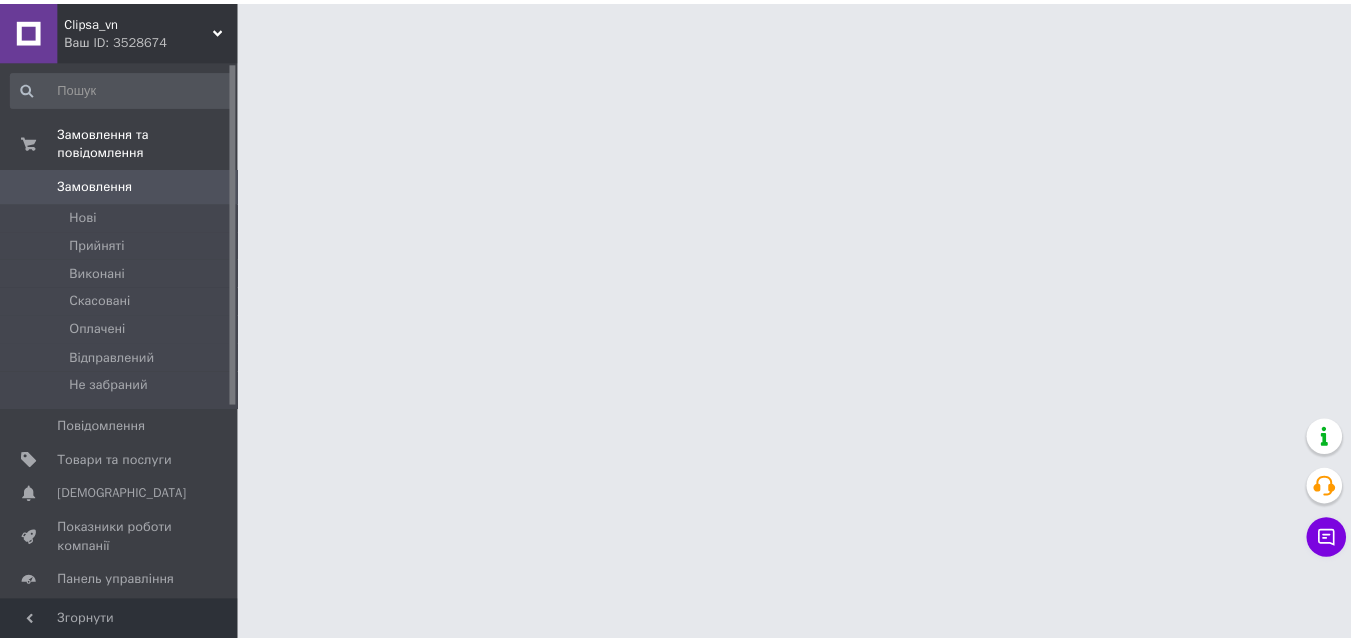 scroll, scrollTop: 0, scrollLeft: 0, axis: both 